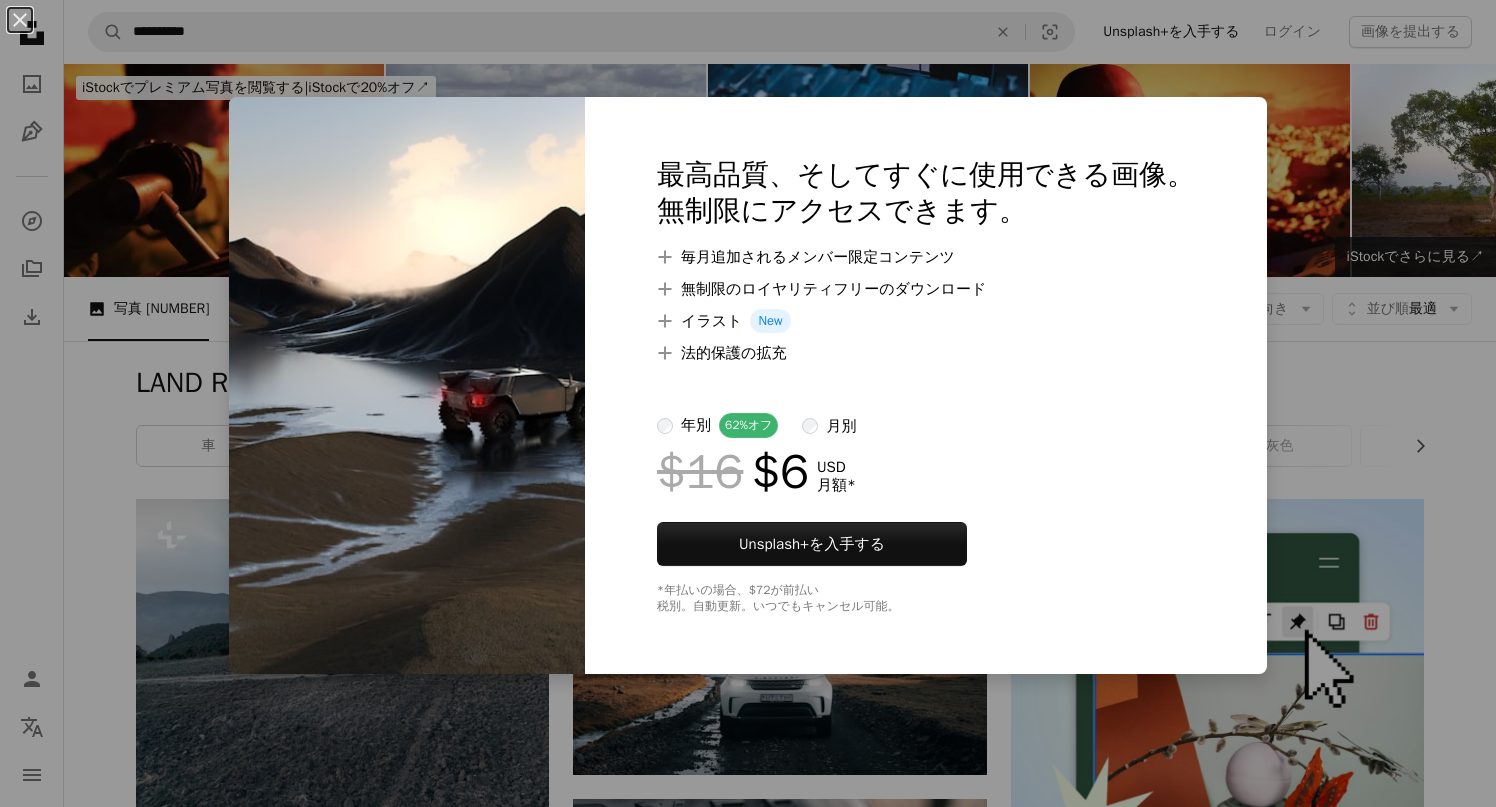 scroll, scrollTop: 1929, scrollLeft: 0, axis: vertical 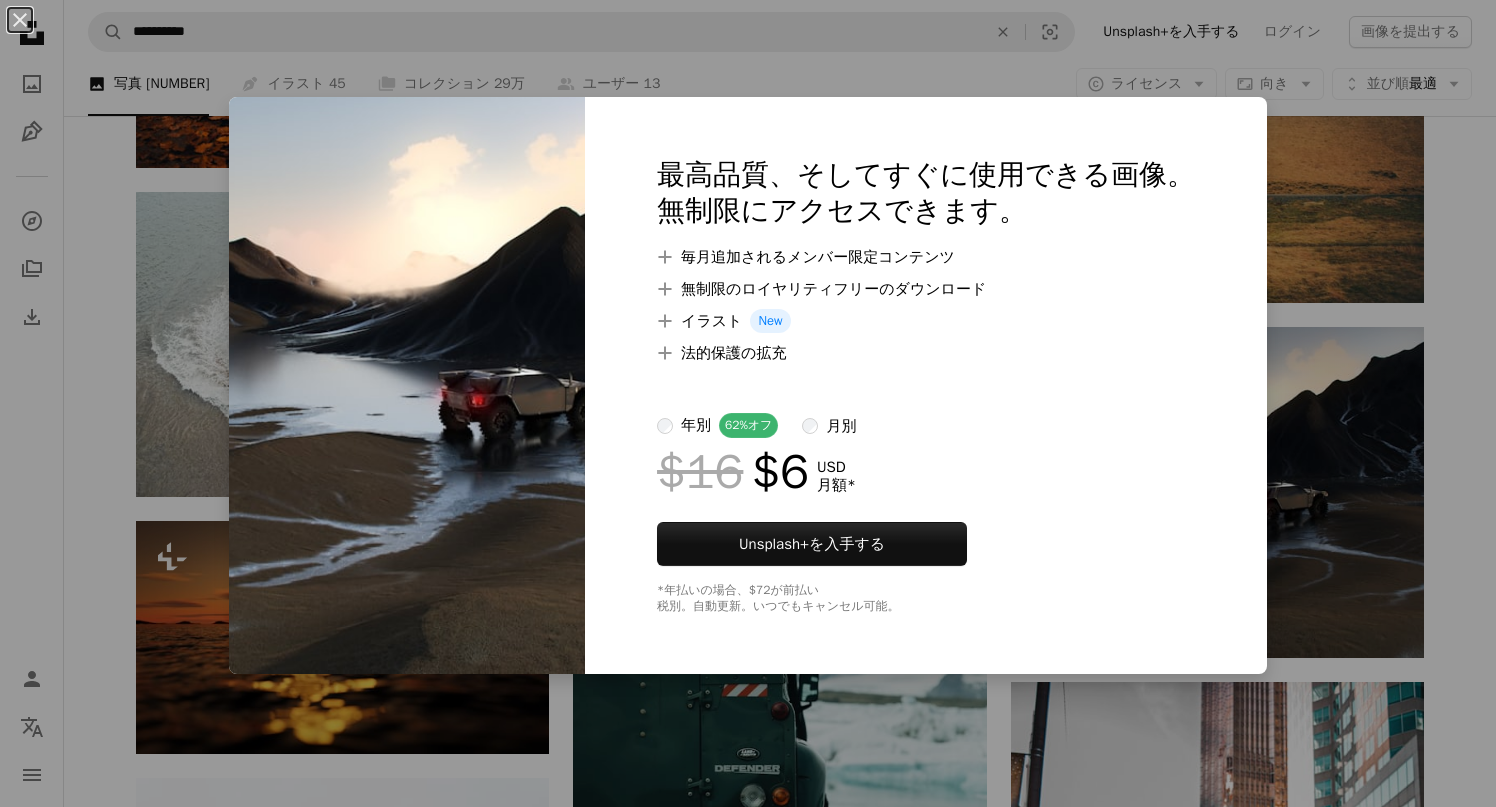 click on "An X shape 最高品質、そしてすぐに使用できる画像。 無制限にアクセスできます。 A plus sign 毎月追加されるメンバー限定コンテンツ A plus sign 無制限のロイヤリティフリーのダウンロード A plus sign イラスト  New A plus sign 法的保護の拡充 年別 62% オフ 月別 $16   $6 USD 月額 * Unsplash+ を入手する *年払いの場合、 $72 が前払い 税別。自動更新。いつでもキャンセル可能。" at bounding box center (748, 403) 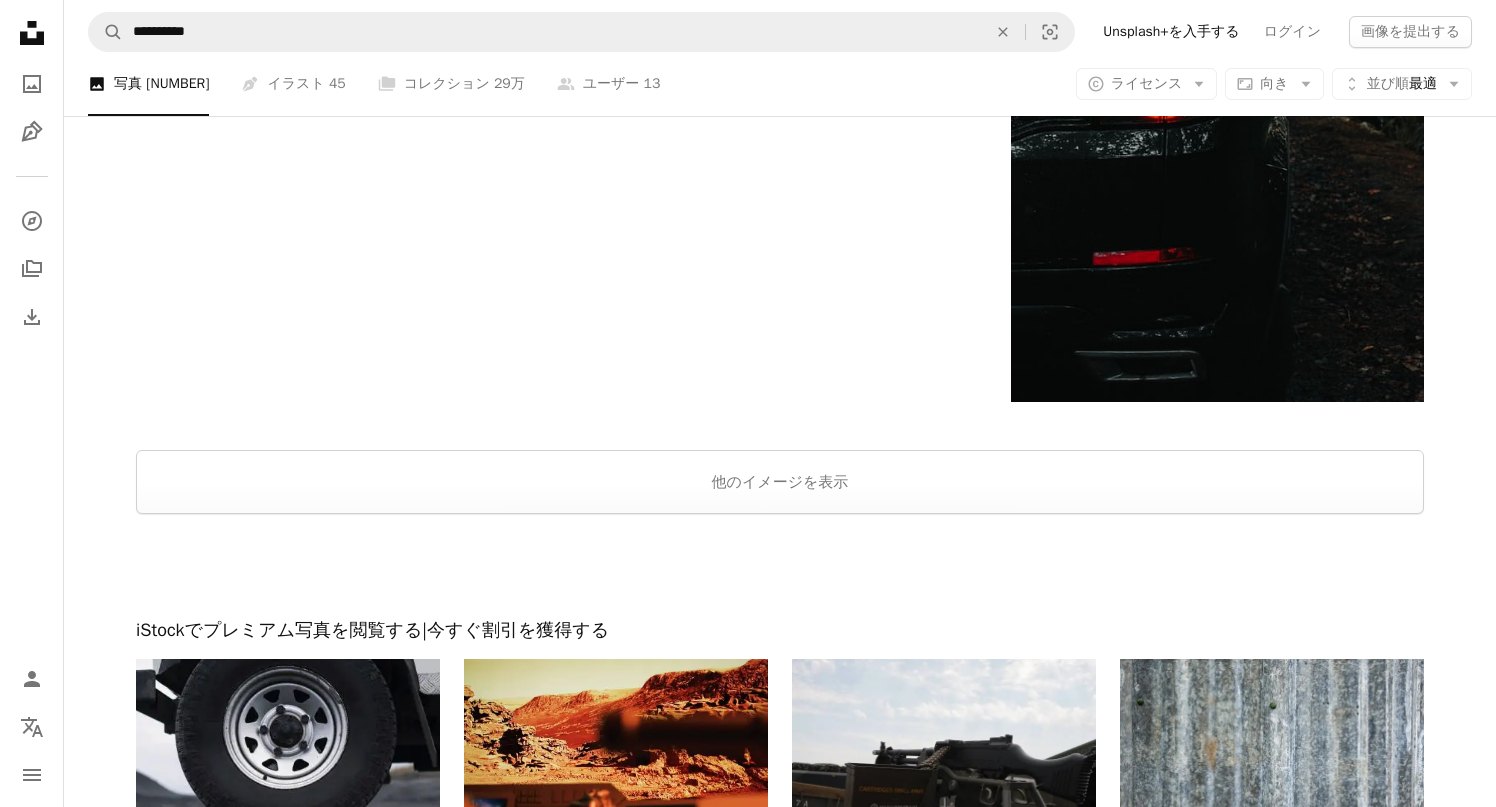 scroll, scrollTop: 3799, scrollLeft: 0, axis: vertical 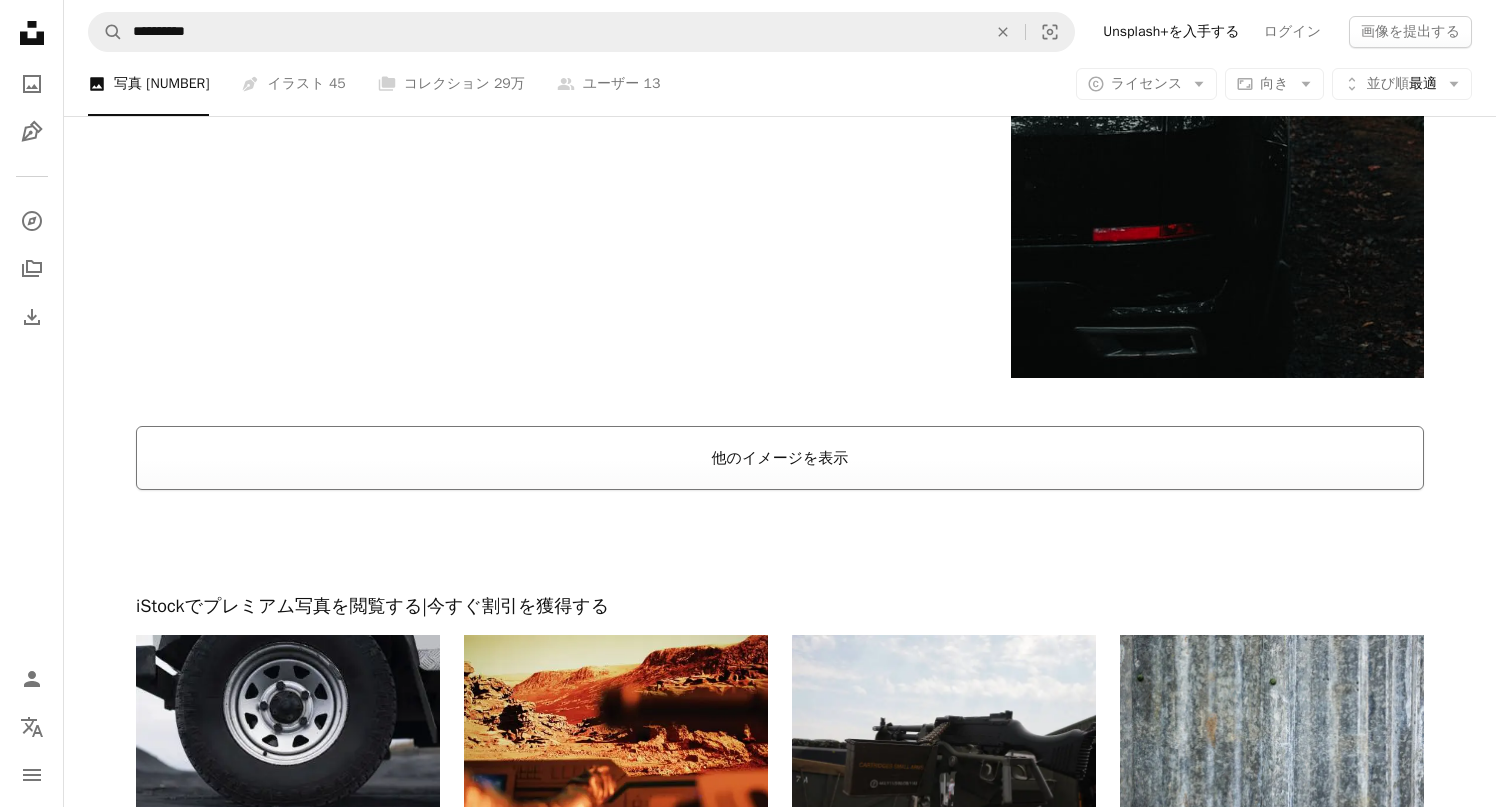 click on "他のイメージを表示" at bounding box center (780, 458) 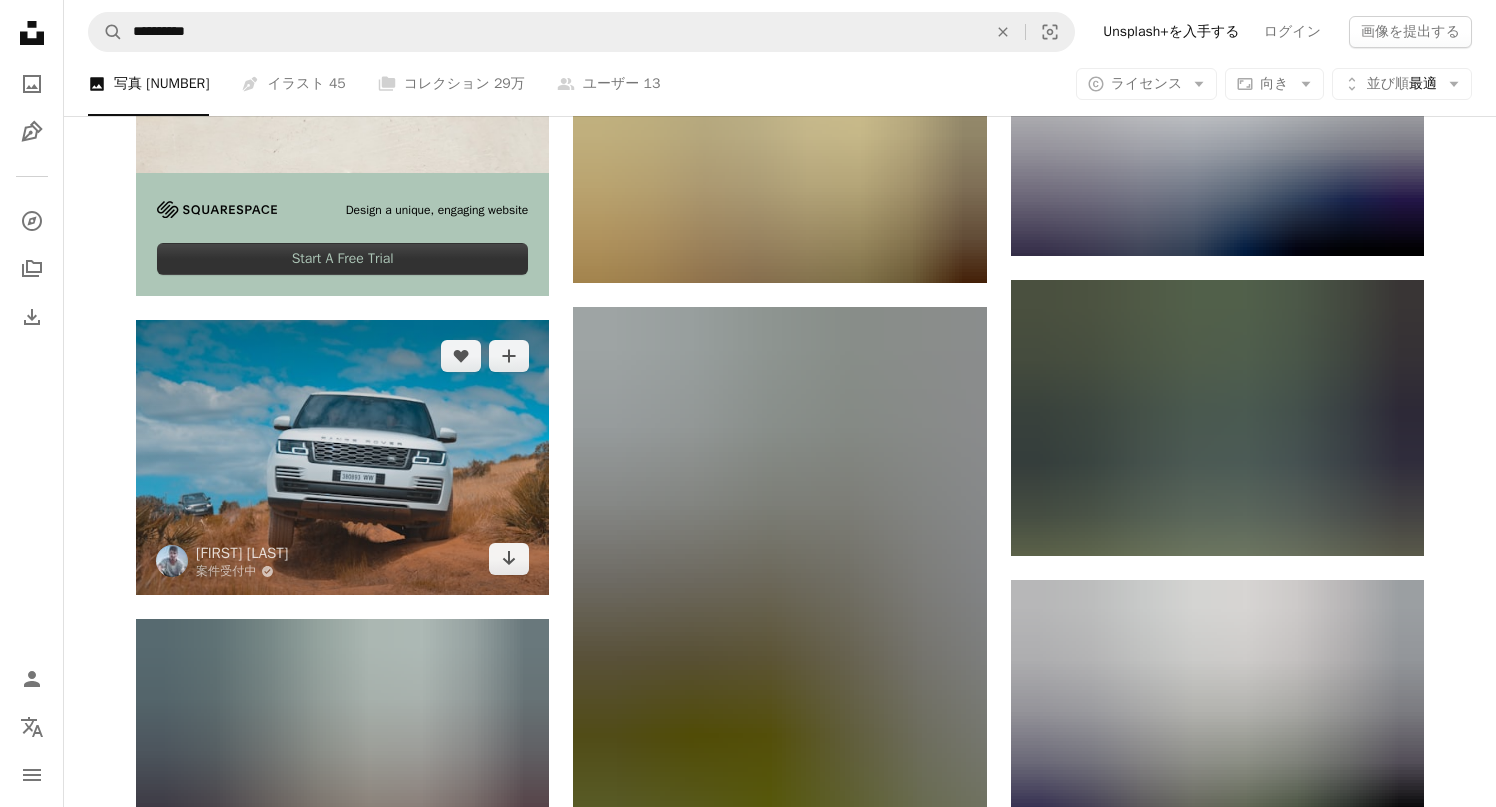 scroll, scrollTop: 5616, scrollLeft: 0, axis: vertical 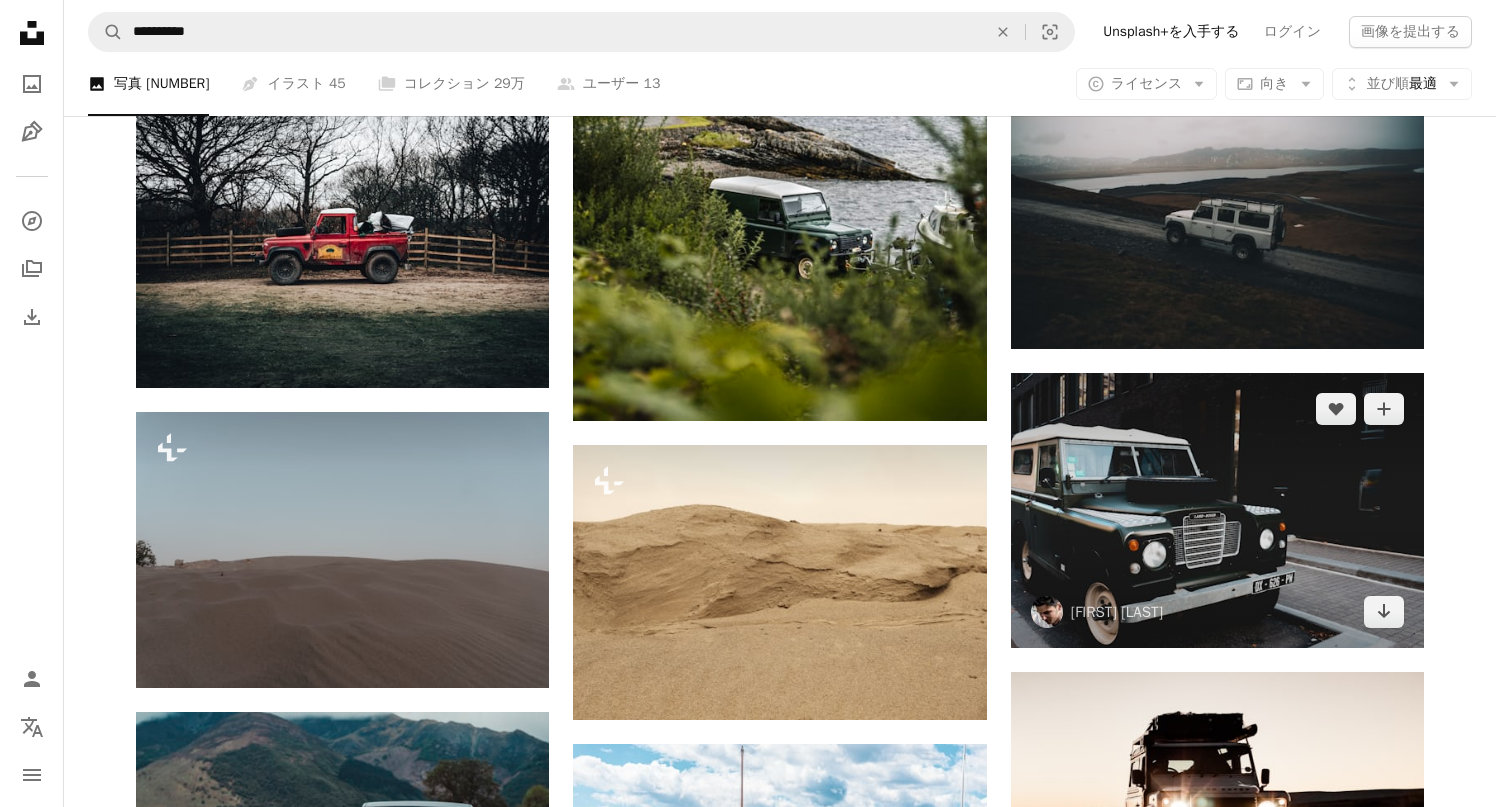 click at bounding box center (1217, 510) 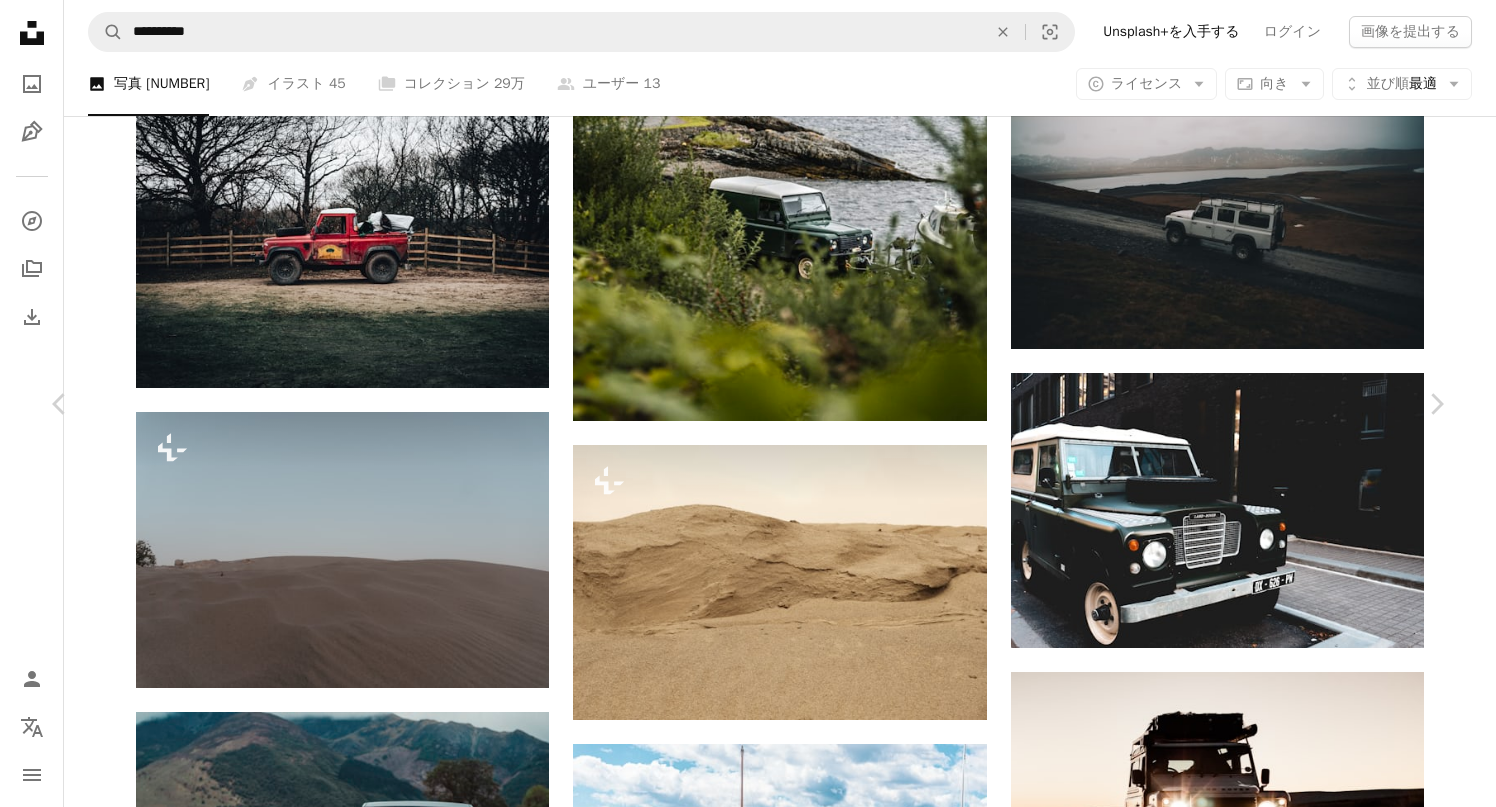 click on "An X shape Chevron left Chevron right [FIRST] [LAST] A heart A plus sign 無料ダウンロード Chevron down Zoom in 閲覧数 558,423 ダウンロード数 1,856 A forward-right arrow 共有 Info icon 情報 More Actions Calendar outlined 2018年11月20日 に公開 Safety Unsplashライセンス の下、無料で利用可能 車 陸 道 緑 車 ビンテージ 十字 歴史 イングランド 古い 英語 道路 輪 激情 クラシック ランドローバー 古い 車輪 クラシック ローバー 無料の写真 iStockでプレミアム関連写真を閲覧する  |  コード：UNSPLASH20で20%オフ iStockでもっと見る  ↗ 関連イメージ A heart A plus sign [FIRST] [LAST] 案件受付中 A checkmark inside of a circle Arrow pointing down A heart A plus sign [FIRST] [LAST] Arrow pointing down A heart A plus sign [FIRST] [LAST] 案件受付中 A checkmark inside of a circle Arrow pointing down A heart A plus sign [FIRST] [LAST] Arrow pointing down A heart A plus sign" at bounding box center (748, 4549) 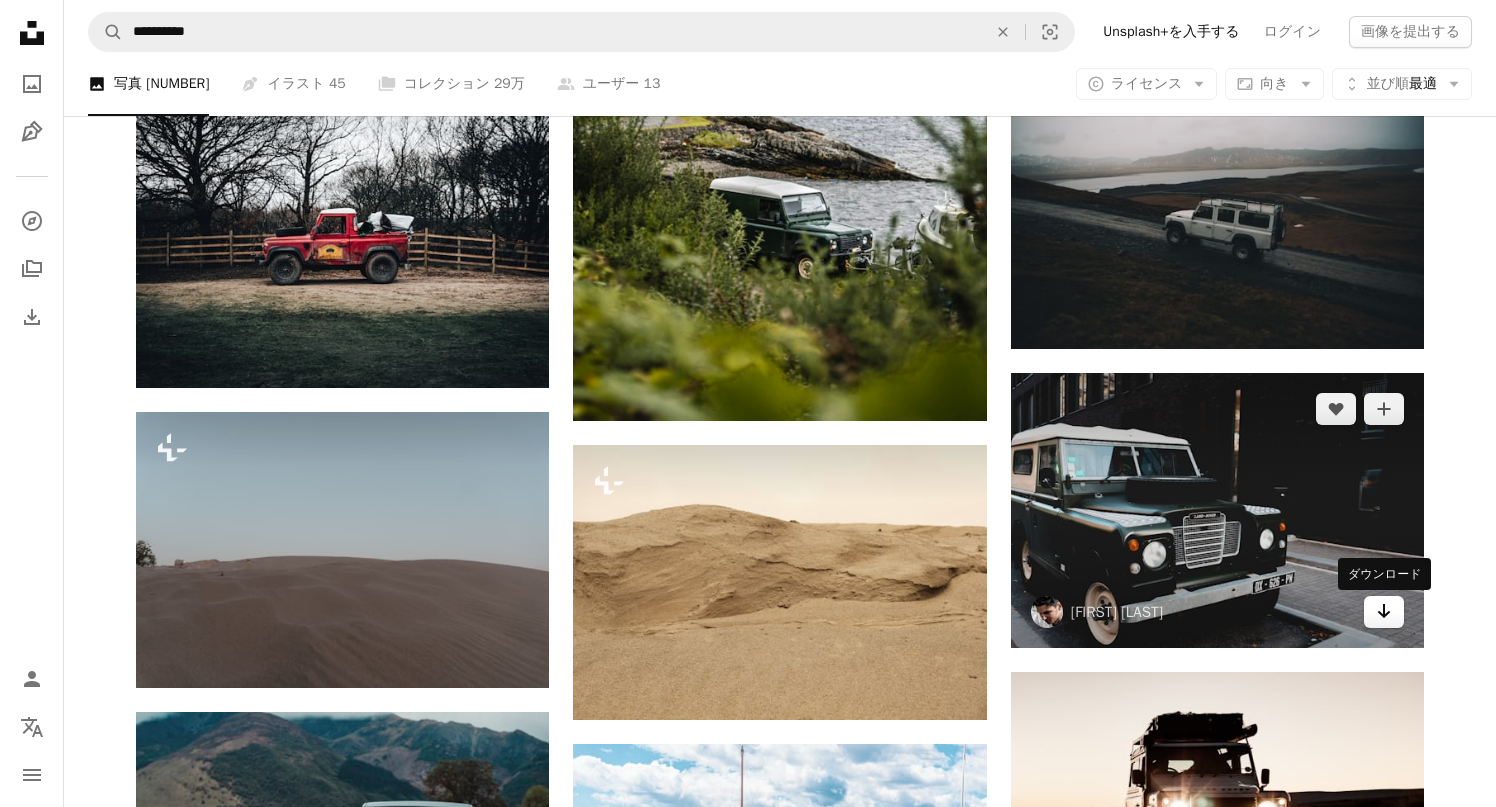 click on "Arrow pointing down" at bounding box center [1384, 612] 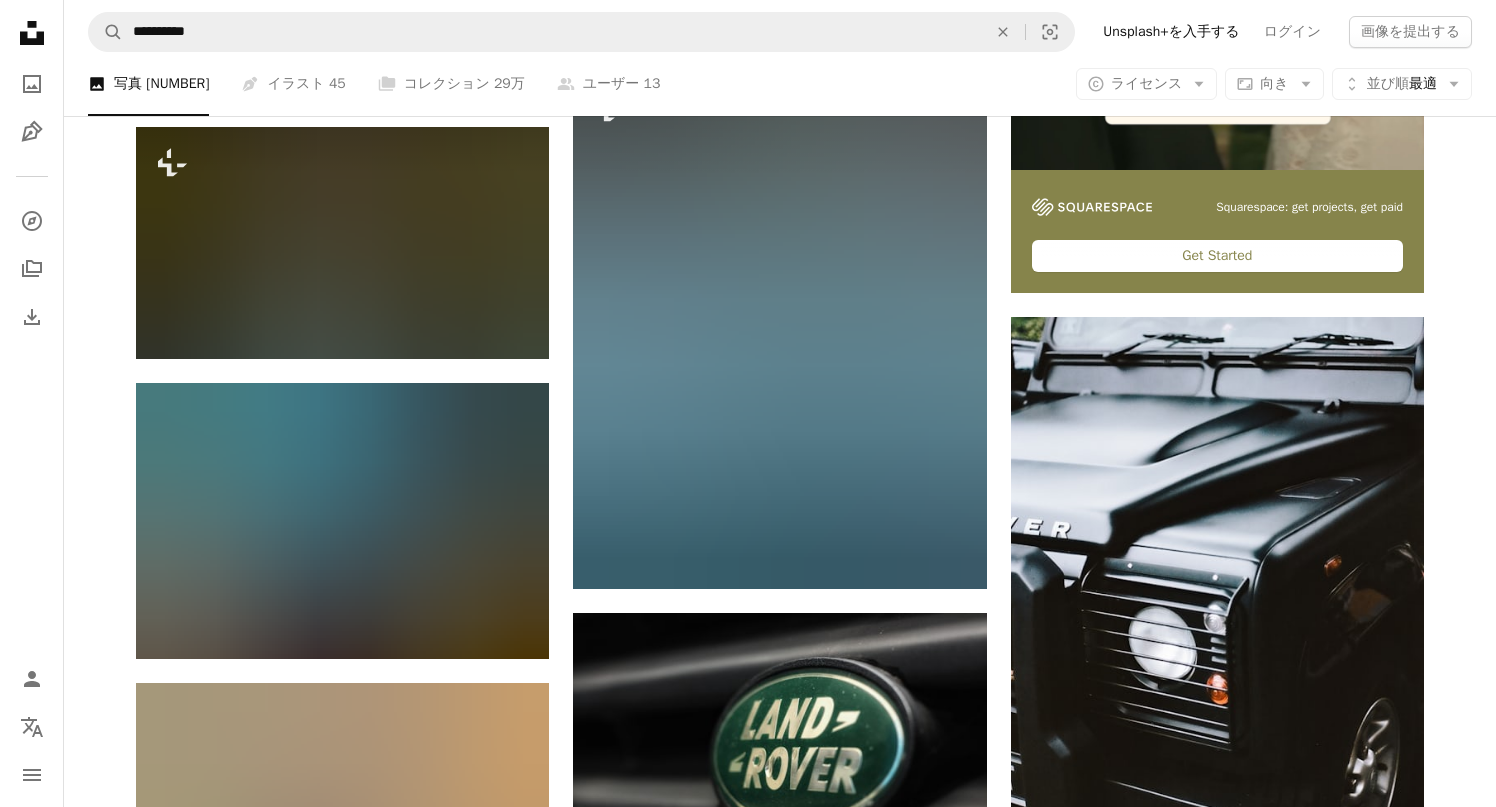 scroll, scrollTop: 8338, scrollLeft: 0, axis: vertical 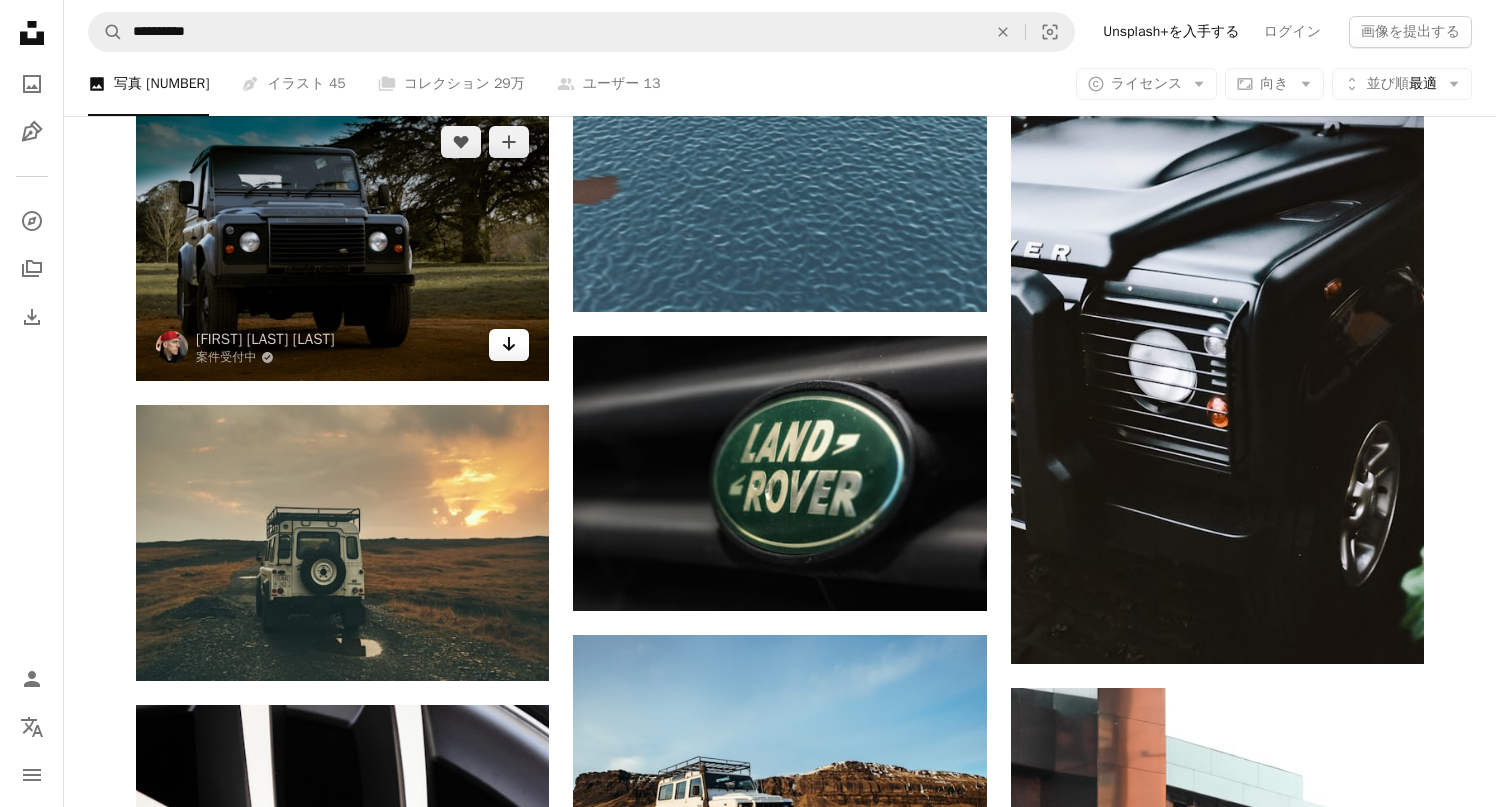 click on "Arrow pointing down" 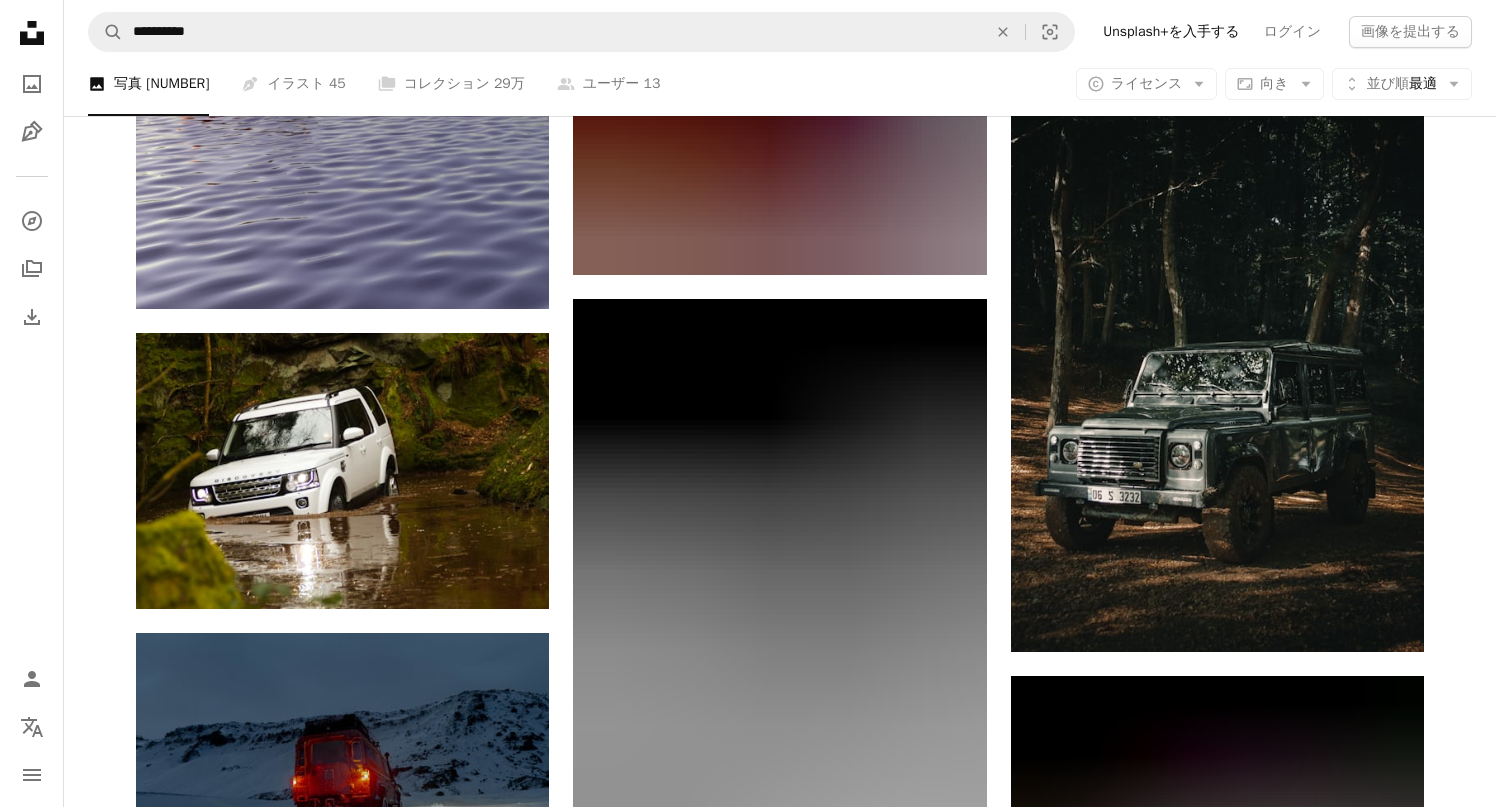 scroll, scrollTop: 11026, scrollLeft: 0, axis: vertical 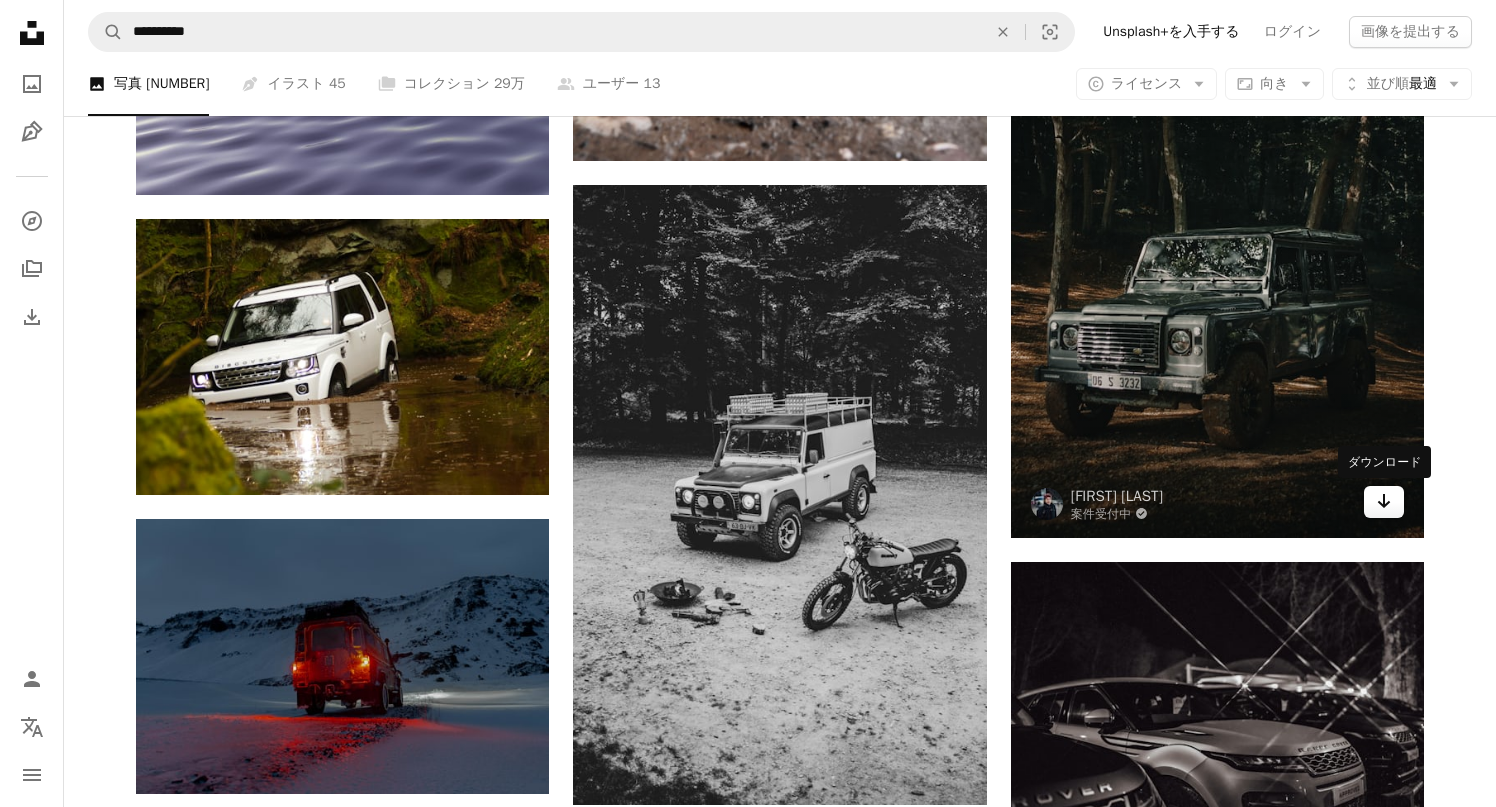 click on "Arrow pointing down" at bounding box center [1384, 502] 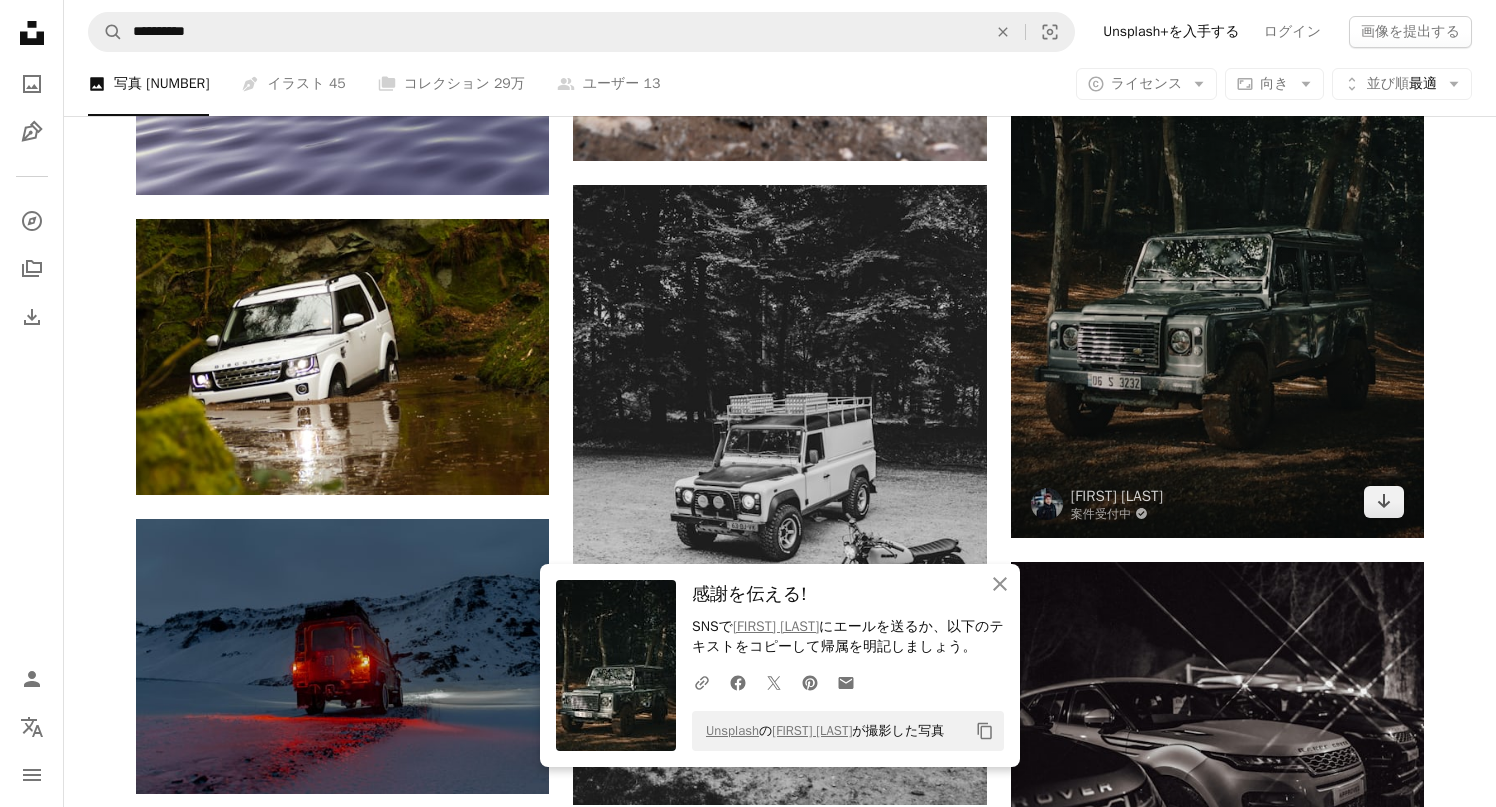 click at bounding box center [1217, 228] 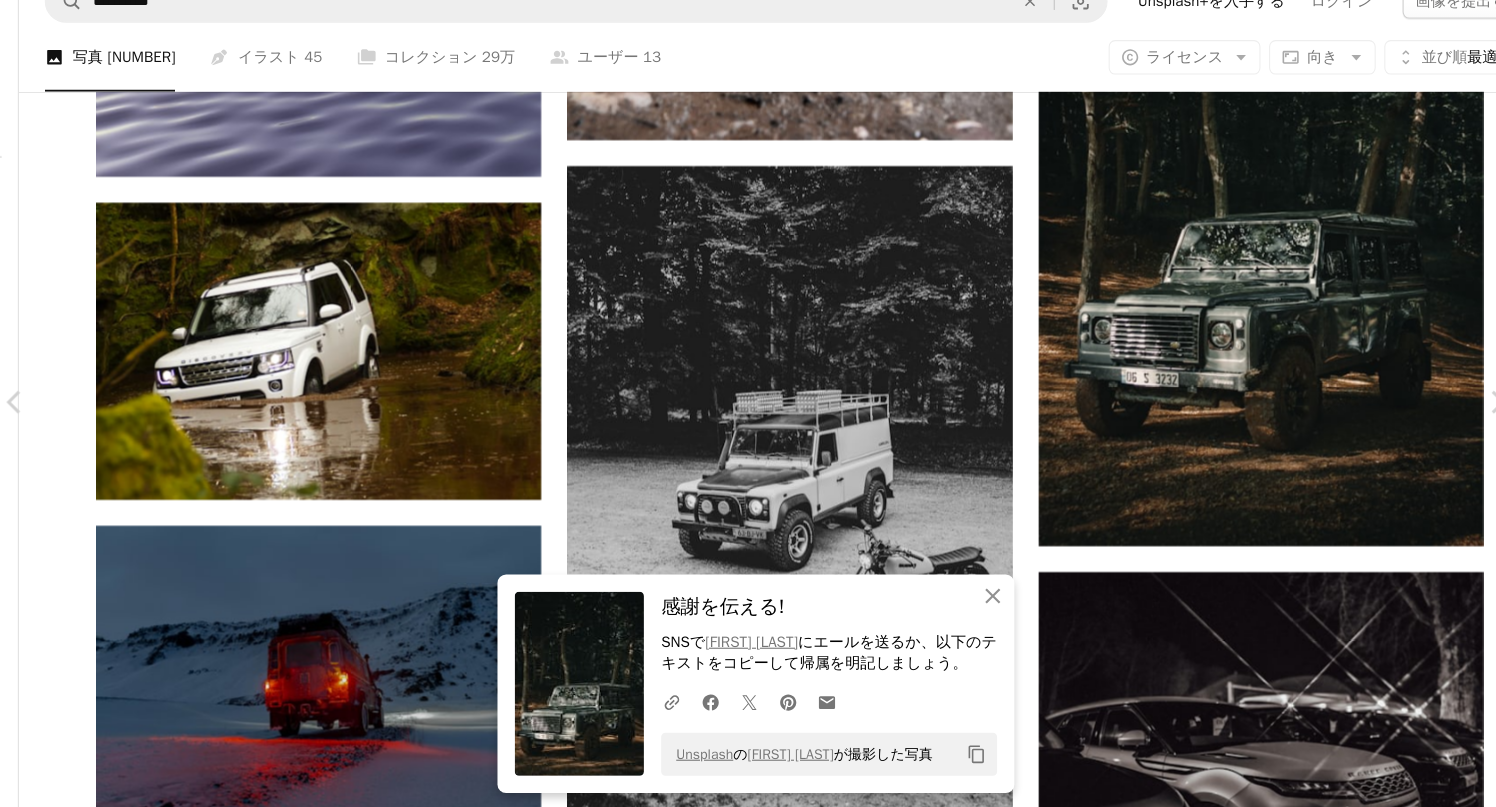click at bounding box center [740, 3800] 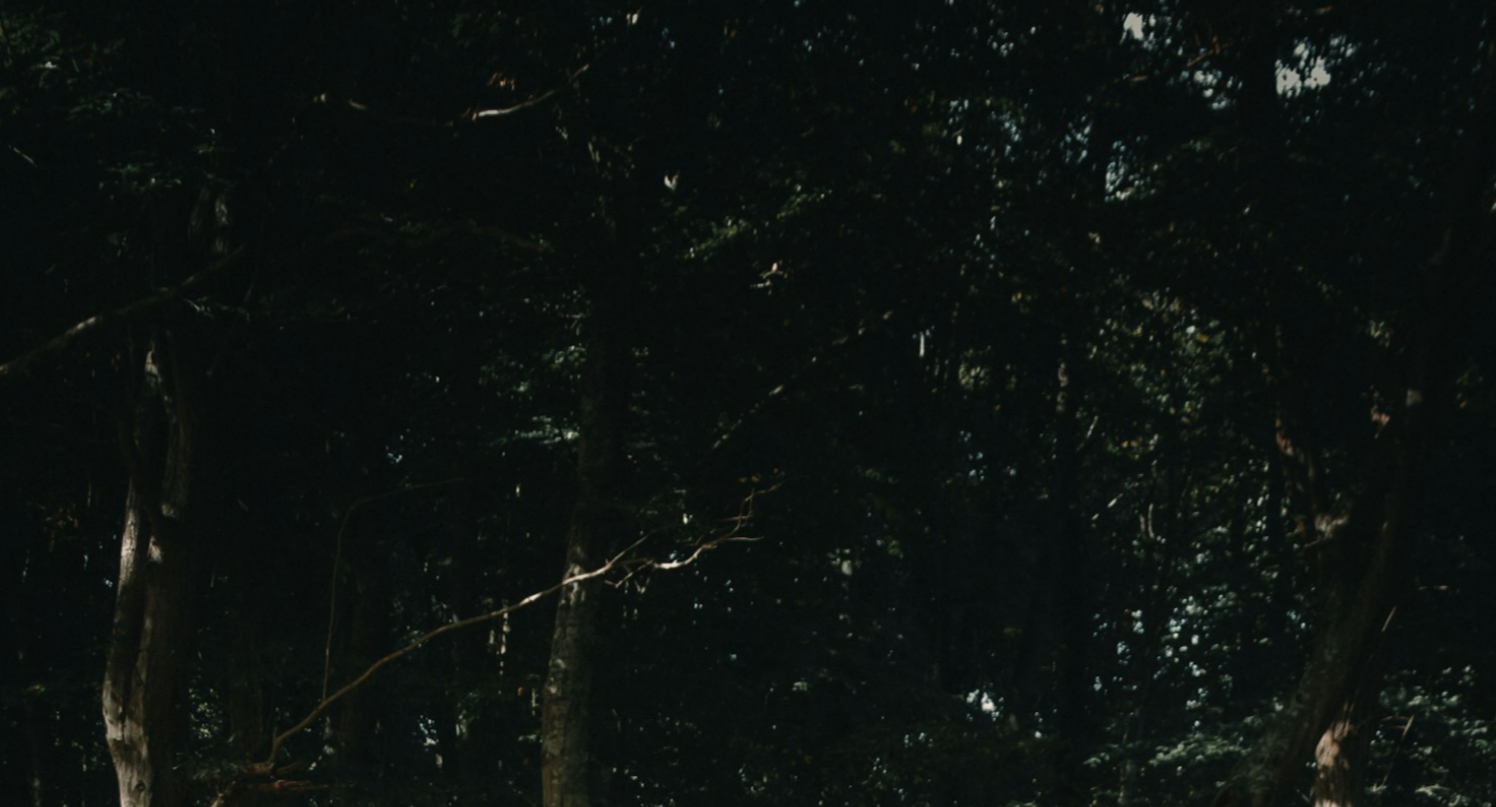 scroll, scrollTop: 720, scrollLeft: 0, axis: vertical 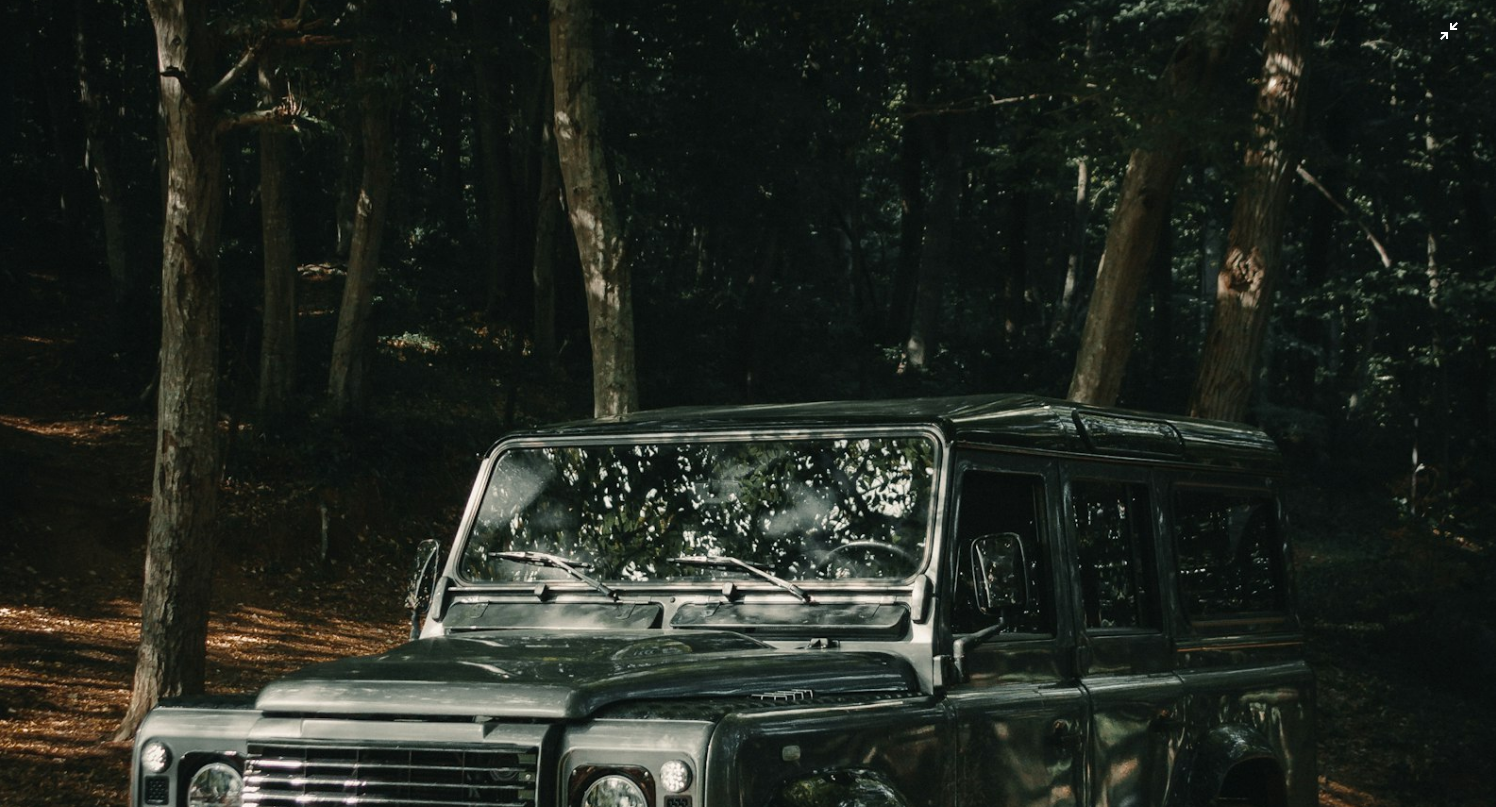 click at bounding box center [748, 402] 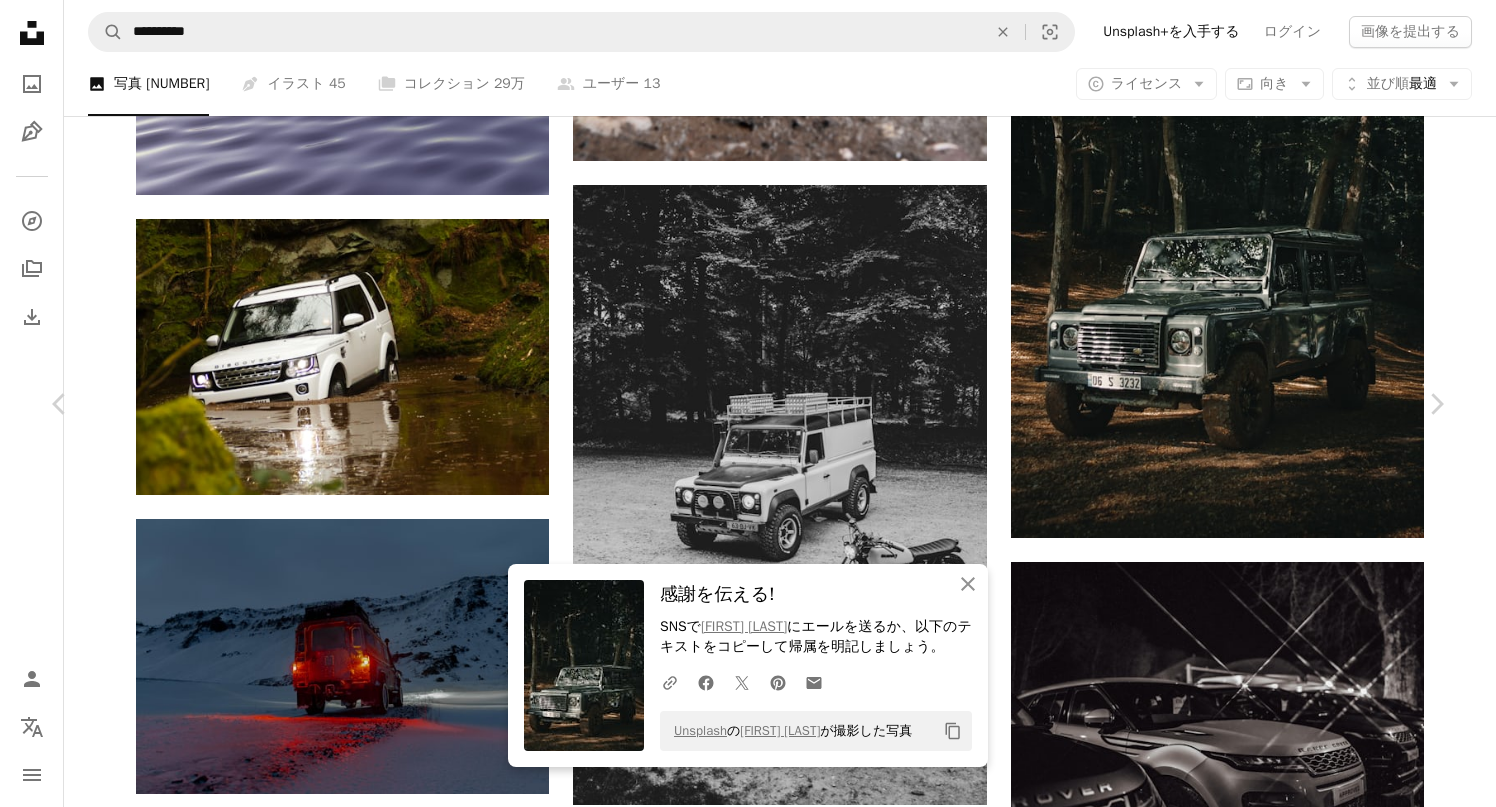 click on "An X shape Chevron left Chevron right An X shape 閉じる 感謝を伝える! SNSで [PERSON] にエールを送るか、以下のテキストをコピーして帰属を明記しましょう。 A URL sharing icon (chains) Facebook icon X (formerly Twitter) icon Pinterest icon An envelope Unsplash の [PERSON] が撮影した写真
Copy content [PERSON] 案件受付中 A checkmark inside of a circle A heart A plus sign 無料ダウンロード Chevron down Zoom in 閲覧数 1,374,428 ダウンロード数 8,206 特集されたコレクション 写真 A forward-right arrow 共有 Info icon 情報 More Actions A map marker [CITY], [STATE] Calendar outlined 2019年10月30日 に公開 Camera Canon, EOS 50D Safety Unsplashライセンス の下、無料で利用可能 車 森 旅行 道 光 車 冒険 クリエイティブな画像 パス ムード 根暗 探る SUVの ディフェンダー ランドローバー 泥 深い森 ランドローバー" at bounding box center (748, 3799) 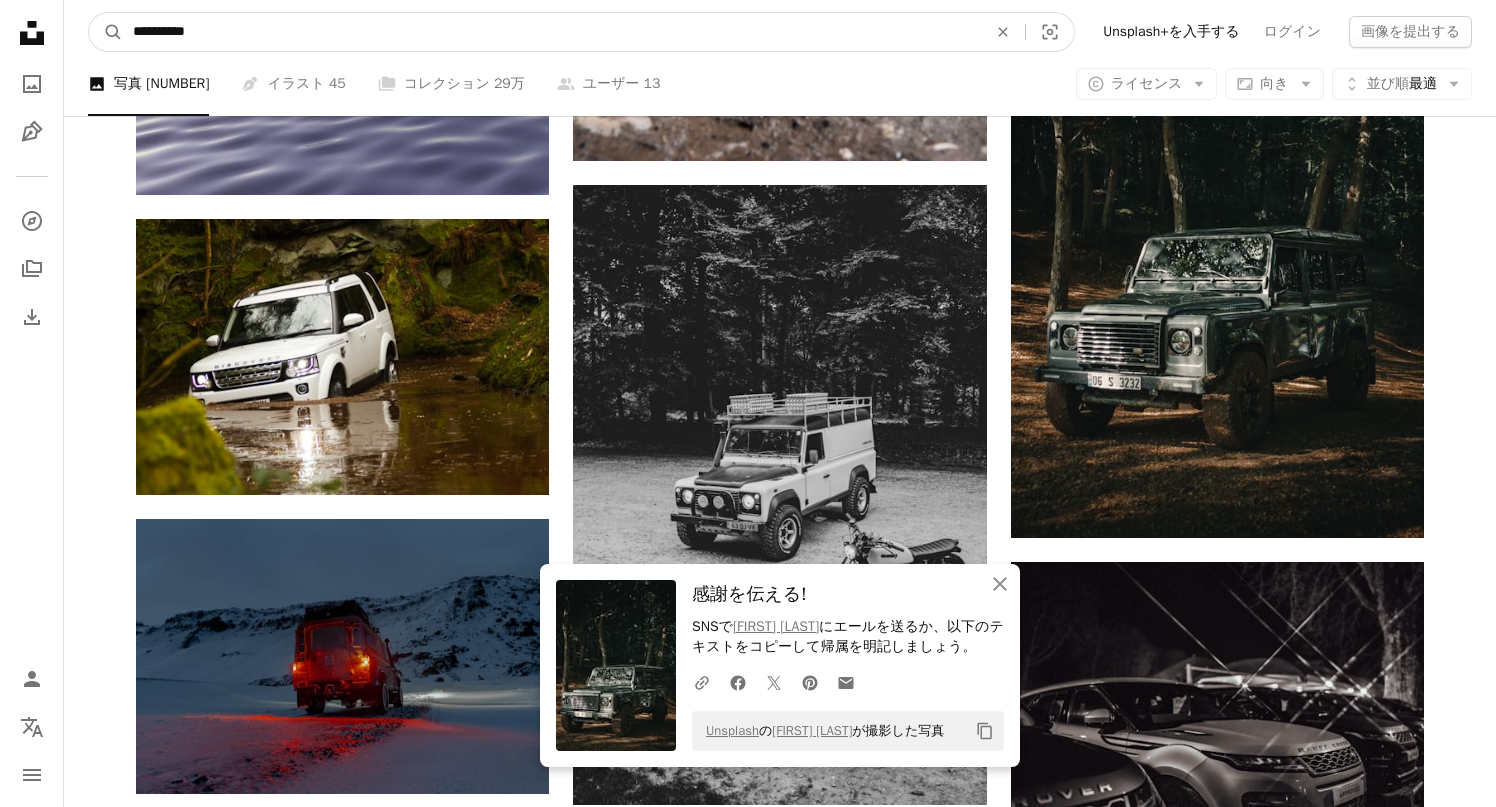 click on "**********" at bounding box center (552, 32) 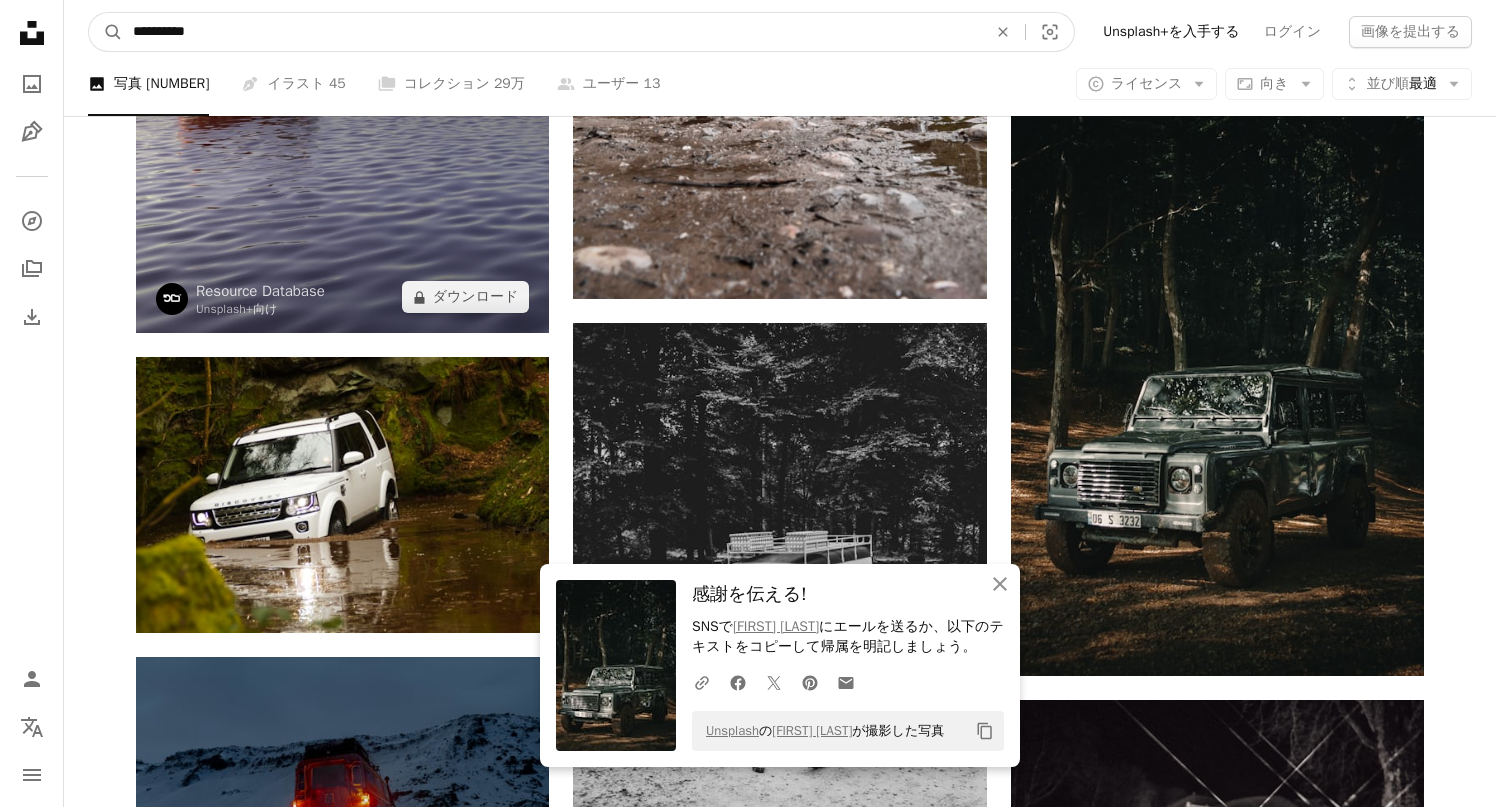 paste on "*" 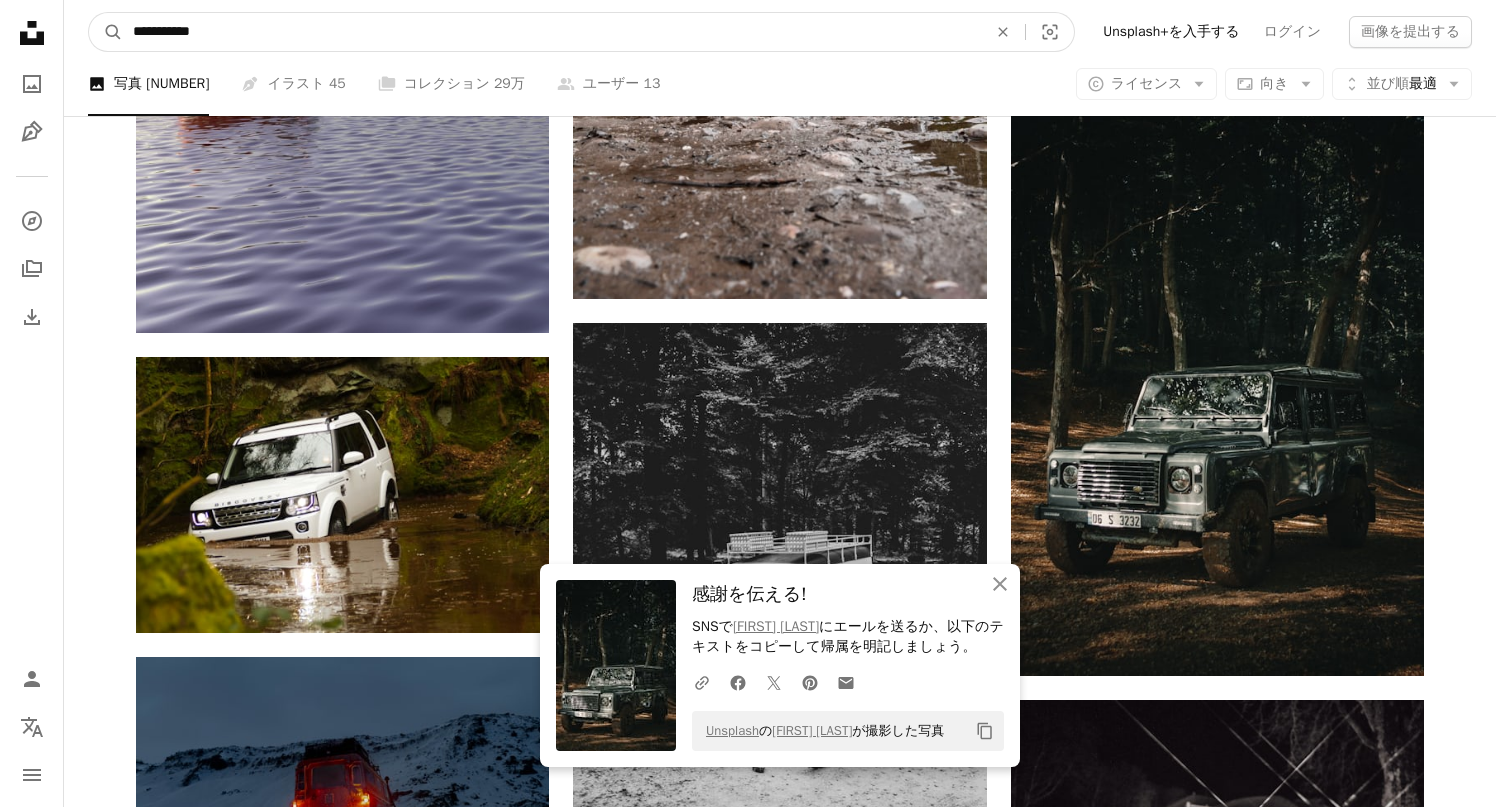 type on "**********" 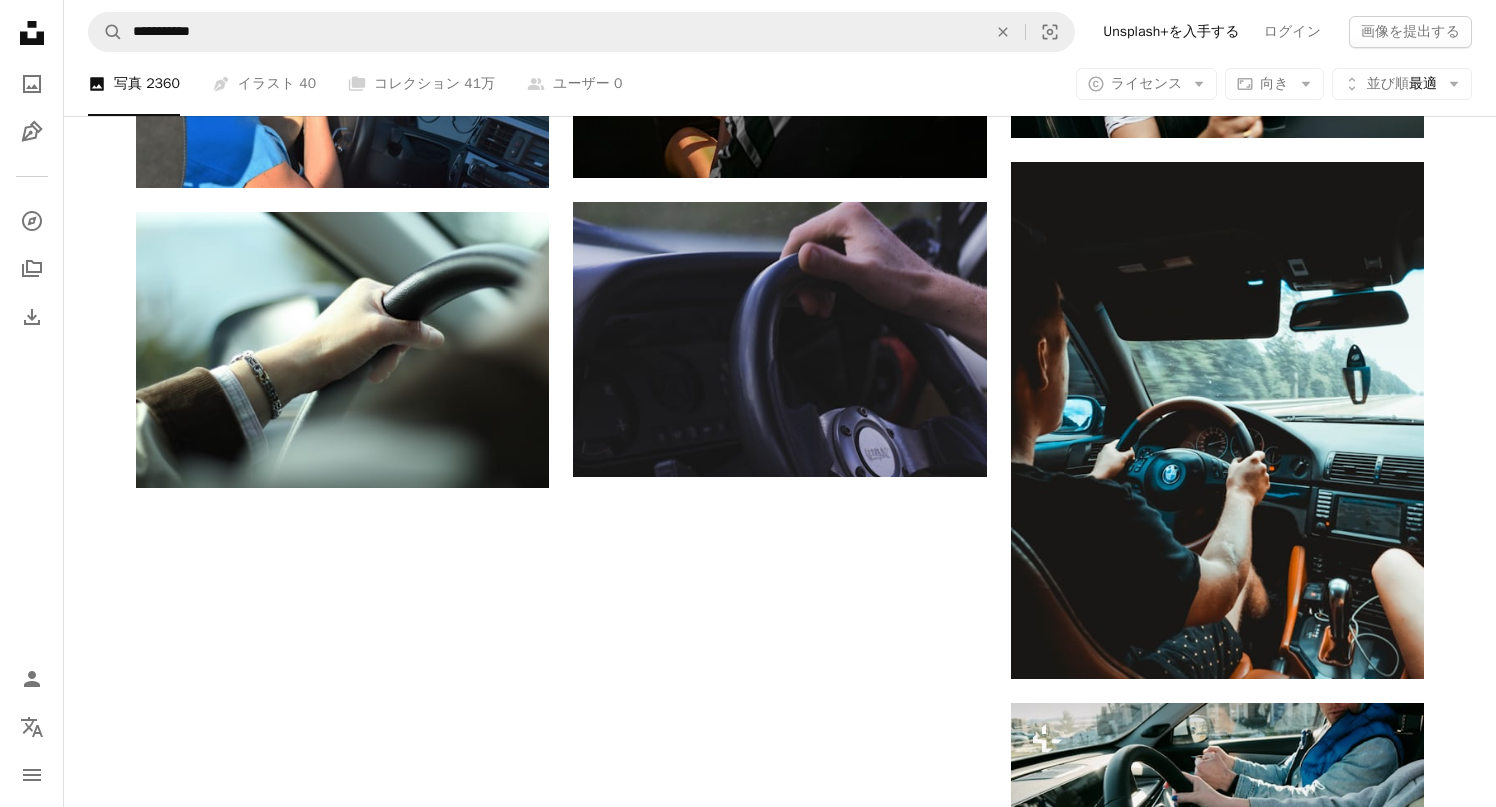 scroll, scrollTop: 2033, scrollLeft: 0, axis: vertical 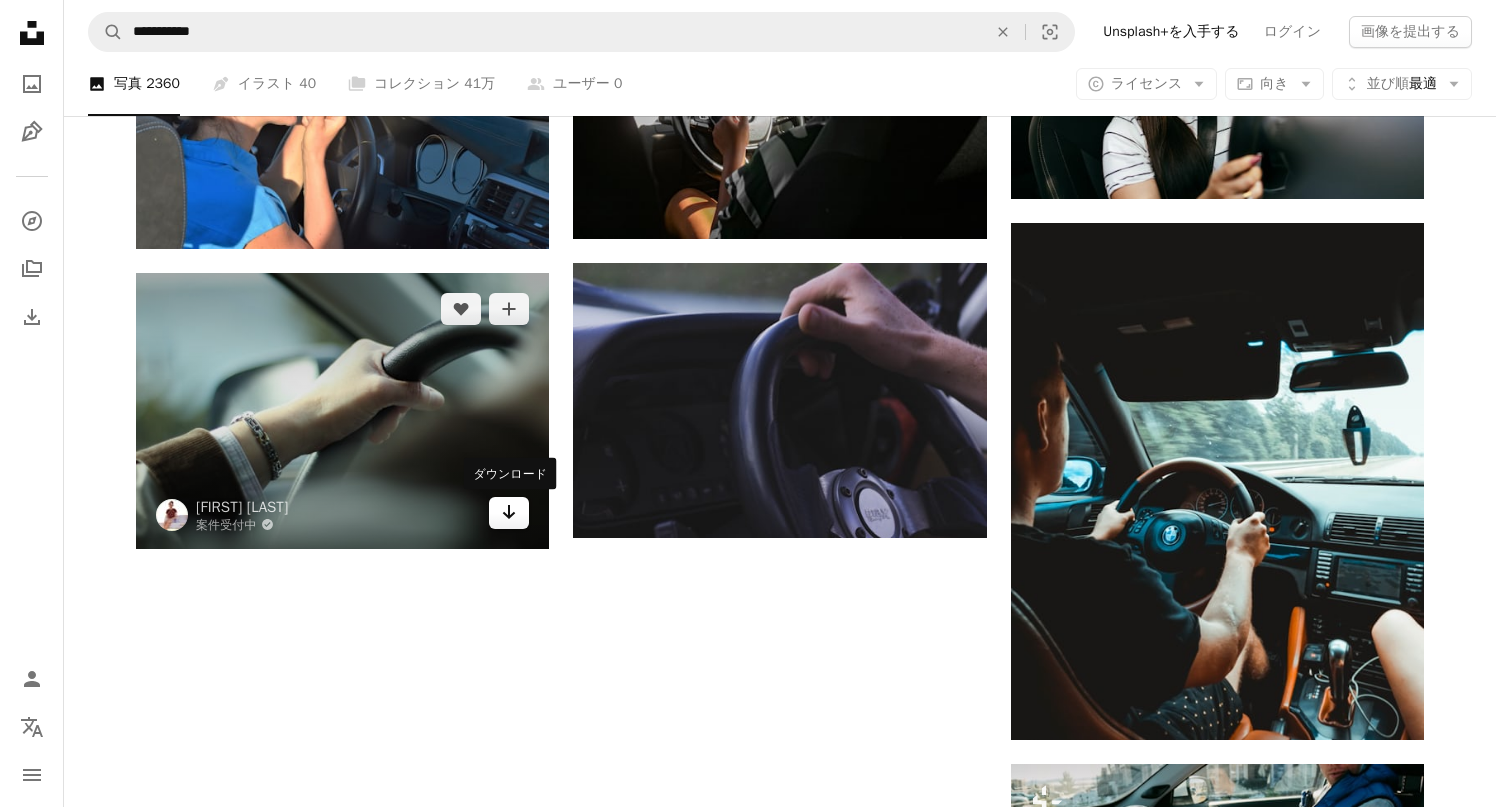 click on "Arrow pointing down" 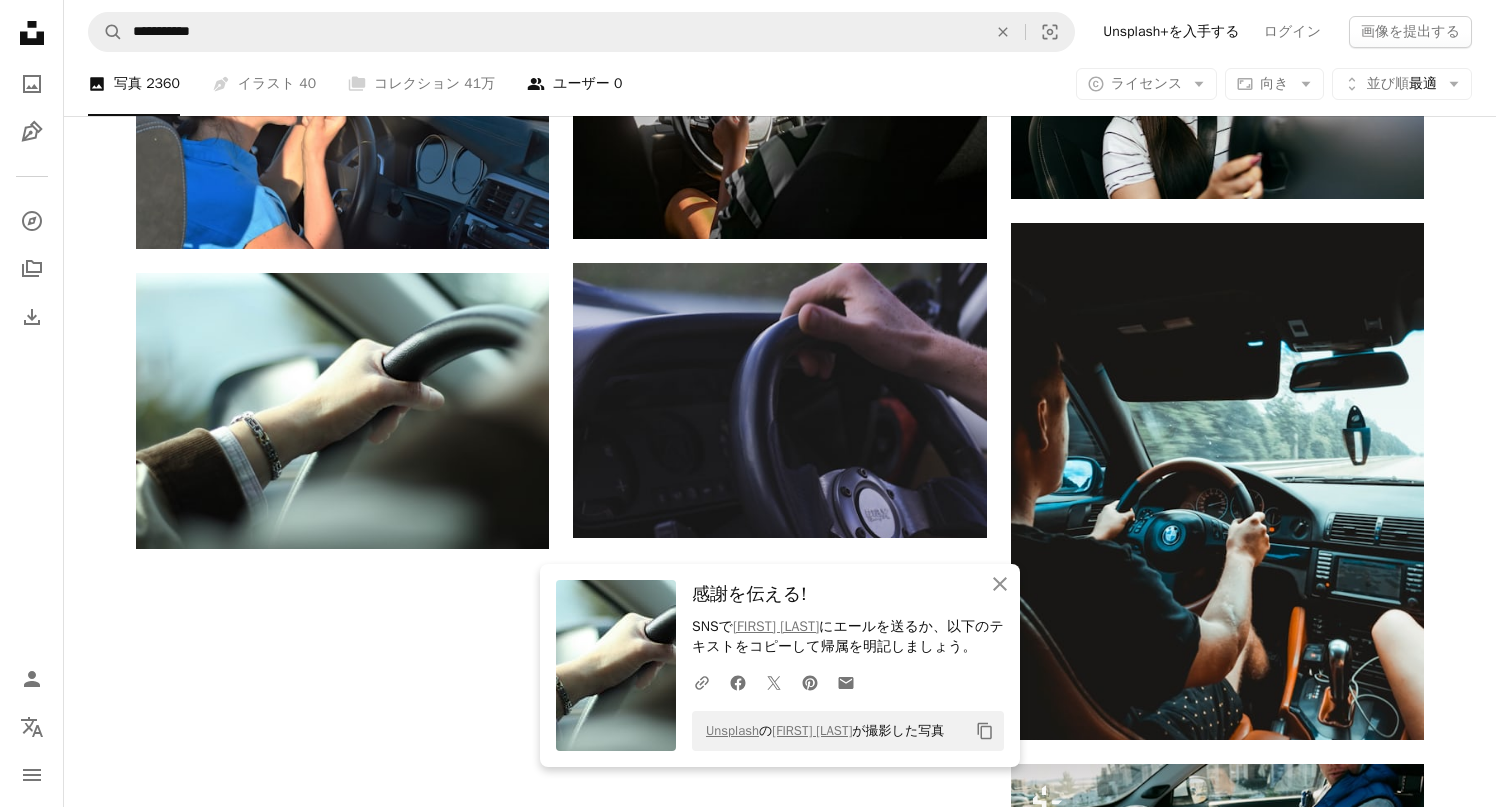 click on "A group of people ユーザー   0" at bounding box center [574, 84] 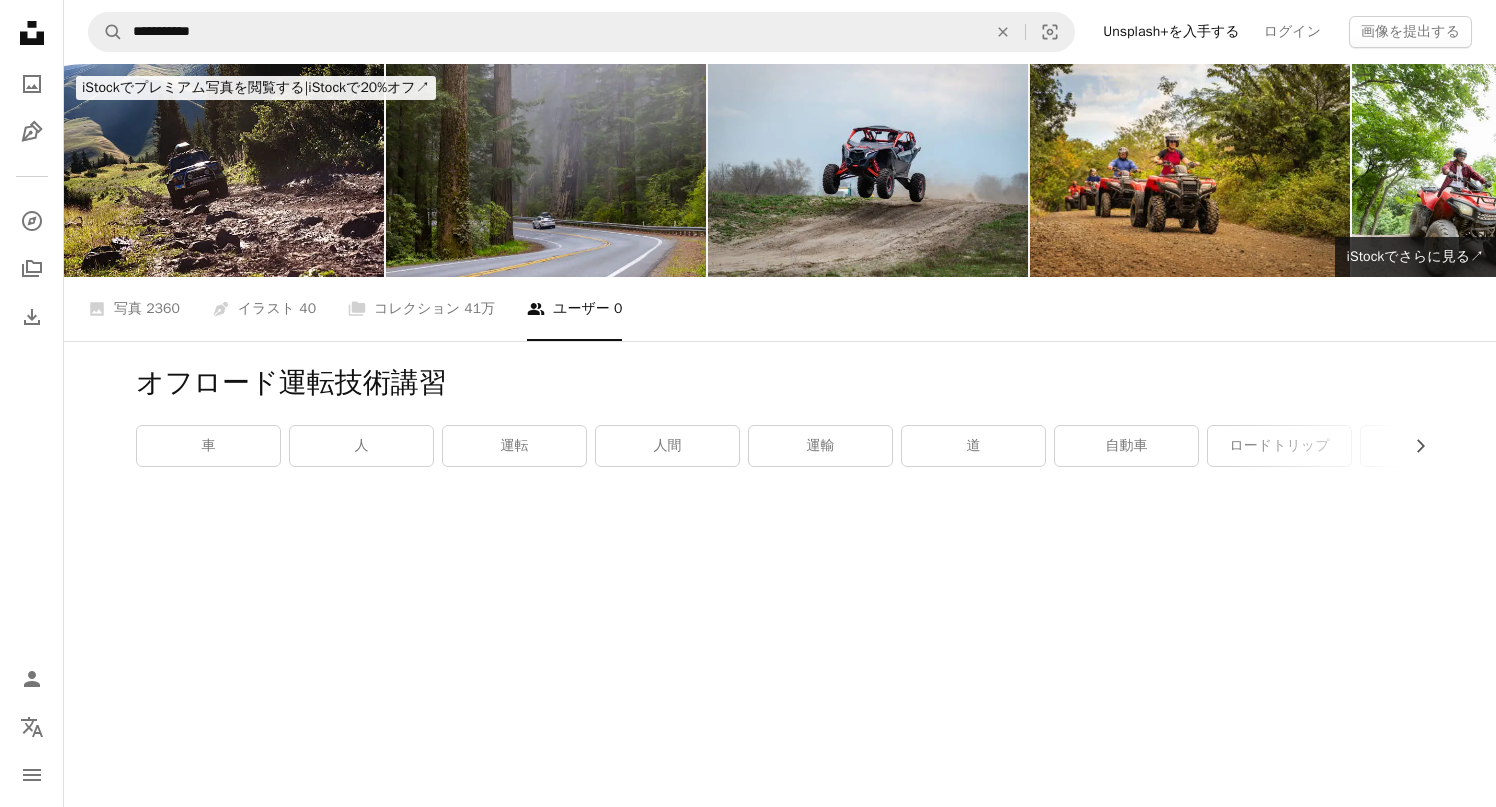 scroll, scrollTop: 0, scrollLeft: 0, axis: both 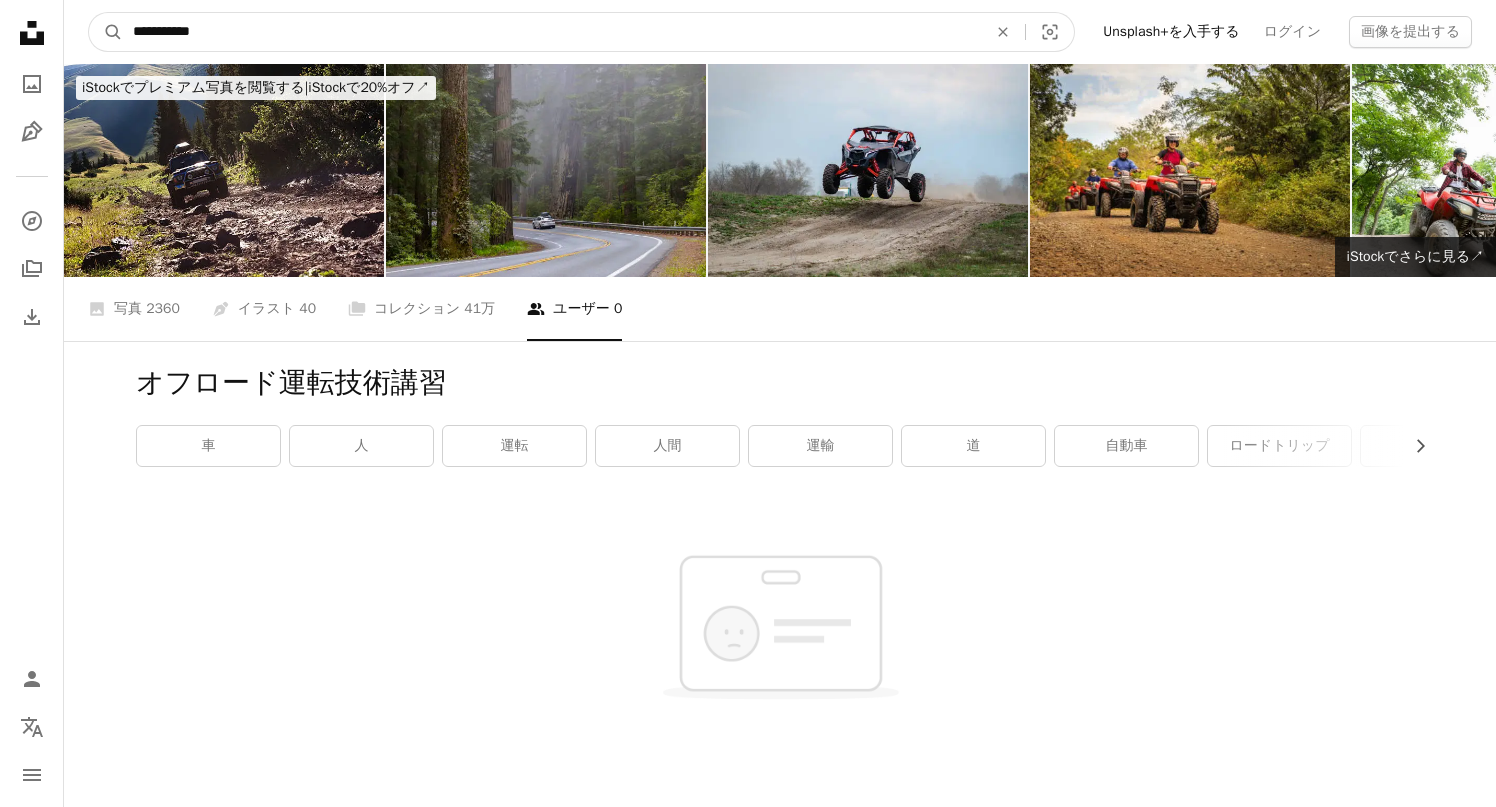 click on "**********" at bounding box center [552, 32] 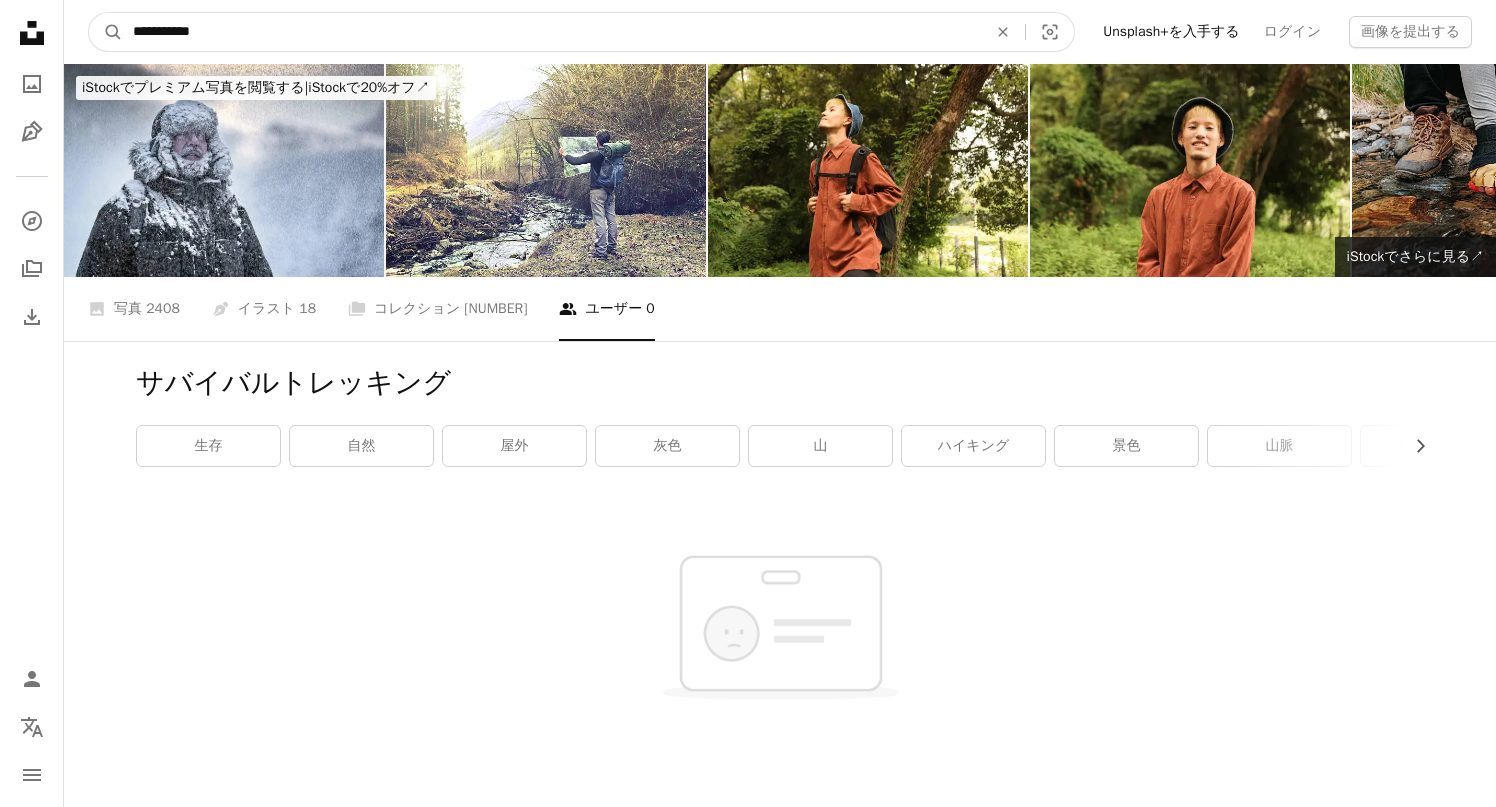 click on "**********" at bounding box center (552, 32) 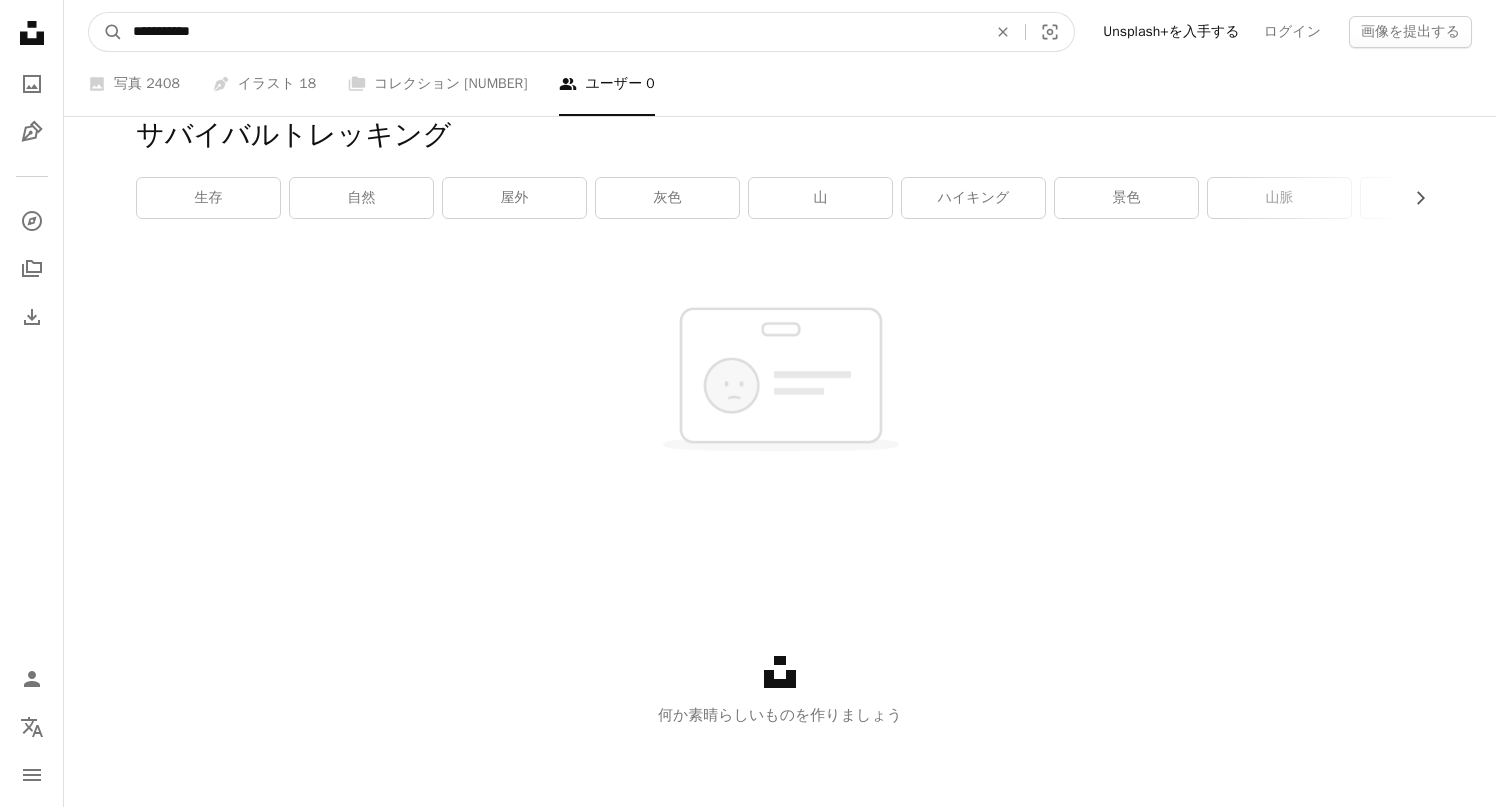 scroll, scrollTop: 0, scrollLeft: 0, axis: both 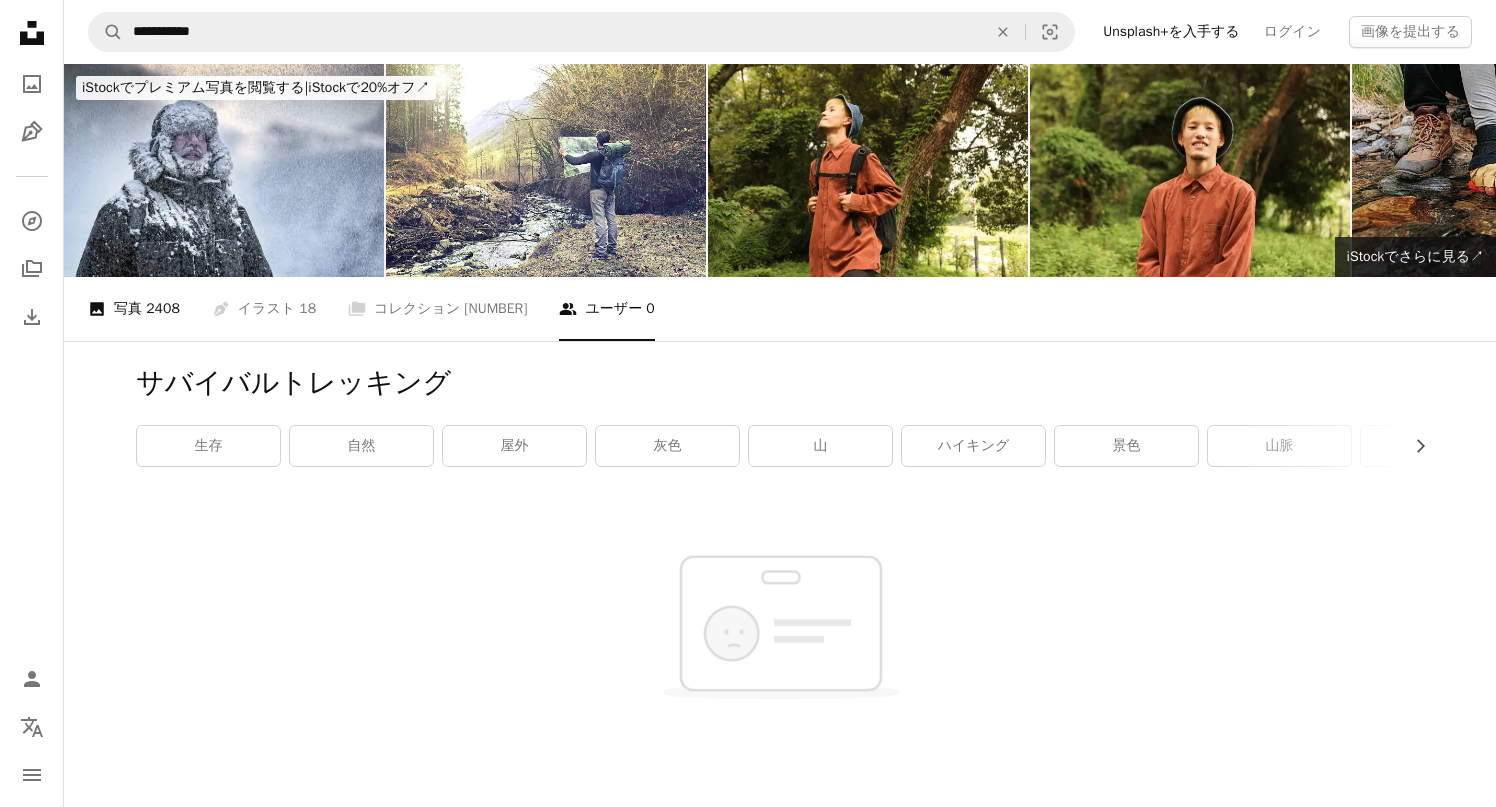 click on "A photo 写真   2408" at bounding box center (134, 309) 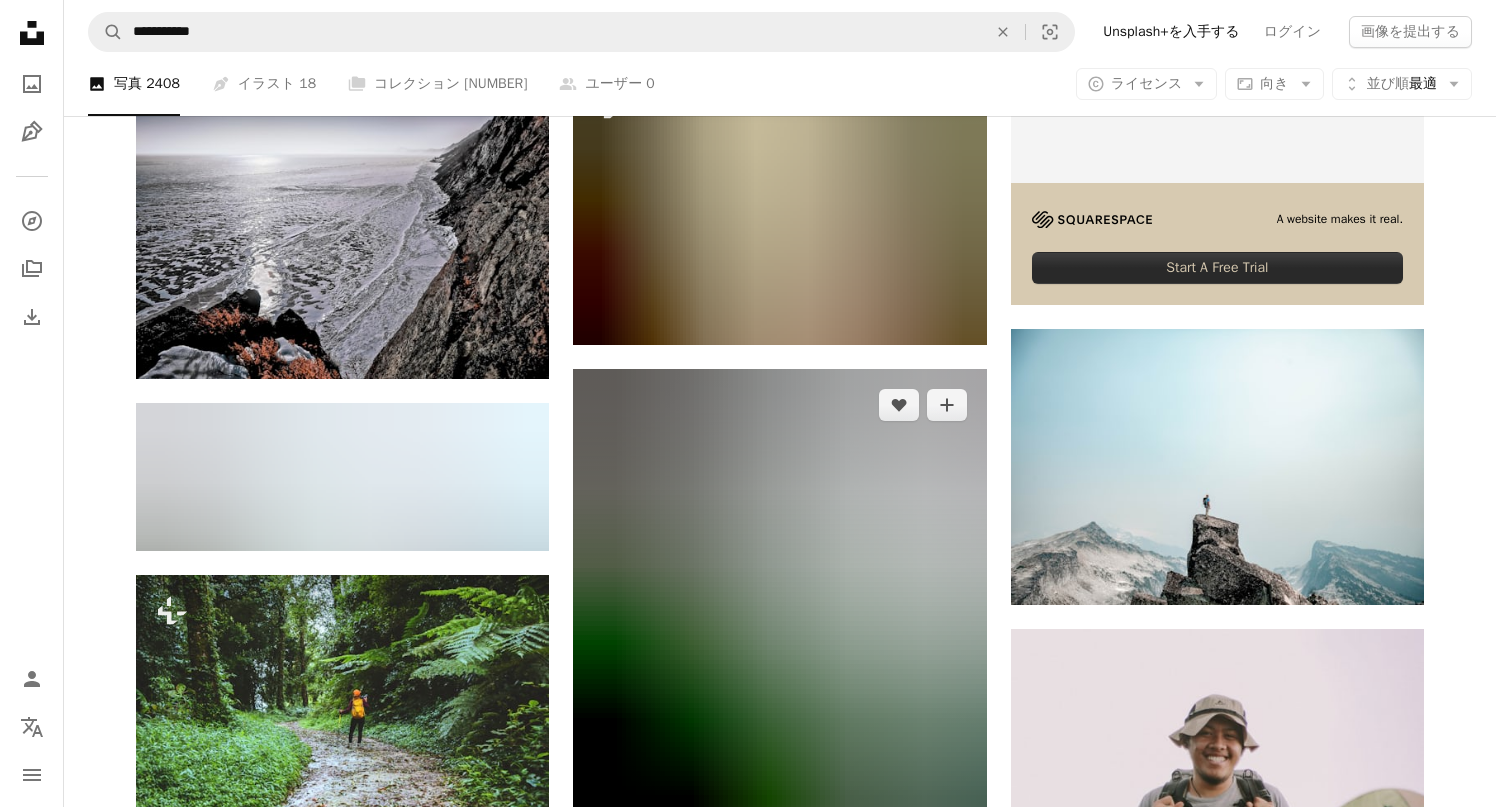 scroll, scrollTop: 0, scrollLeft: 0, axis: both 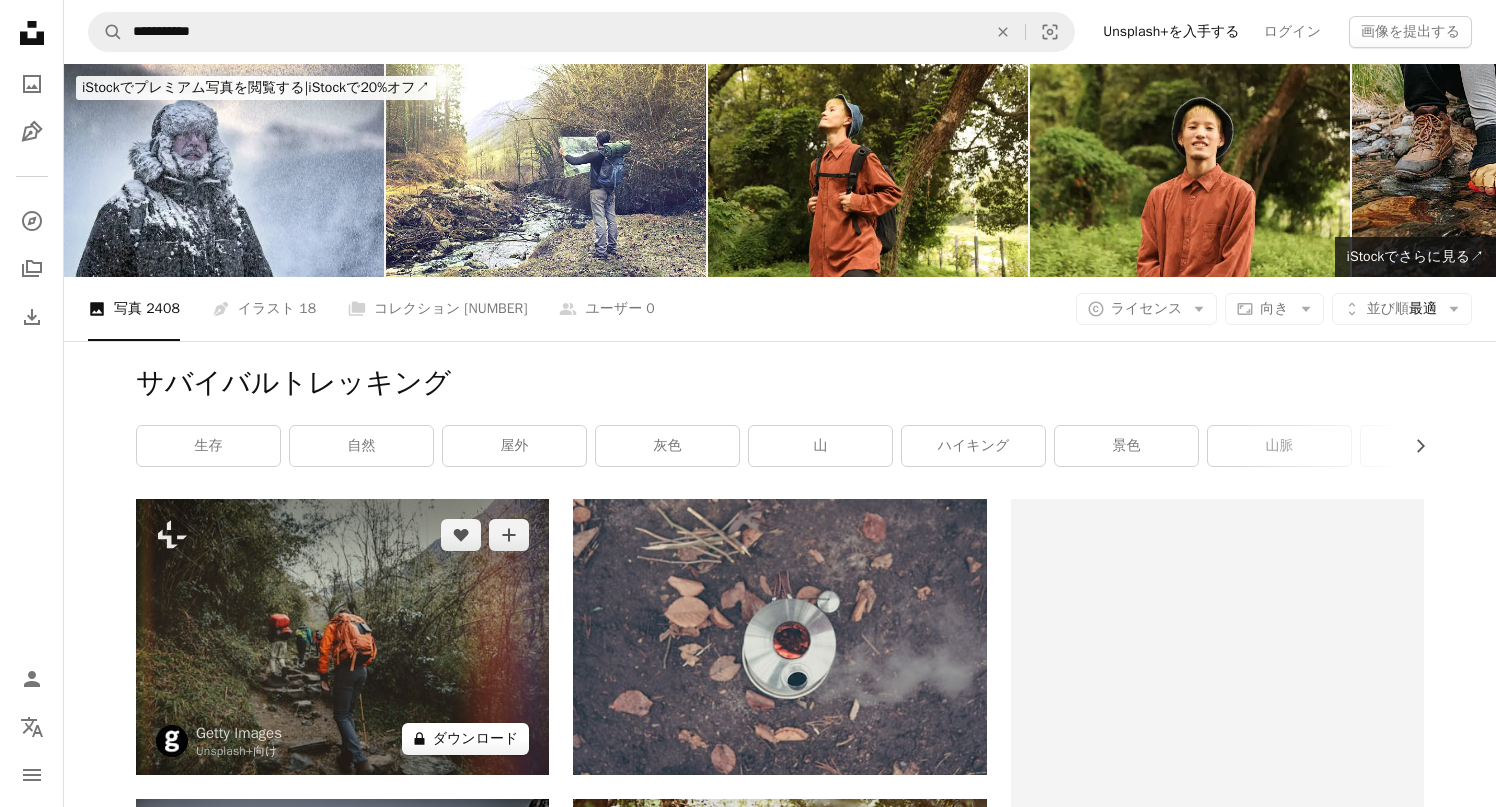 click on "A lock ダウンロード" at bounding box center (466, 739) 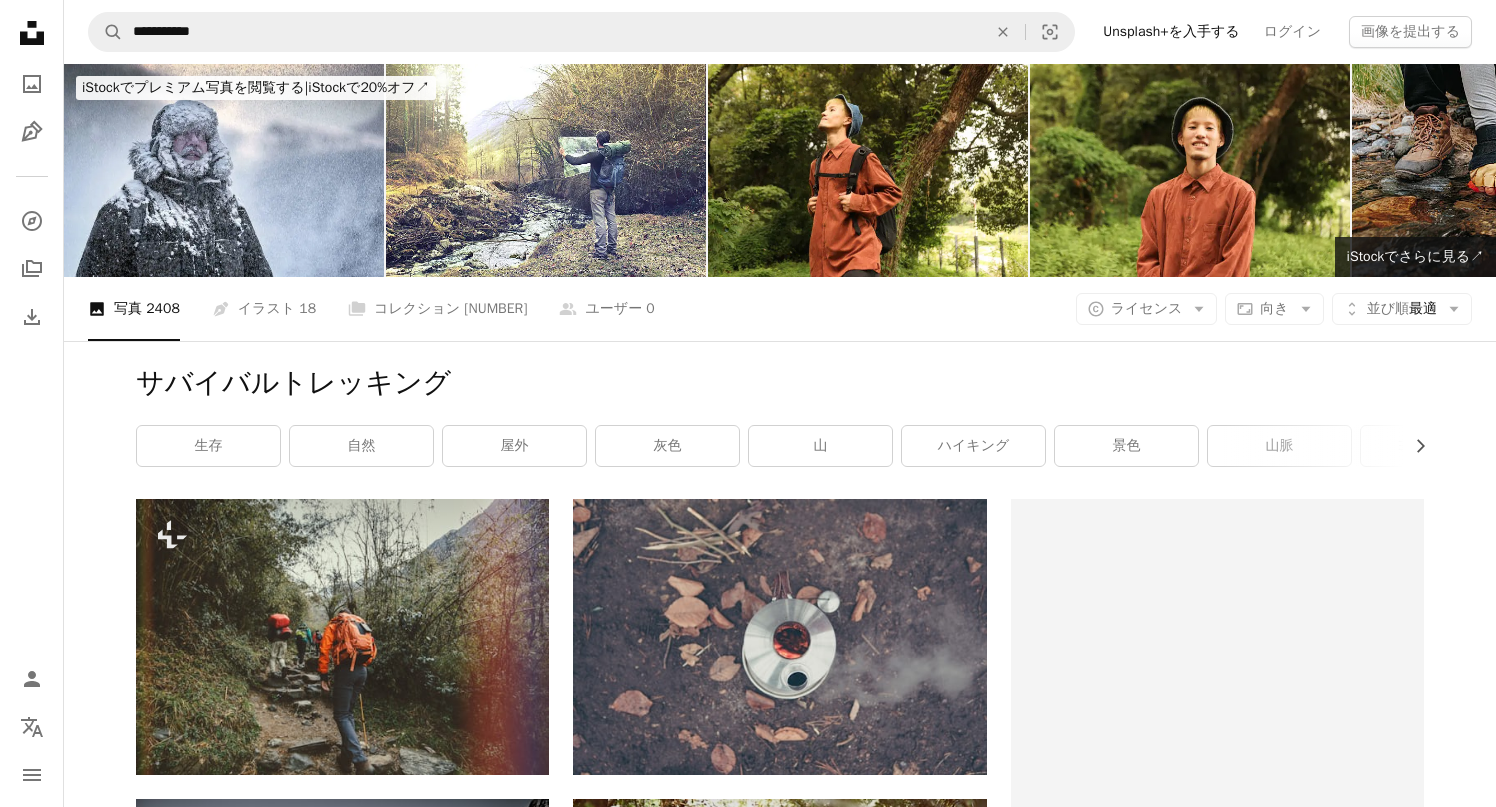 click on "An X shape 最高品質、そしてすぐに使用できる画像。 無制限にアクセスできます。 A plus sign 毎月追加されるメンバー限定コンテンツ A plus sign 無制限のロイヤリティフリーのダウンロード A plus sign イラスト  New A plus sign 法的保護の拡充 年別 62% オフ 月別 $16   $6 USD 月額 * Unsplash+ を入手する *年払いの場合、 $72 が前払い 税別。自動更新。いつでもキャンセル可能。" at bounding box center (748, 4513) 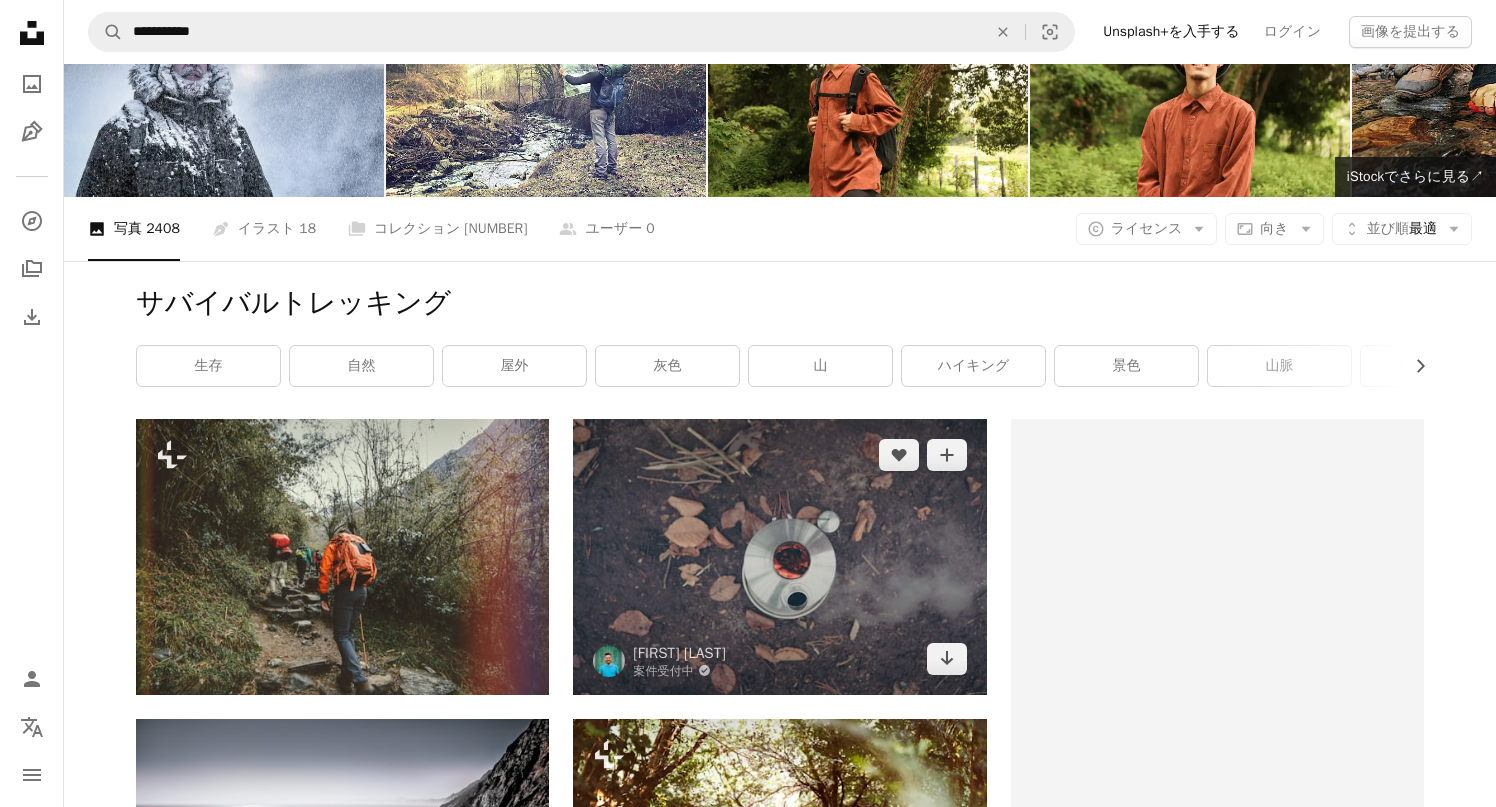 scroll, scrollTop: 0, scrollLeft: 0, axis: both 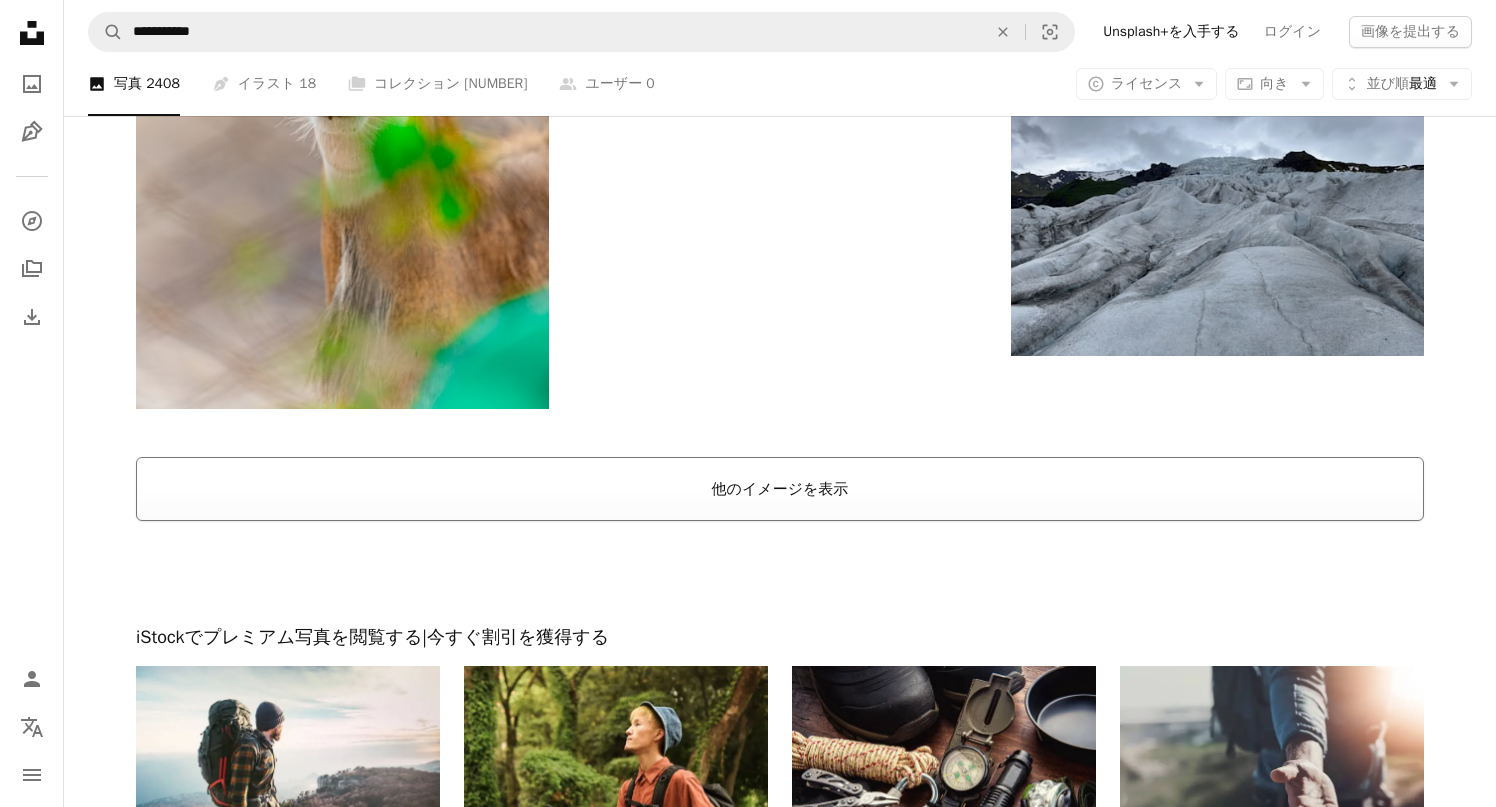 click on "他のイメージを表示" at bounding box center (780, 489) 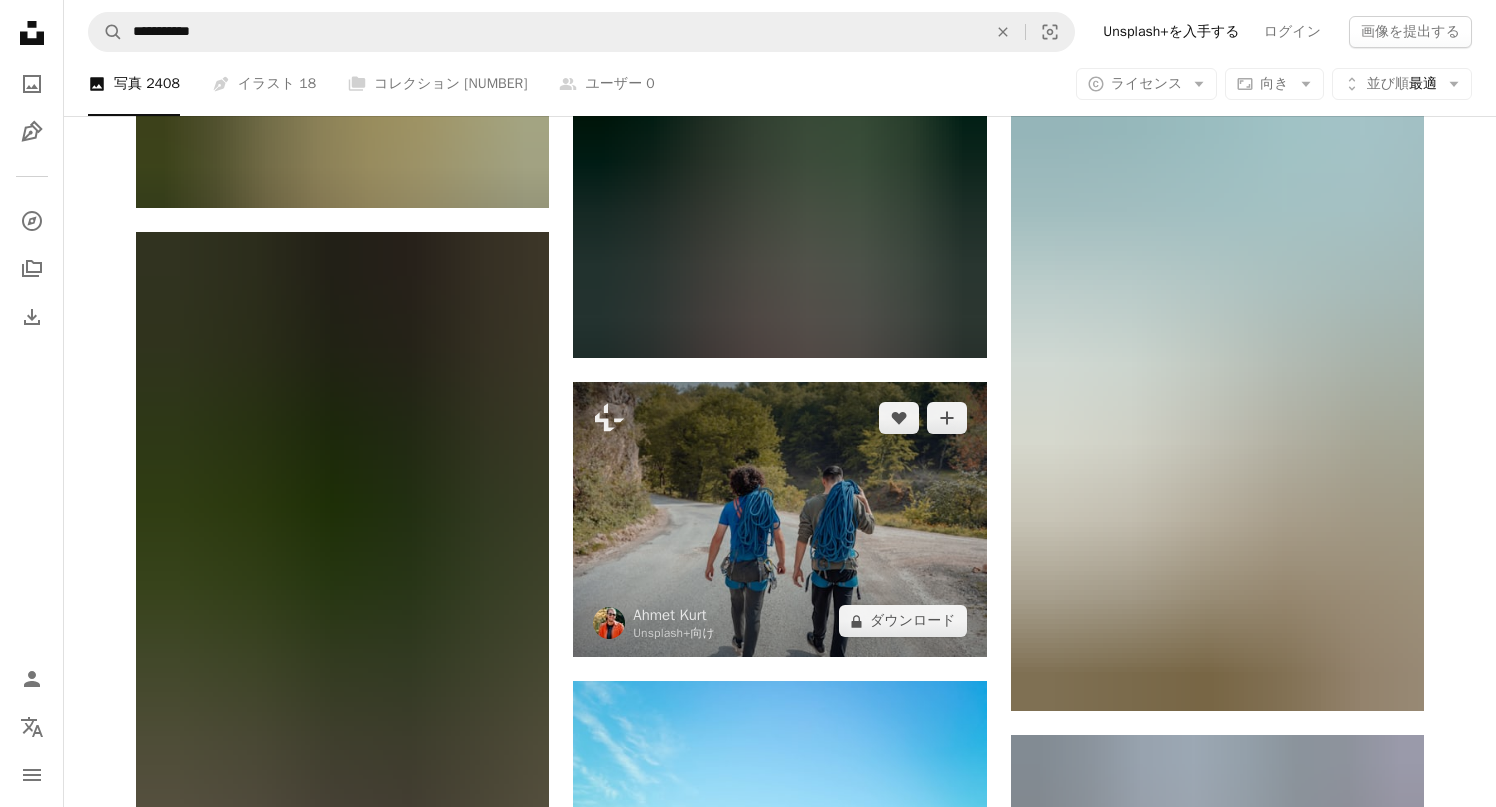 scroll, scrollTop: 13686, scrollLeft: 0, axis: vertical 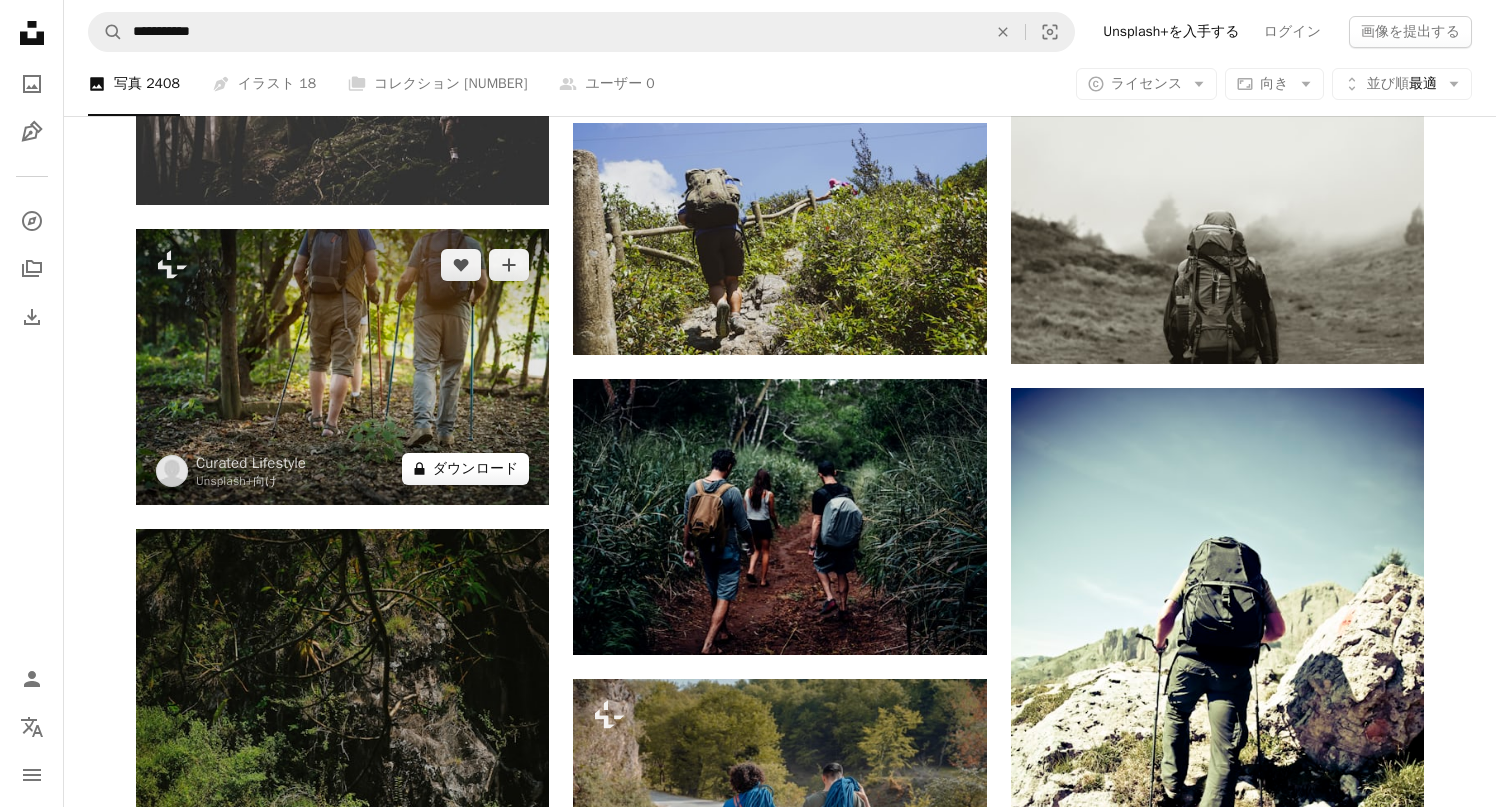 click on "A lock ダウンロード" at bounding box center [466, 469] 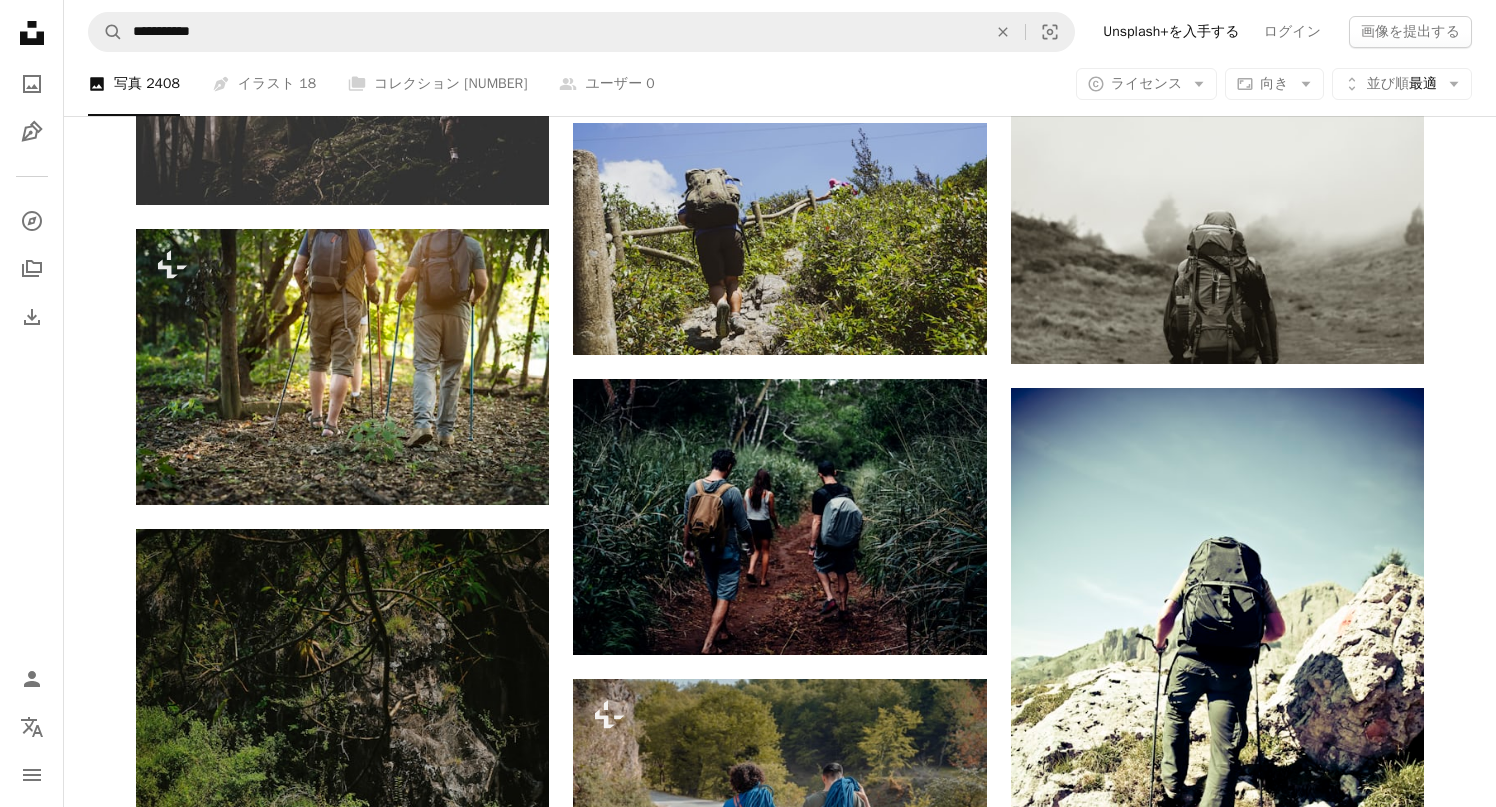 click on "An X shape 最高品質、そしてすぐに使用できる画像。 無制限にアクセスできます。 A plus sign 毎月追加されるメンバー限定コンテンツ A plus sign 無制限のロイヤリティフリーのダウンロード A plus sign イラスト  New A plus sign 法的保護の拡充 年別 62% オフ 月別 $16   $6 USD 月額 * Unsplash+ を入手する *年払いの場合、 $72 が前払い 税別。自動更新。いつでもキャンセル可能。" at bounding box center (748, 5414) 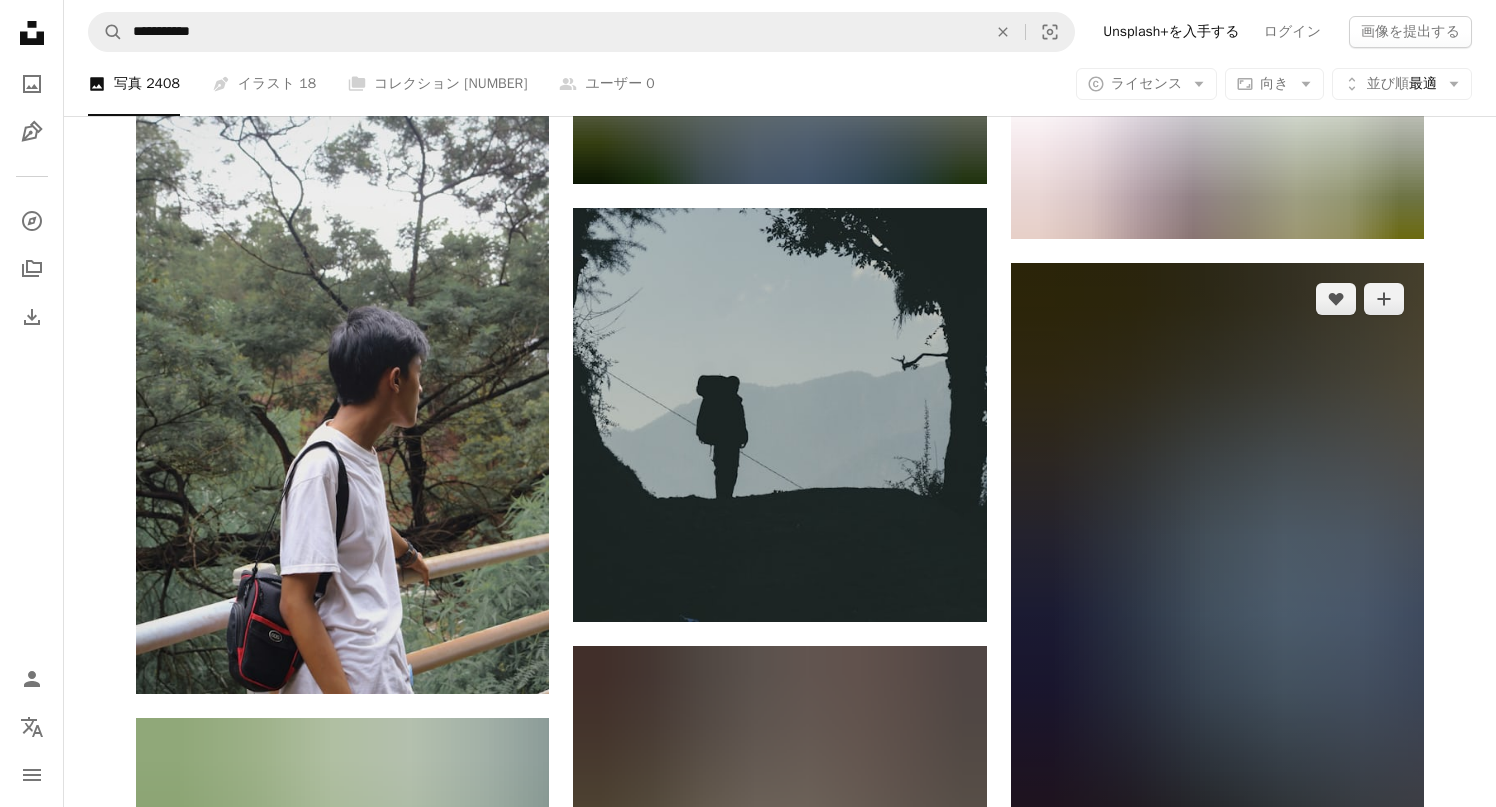 scroll, scrollTop: 10906, scrollLeft: 0, axis: vertical 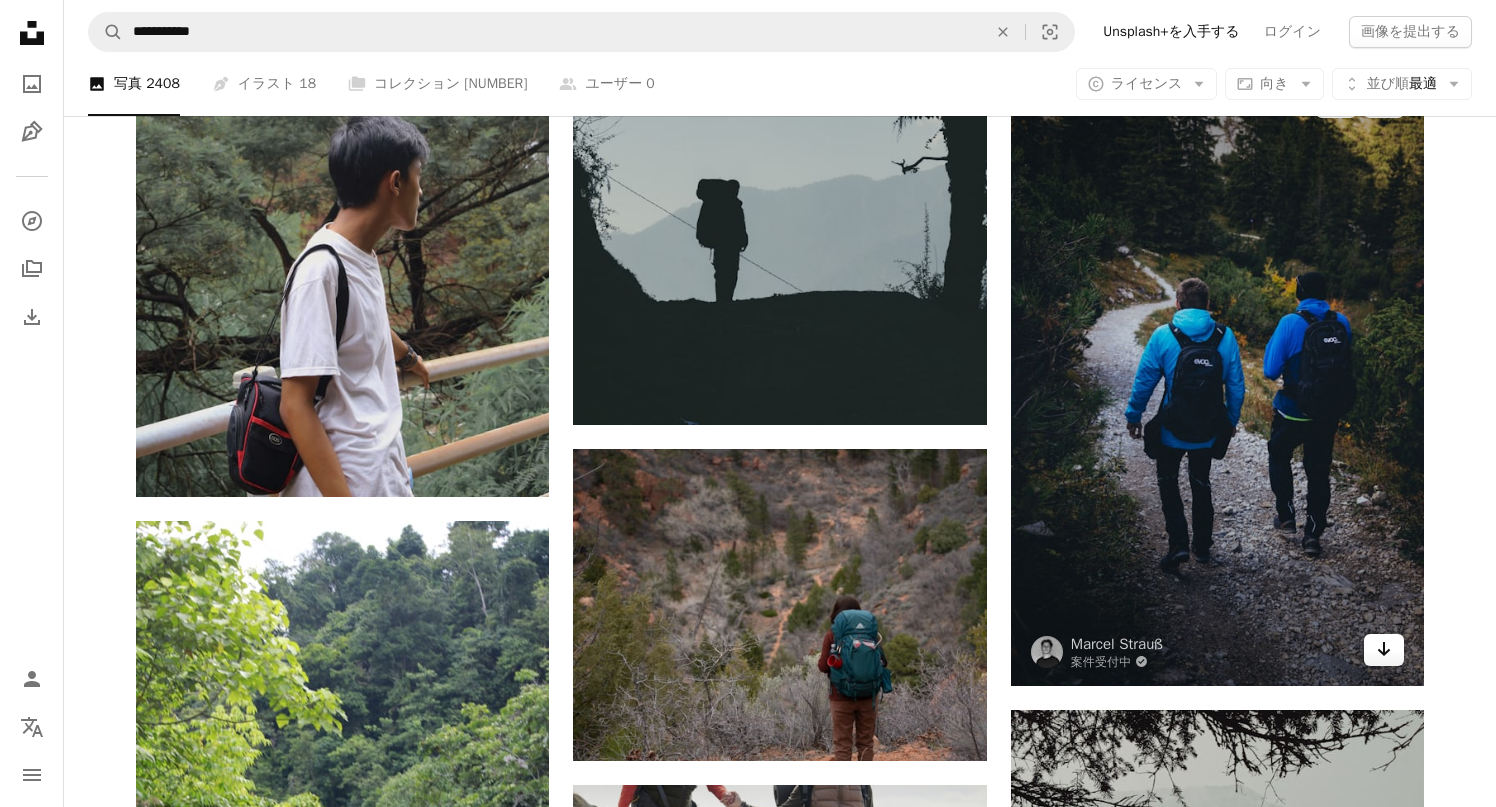 click on "Arrow pointing down" 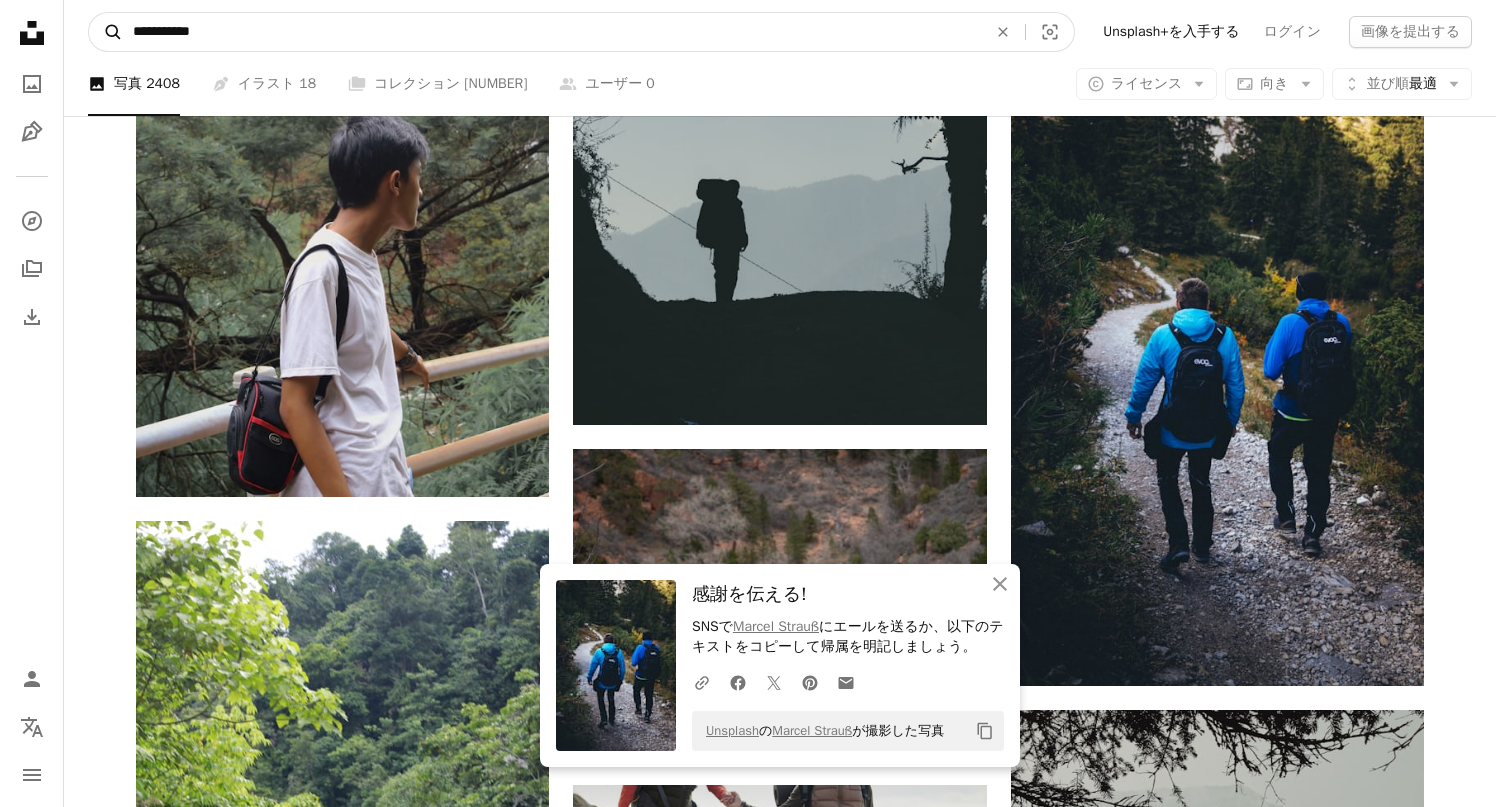 drag, startPoint x: 464, startPoint y: 31, endPoint x: 112, endPoint y: 31, distance: 352 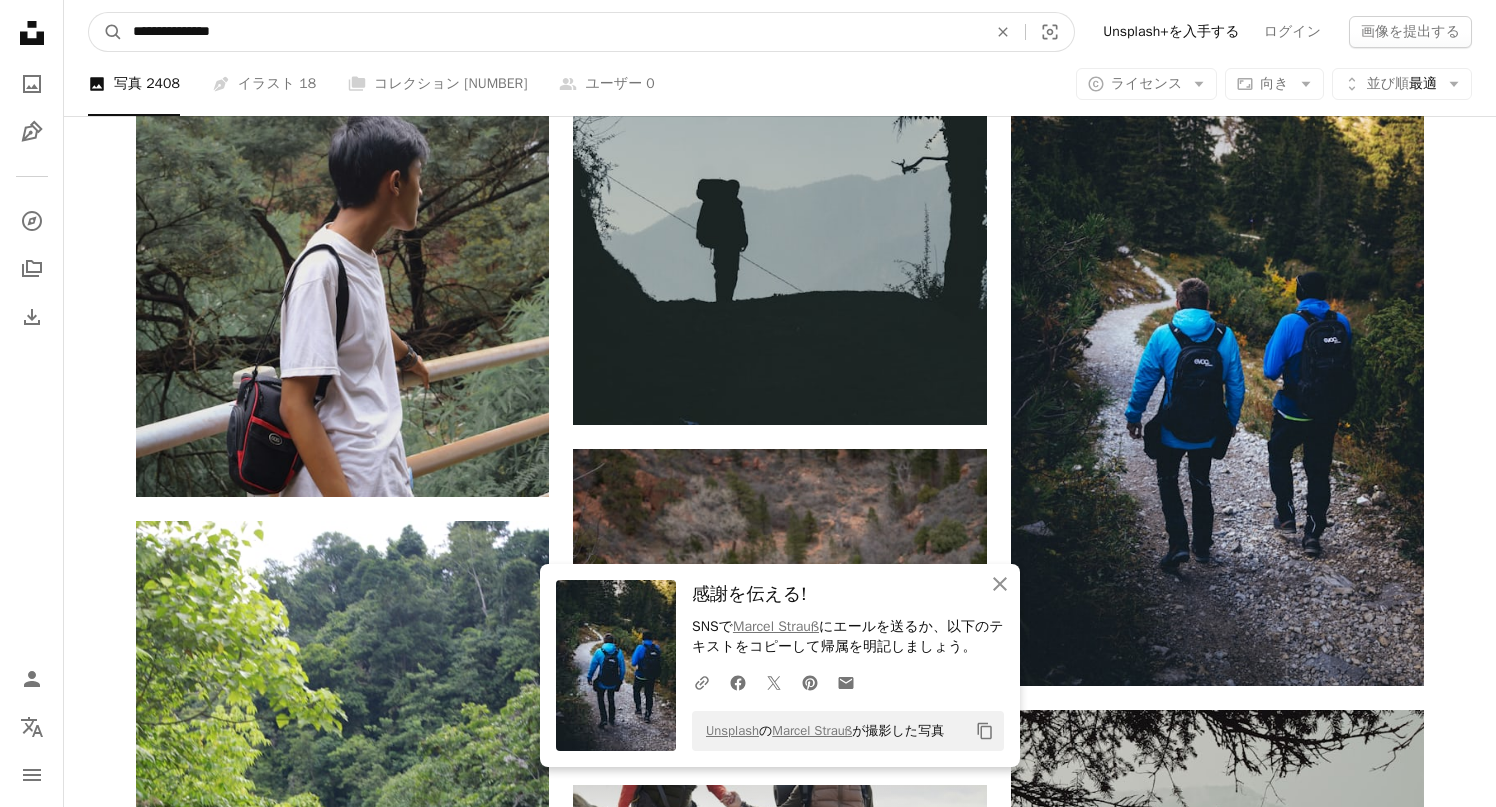 click on "A magnifying glass" at bounding box center [106, 32] 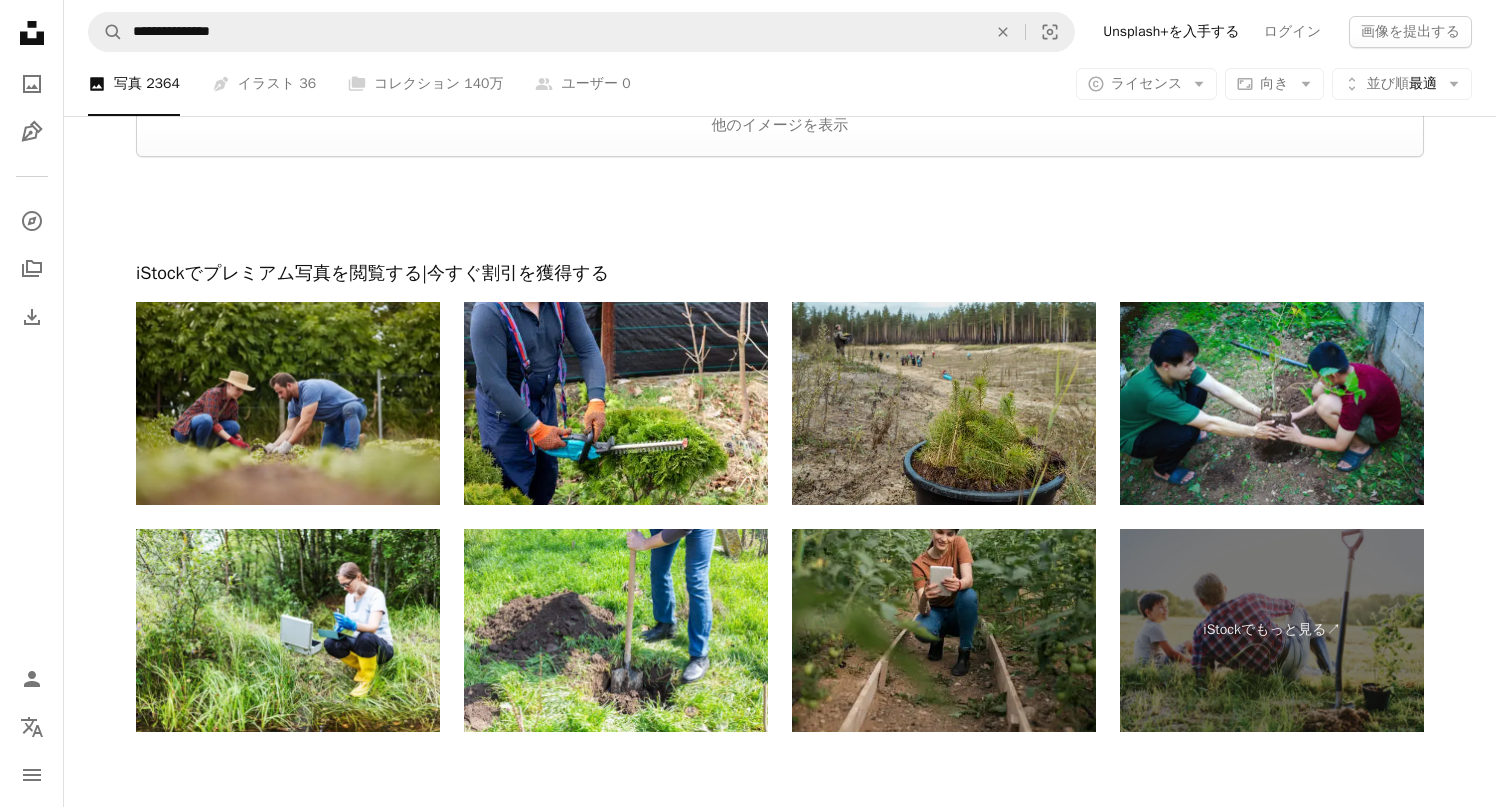 scroll, scrollTop: 2626, scrollLeft: 0, axis: vertical 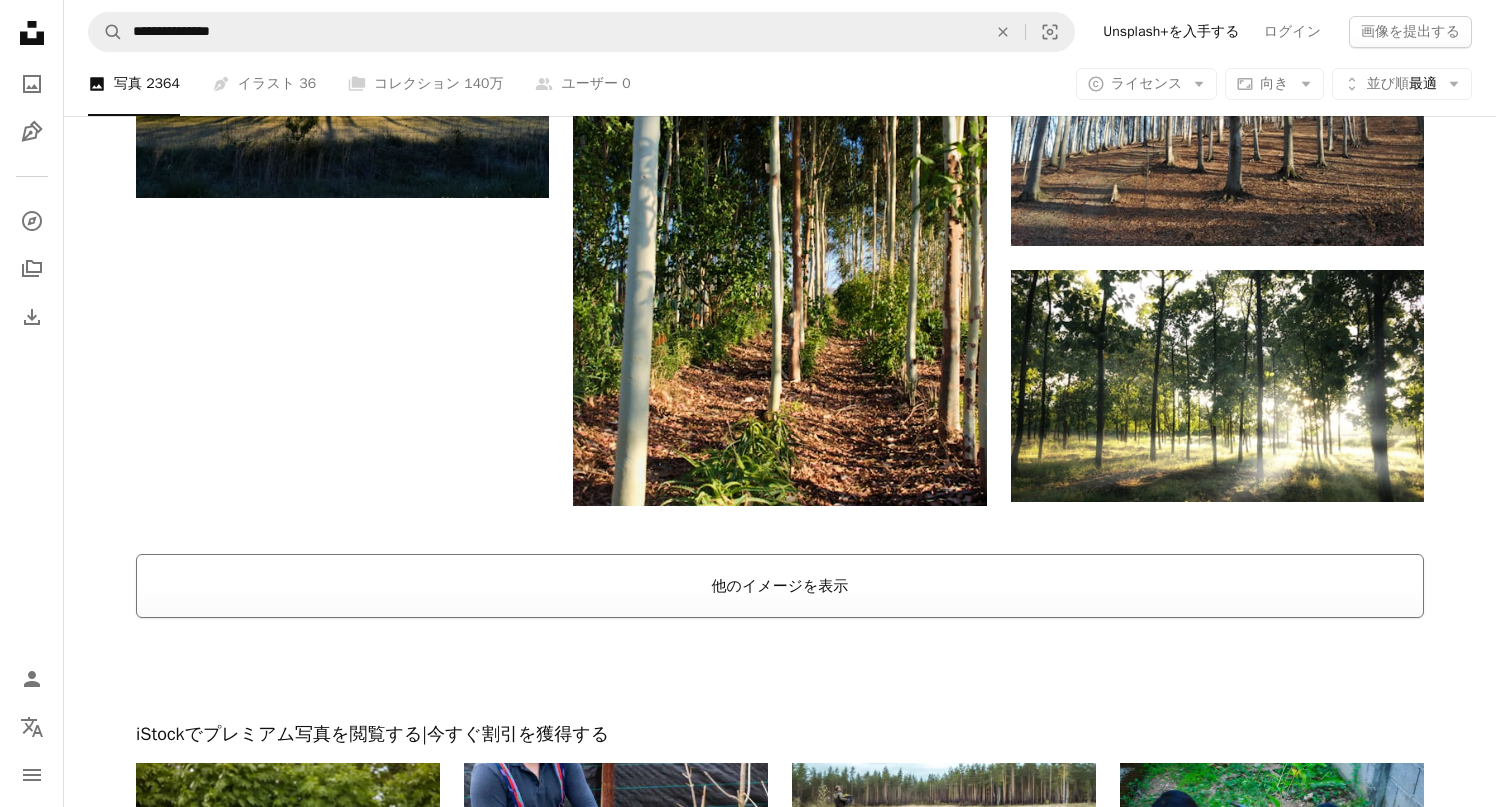 click on "他のイメージを表示" at bounding box center [780, 586] 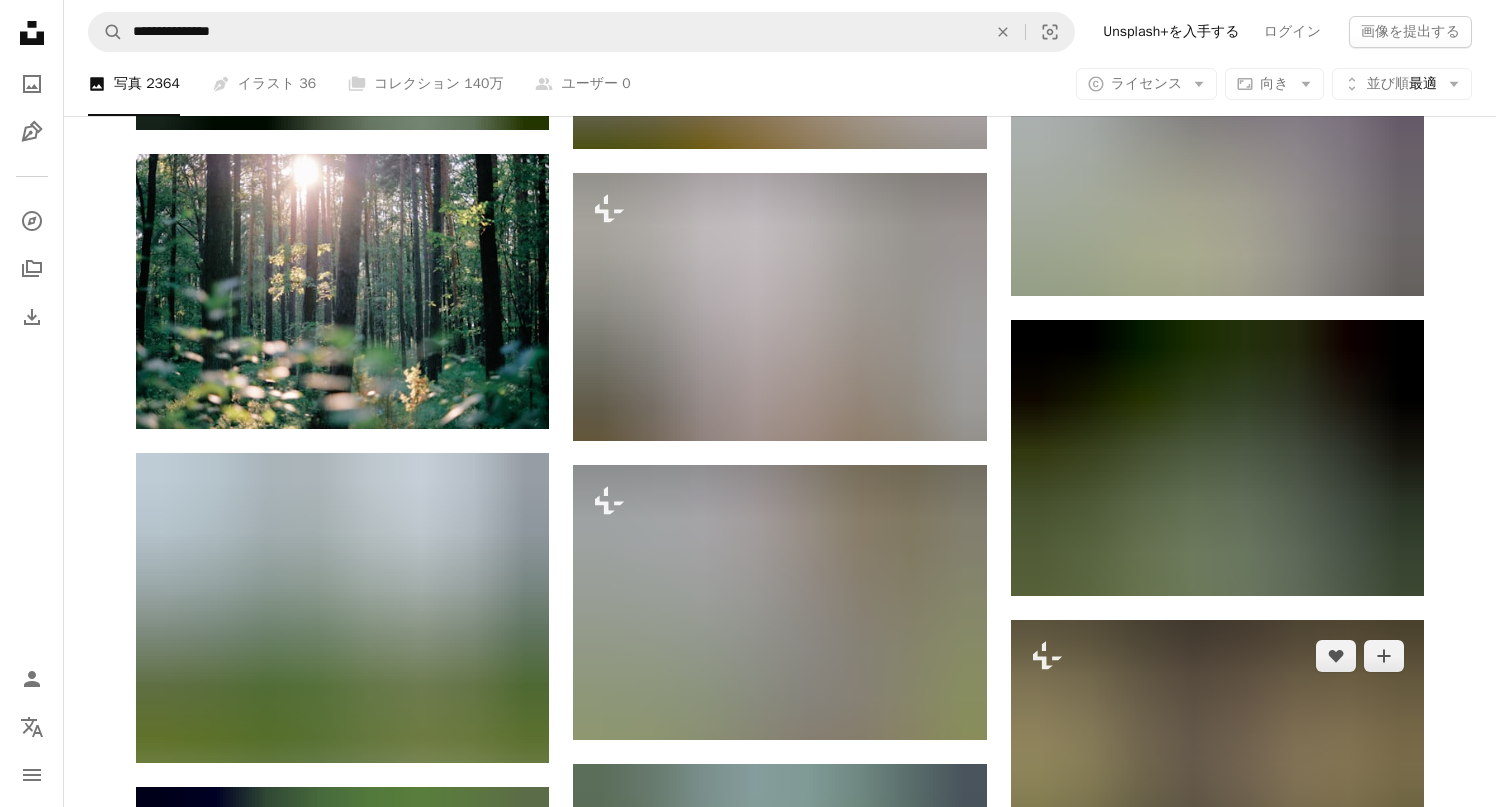 scroll, scrollTop: 28033, scrollLeft: 0, axis: vertical 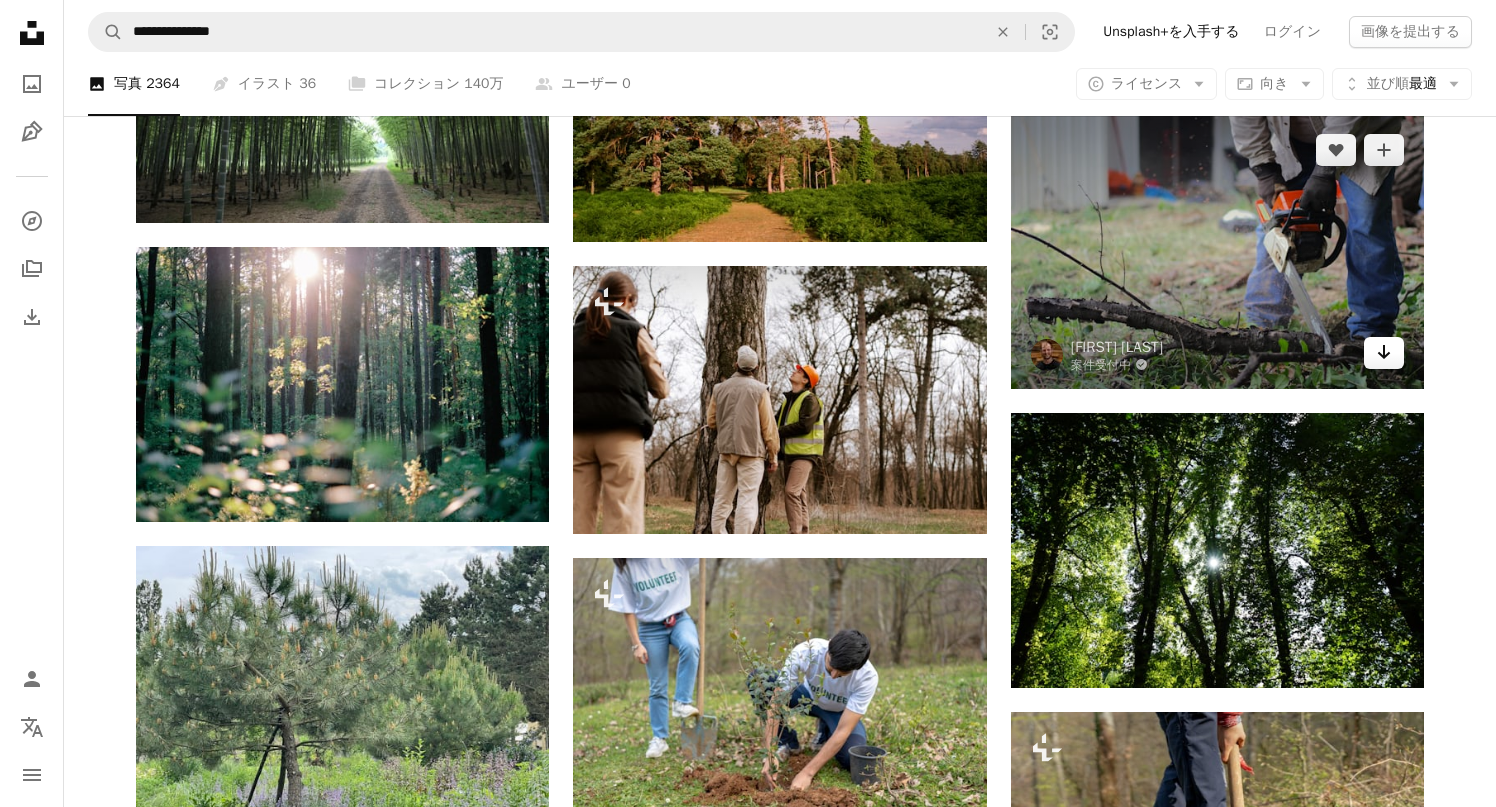 click on "Arrow pointing down" at bounding box center (1384, 353) 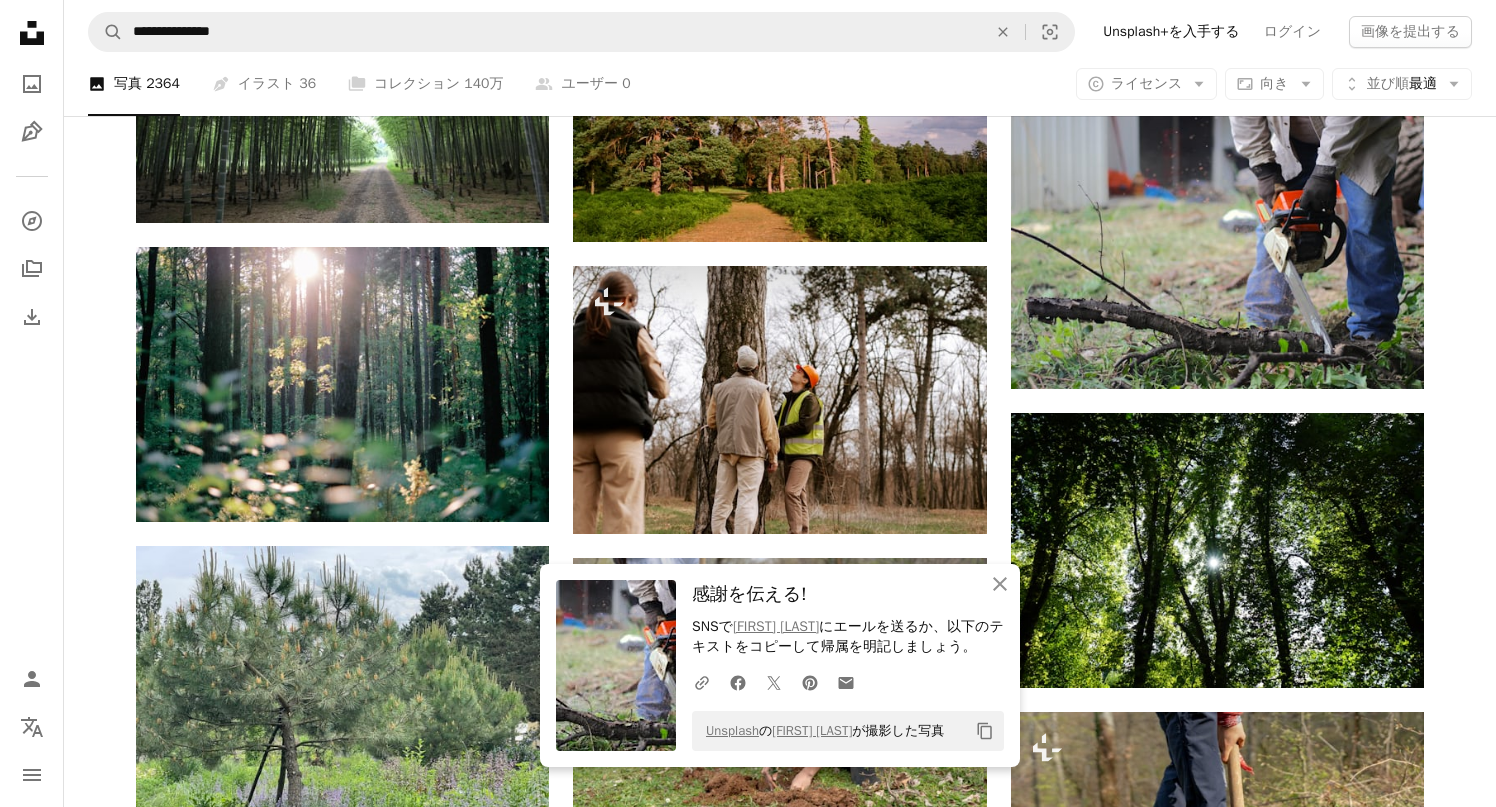 click on "**********" at bounding box center [780, 32] 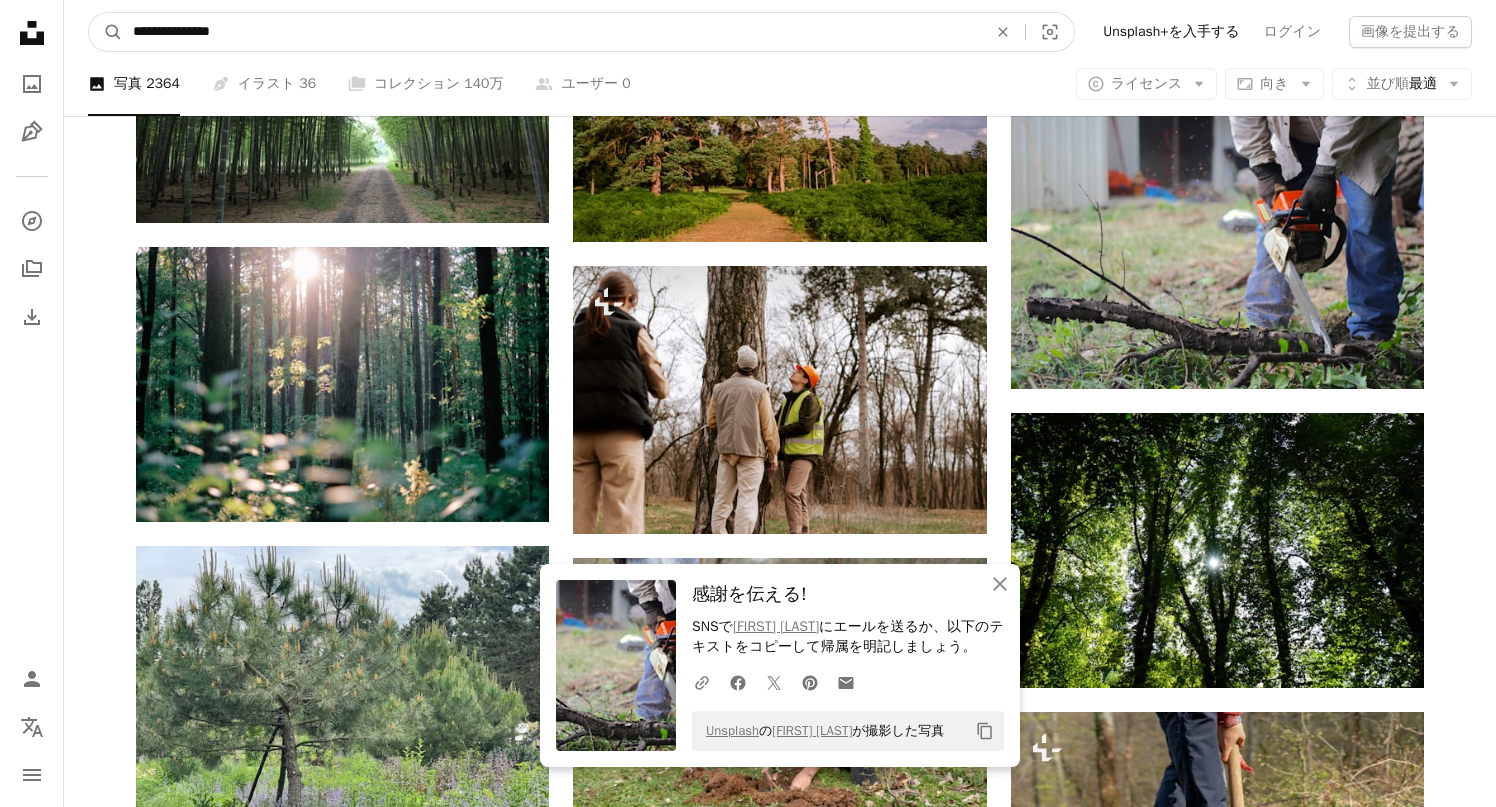 click on "**********" at bounding box center [552, 32] 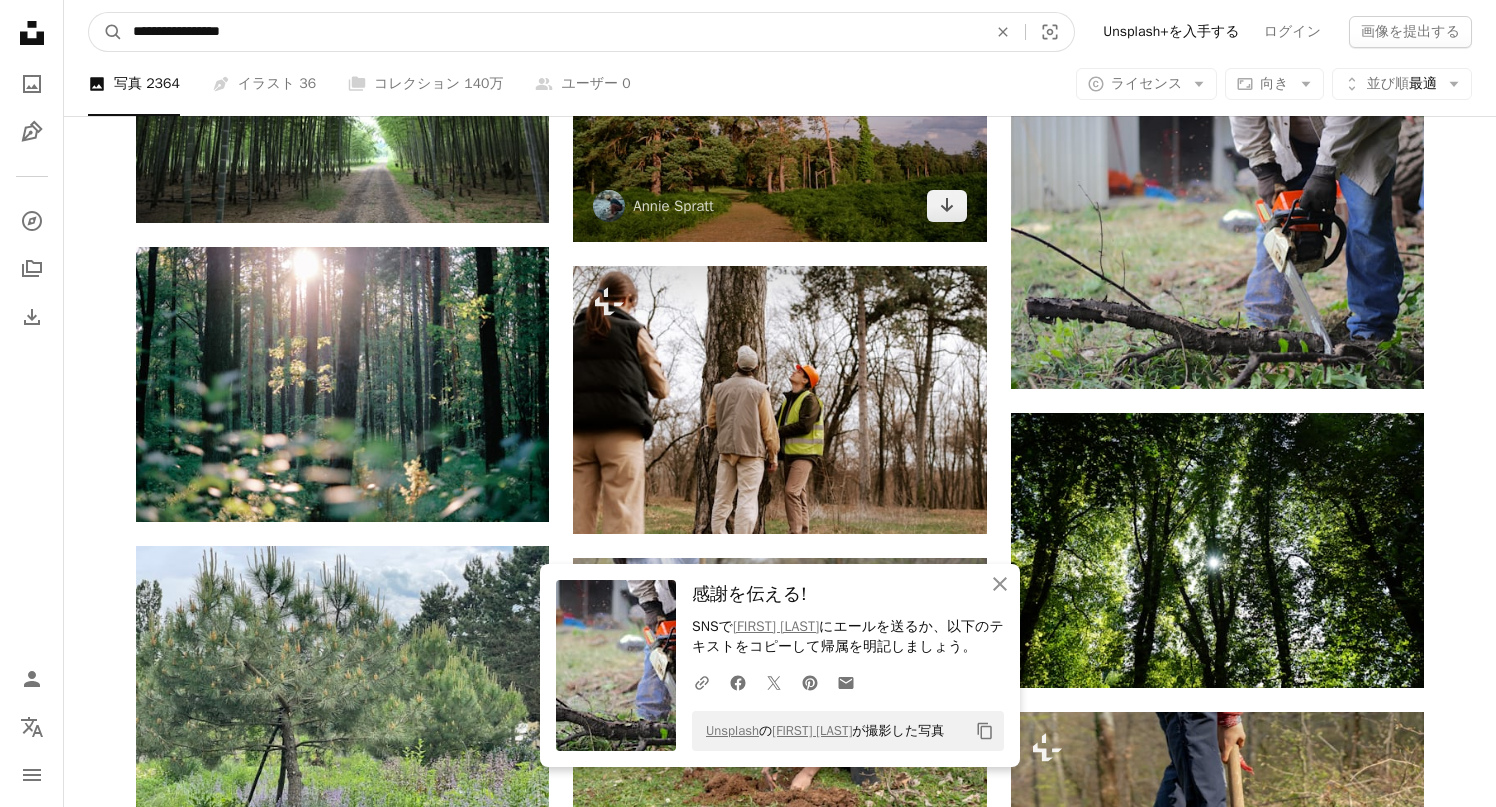 click on "A magnifying glass" at bounding box center [106, 32] 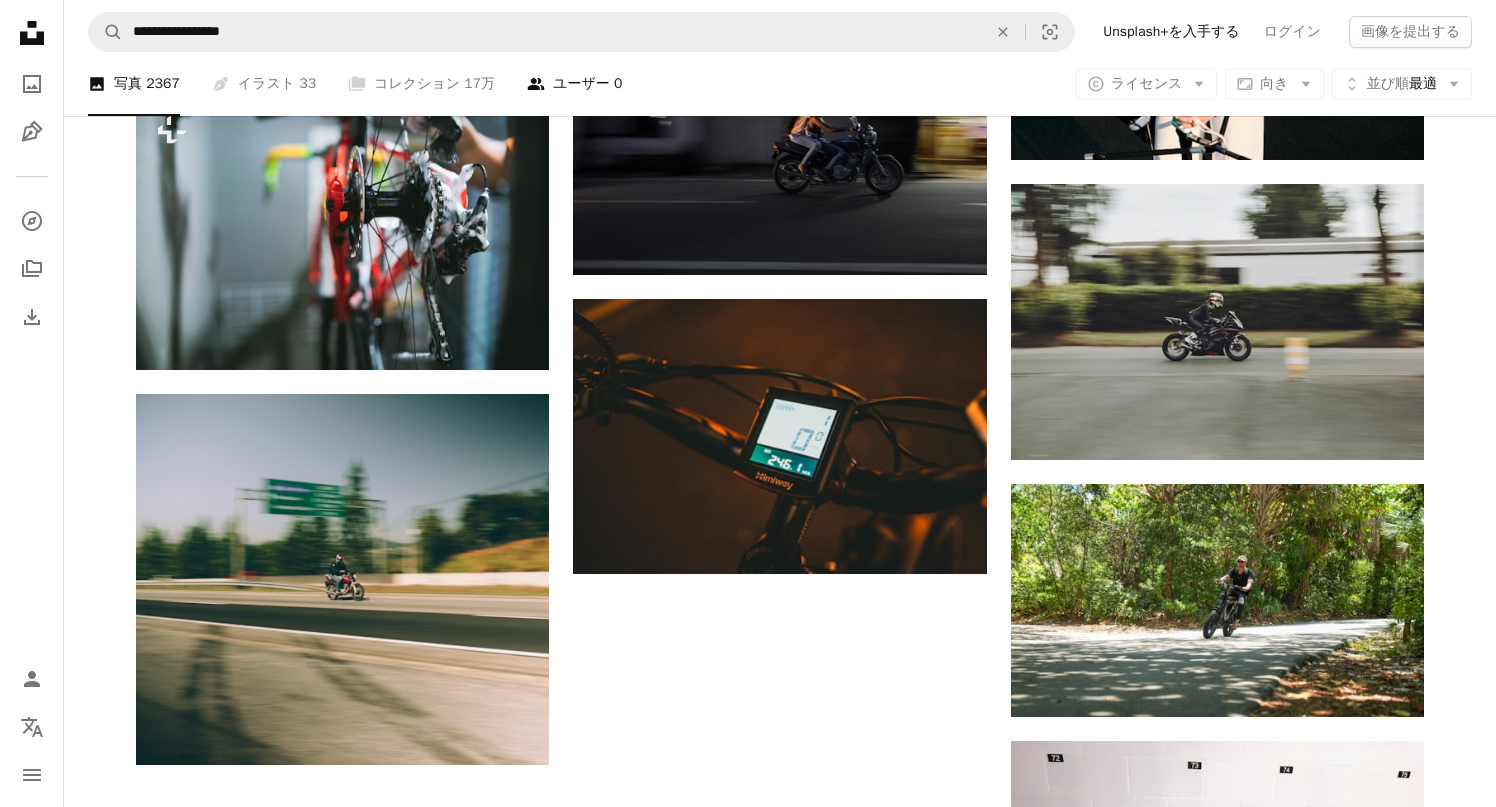 scroll, scrollTop: 1757, scrollLeft: 0, axis: vertical 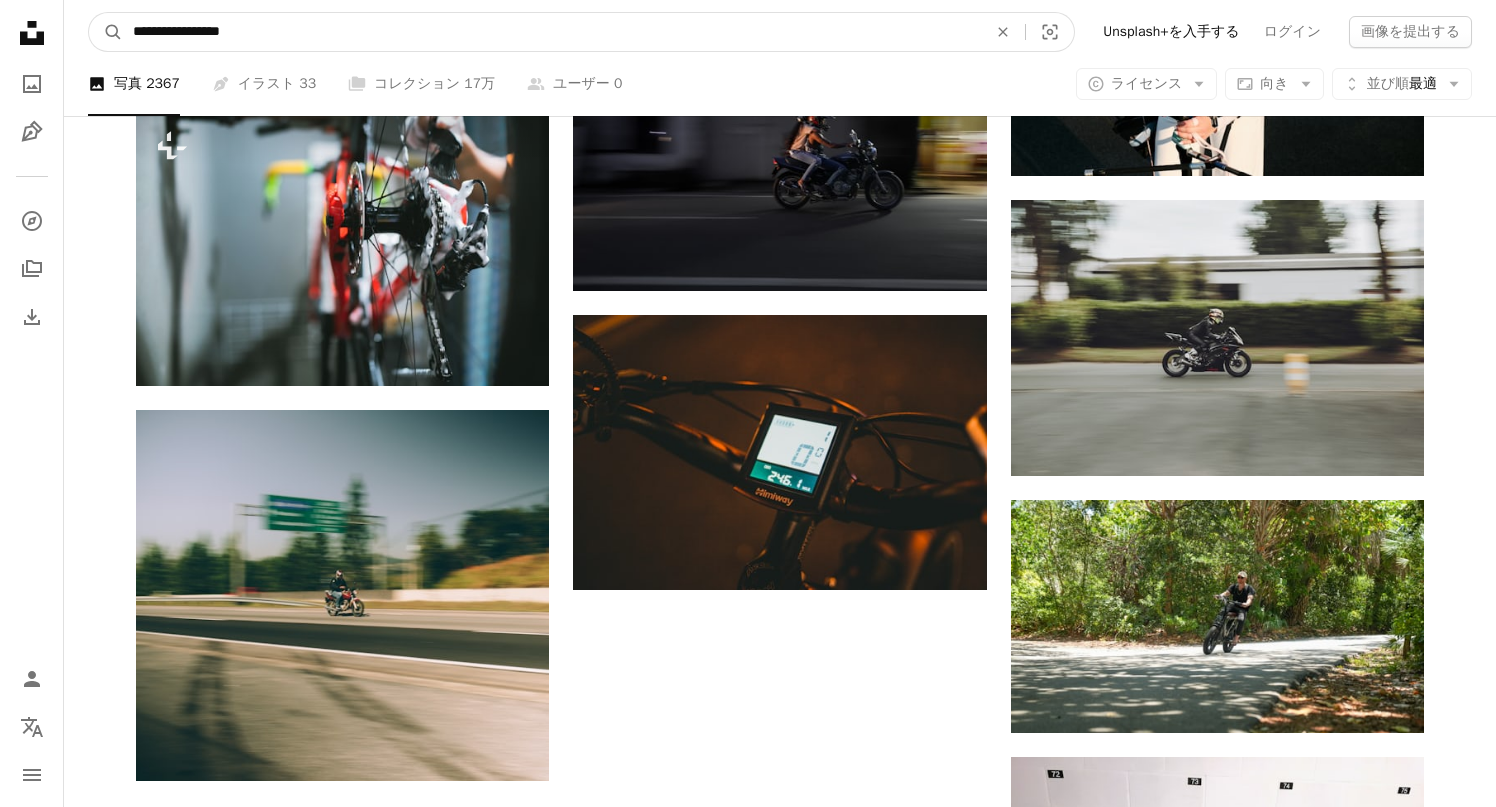 drag, startPoint x: 325, startPoint y: 28, endPoint x: 175, endPoint y: 24, distance: 150.05333 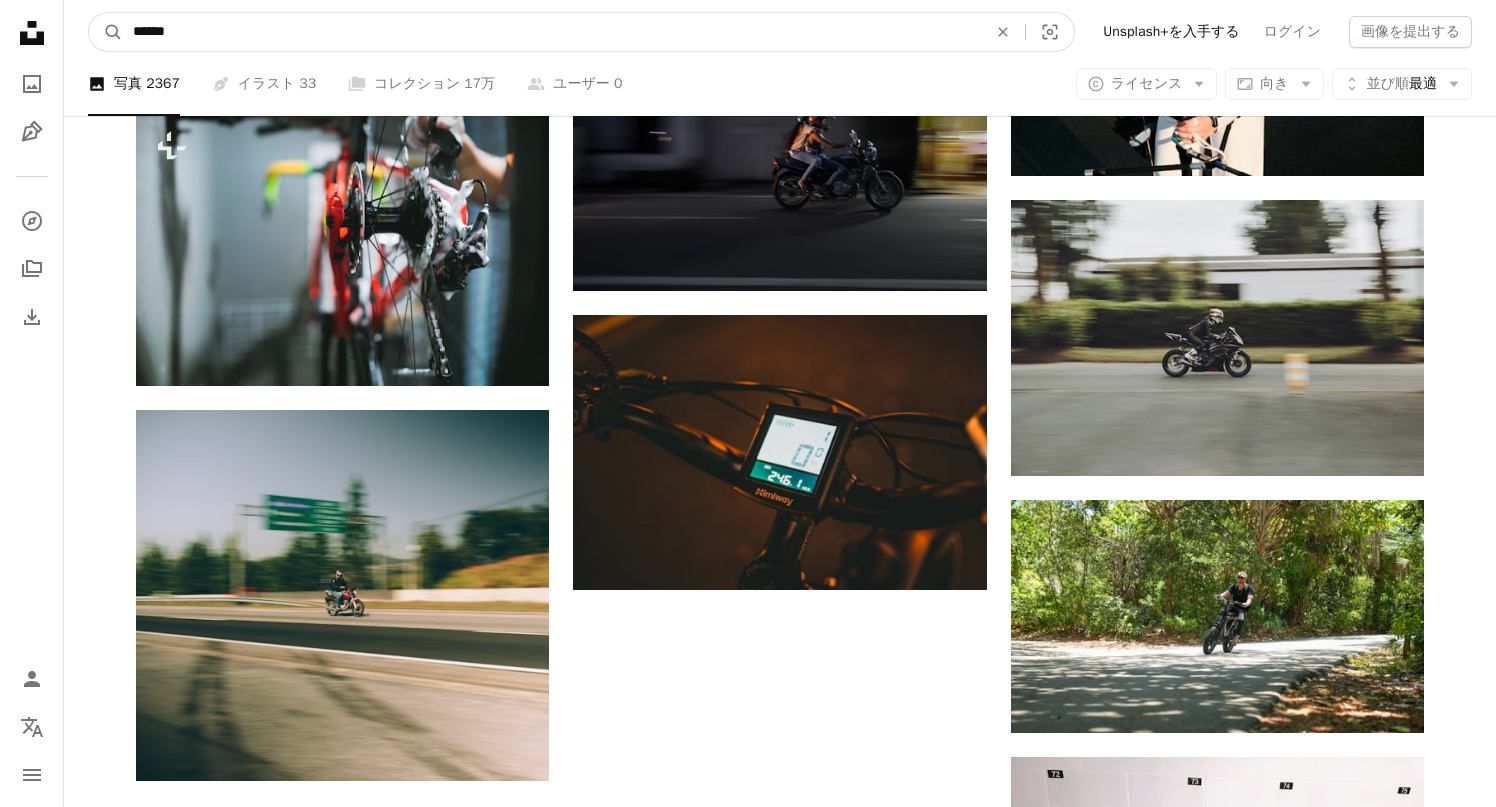 click on "A magnifying glass" at bounding box center (106, 32) 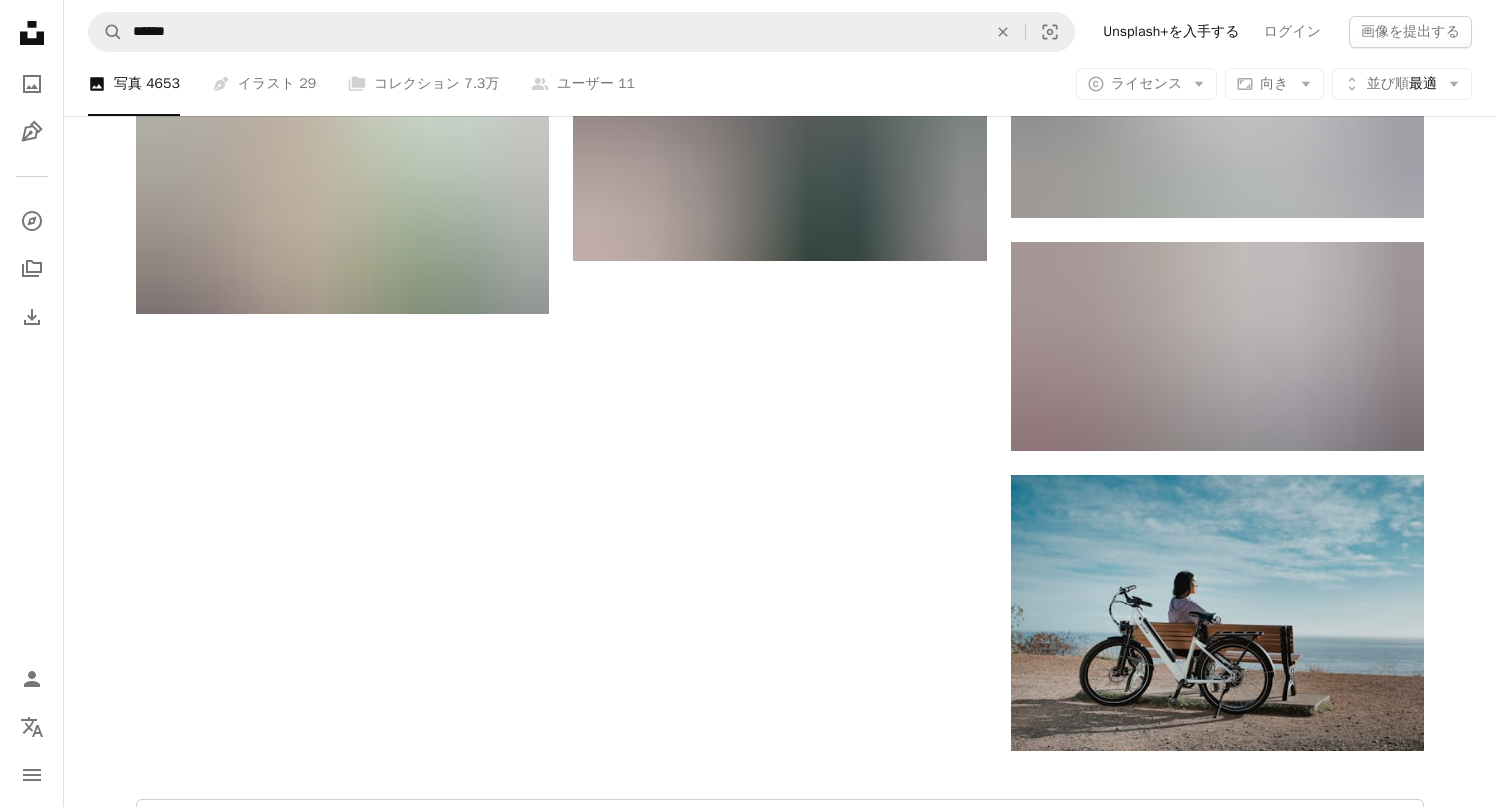 scroll, scrollTop: 2953, scrollLeft: 0, axis: vertical 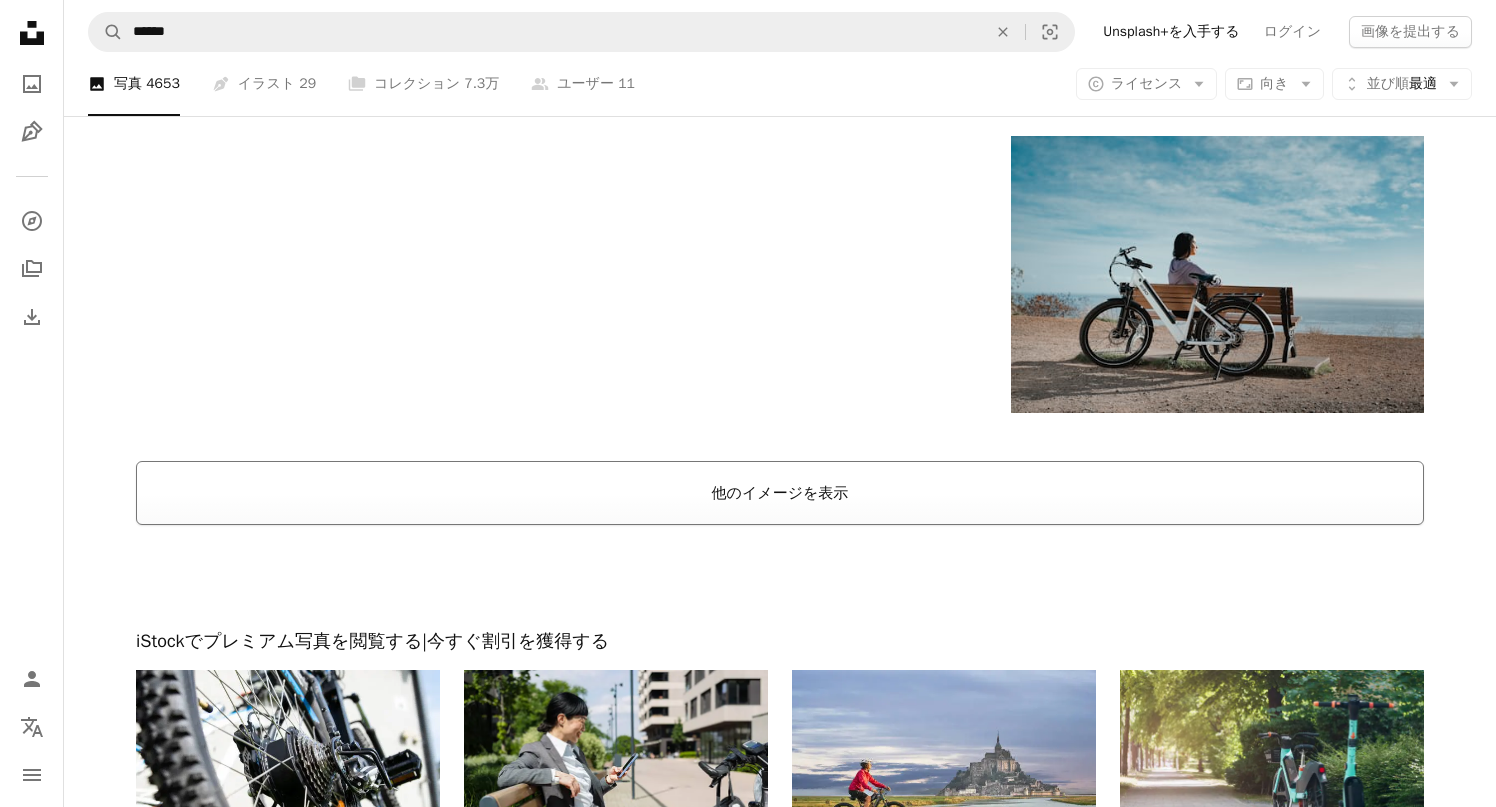 click on "他のイメージを表示" at bounding box center [780, 493] 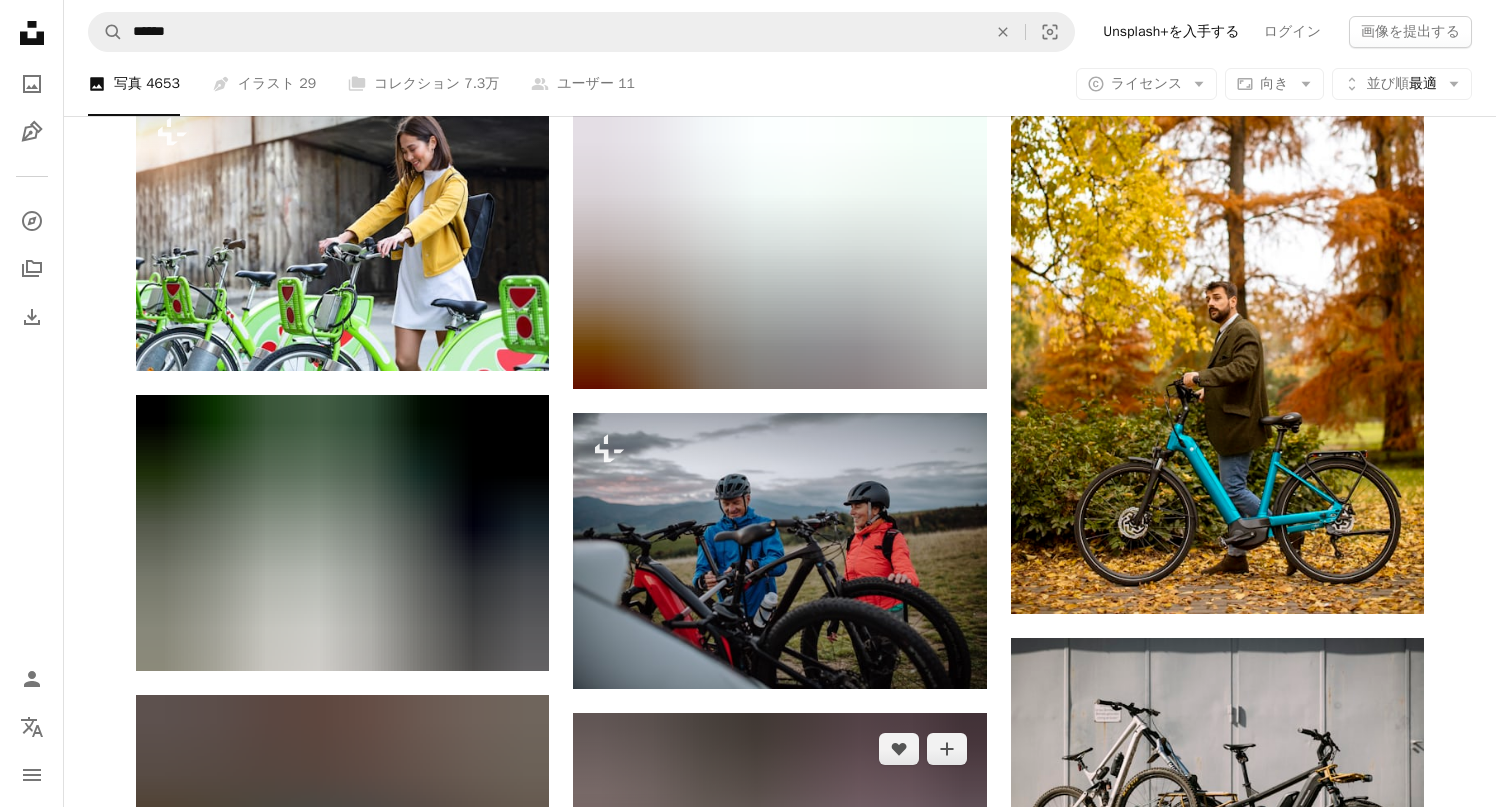 scroll, scrollTop: 3375, scrollLeft: 0, axis: vertical 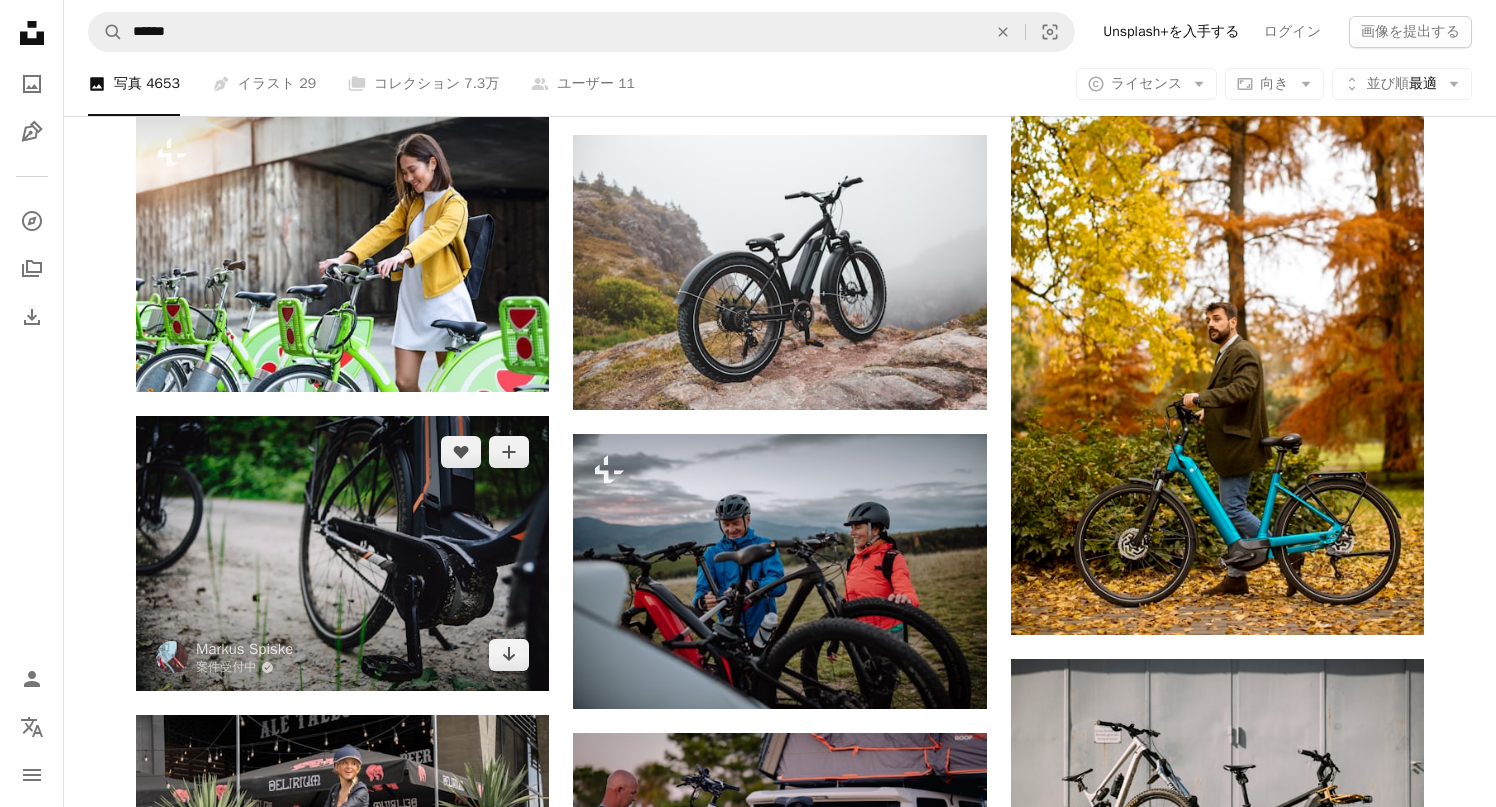 click at bounding box center [342, 553] 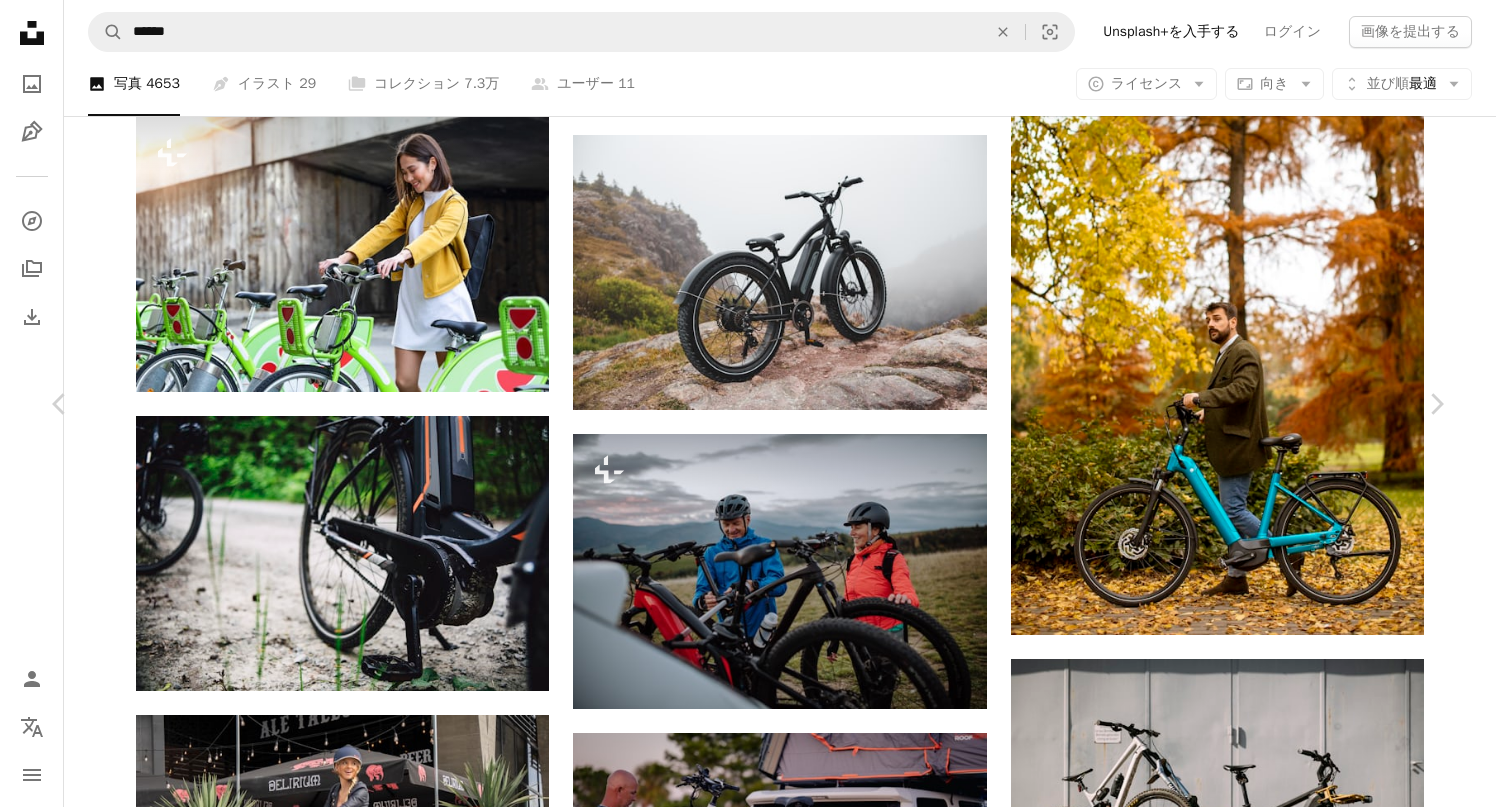 click on "無料ダウンロード" at bounding box center (1233, 6586) 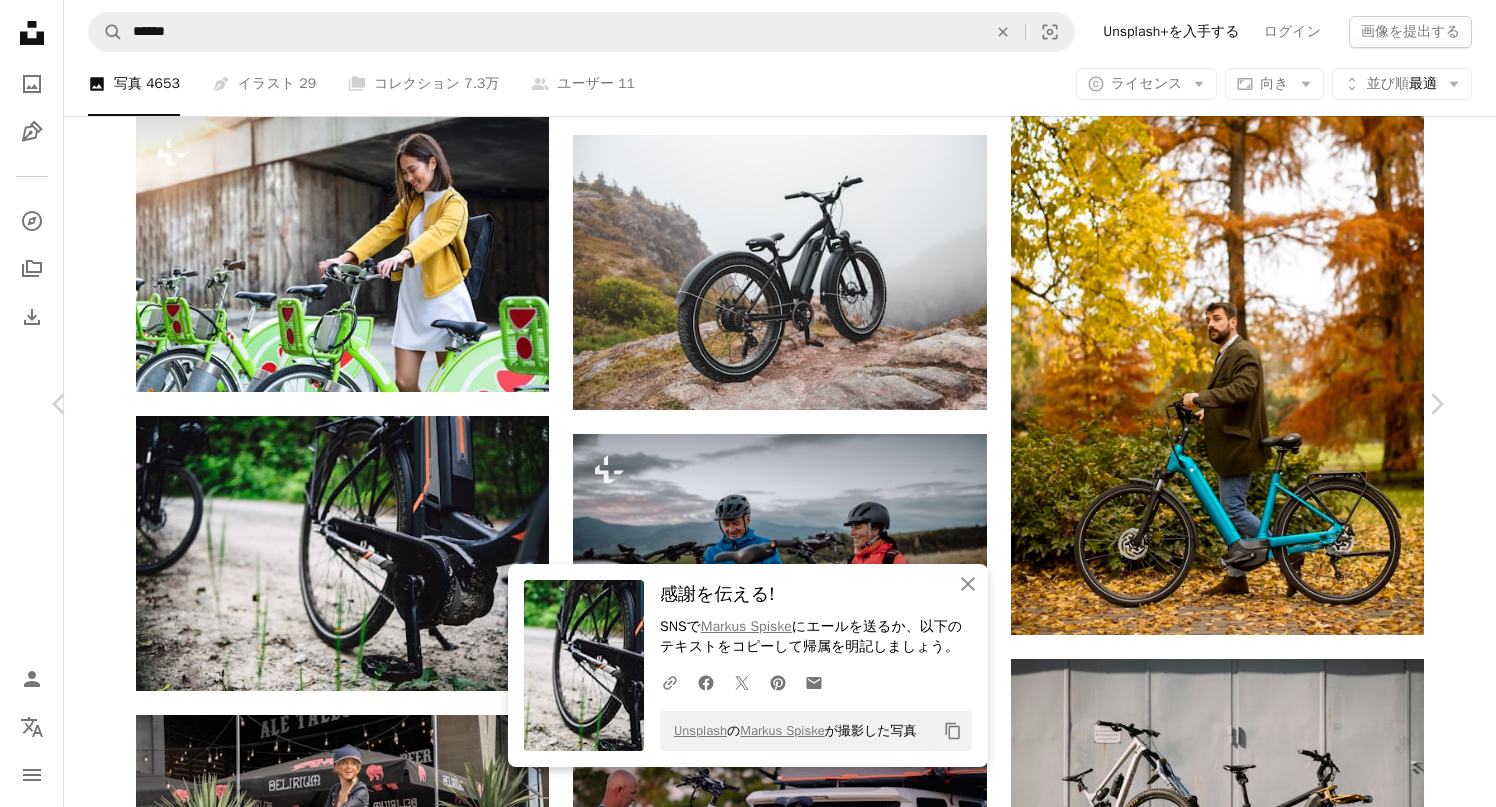 click on "An X shape Chevron left Chevron right An X shape 閉じる 感謝を伝える! SNSで [PERSON] にエールを送るか、以下のテキストをコピーして帰属を明記しましょう。 A URL sharing icon (chains) Facebook icon X (formerly Twitter) icon Pinterest icon An envelope Unsplash の [PERSON] が撮影した写真
Copy content [PERSON] 案件受付中 A checkmark inside of a circle A heart A plus sign 無料ダウンロード Chevron down Zoom in 閲覧数 168,816 ダウンロード数 1,014 A forward-right arrow 共有 Info icon 情報 More Actions A map marker [CITY], [STATE] Calendar outlined 2022年1月7日 に公開 Camera Canon, EOS 5D Mark III Safety Unsplashライセンス の下、無料で利用可能 車 工学 サイクル 環境 積載 電動自転車 負荷 効果的 市民 生態学的な eモビリティ 不朽 植物 灰色 自転車 自転車 運輸 屋外 機械 輪 無料の写真 iStockでプレミアム関連写真を閲覧する  |   ↗ A. C." at bounding box center (748, 6942) 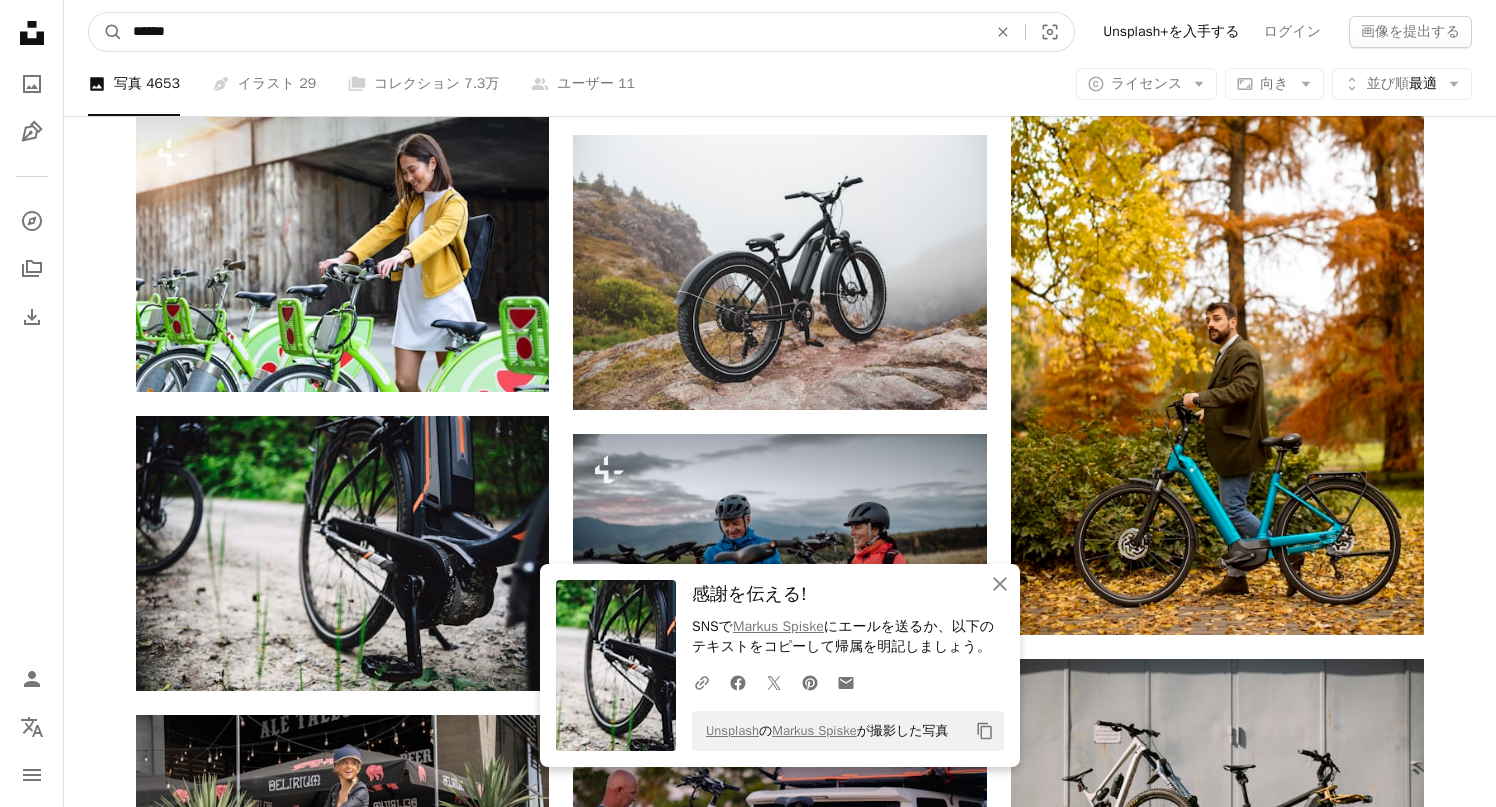 click on "******" at bounding box center (552, 32) 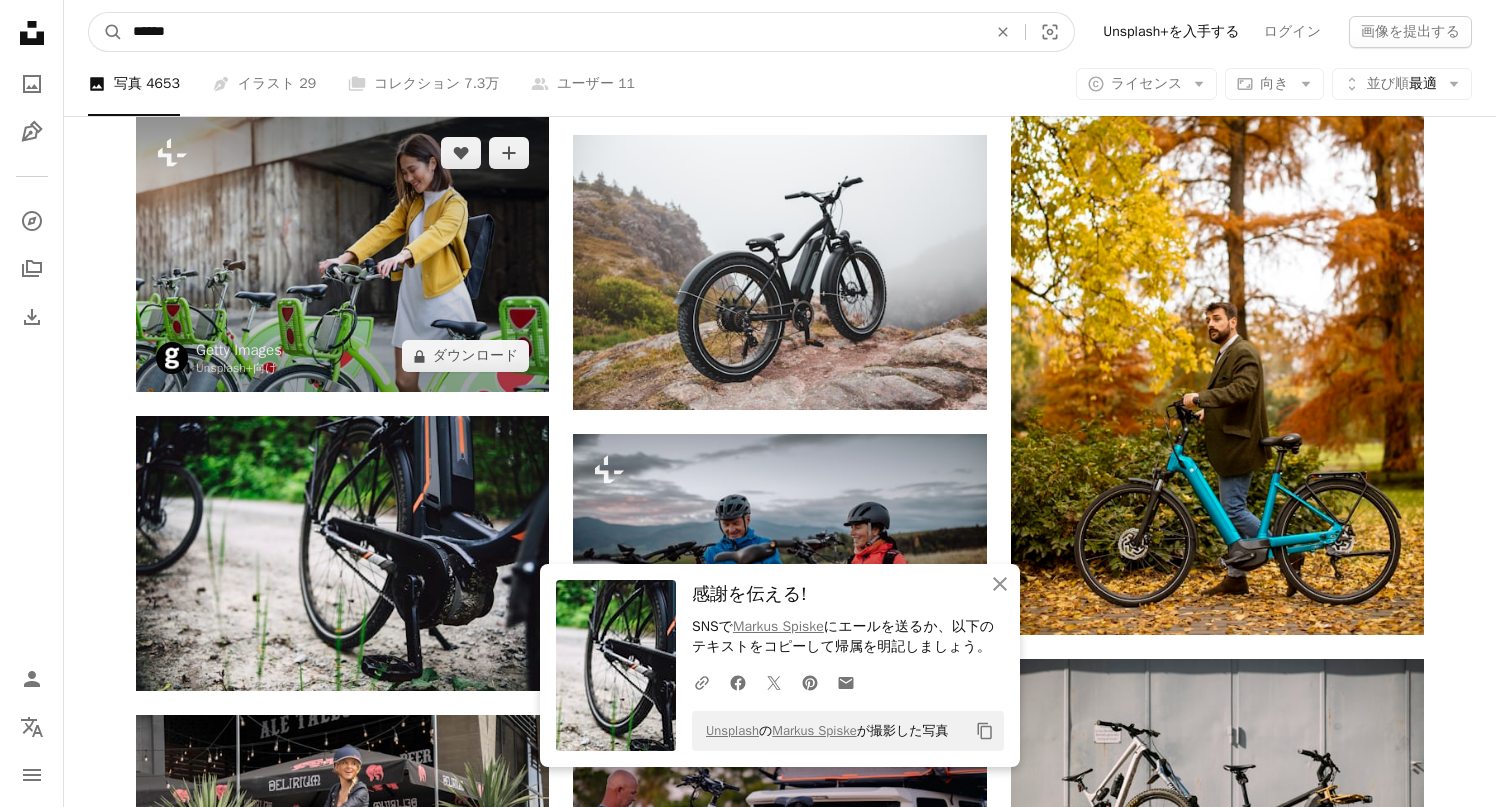 paste on "**********" 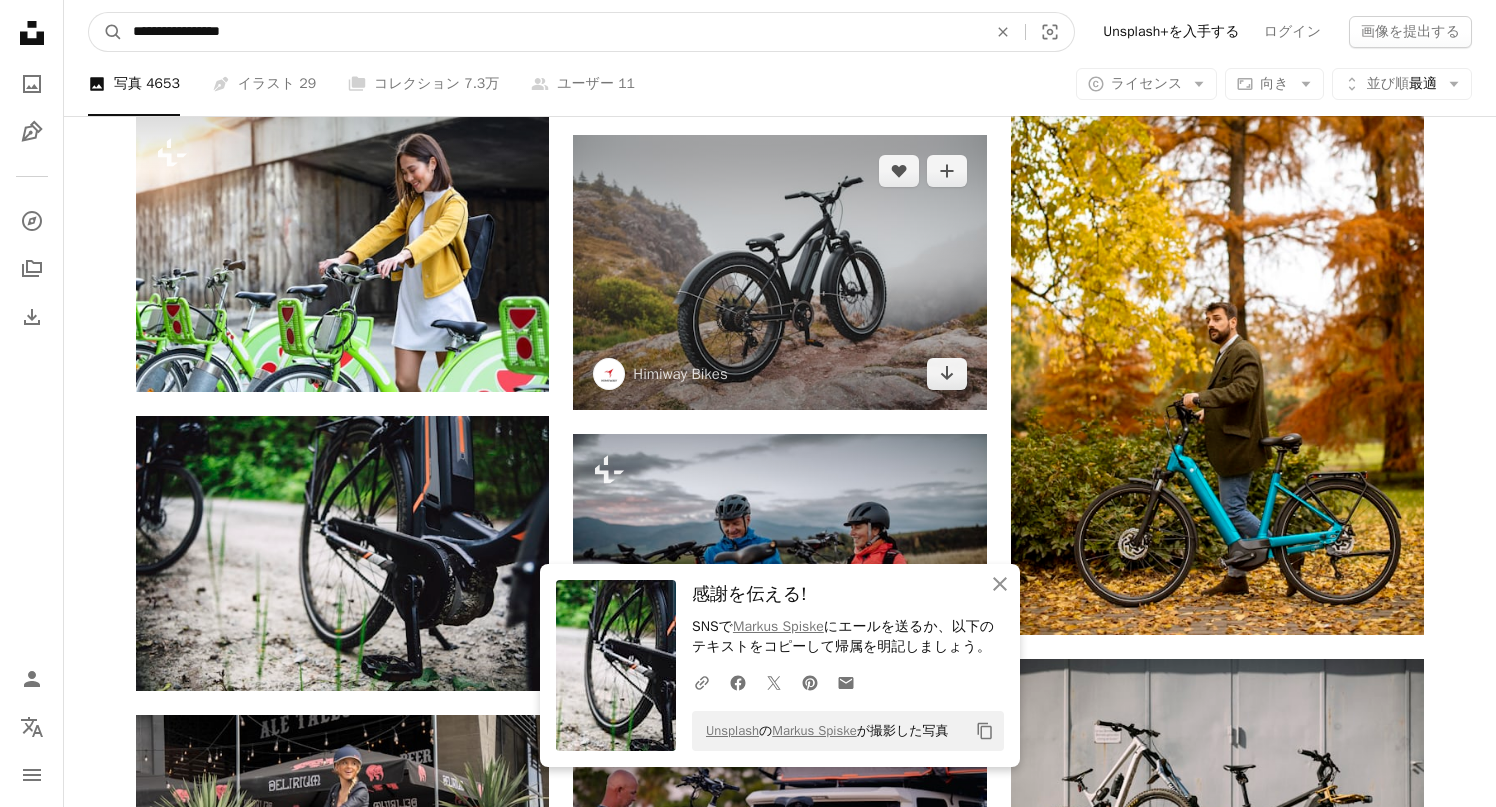click on "A magnifying glass" at bounding box center (106, 32) 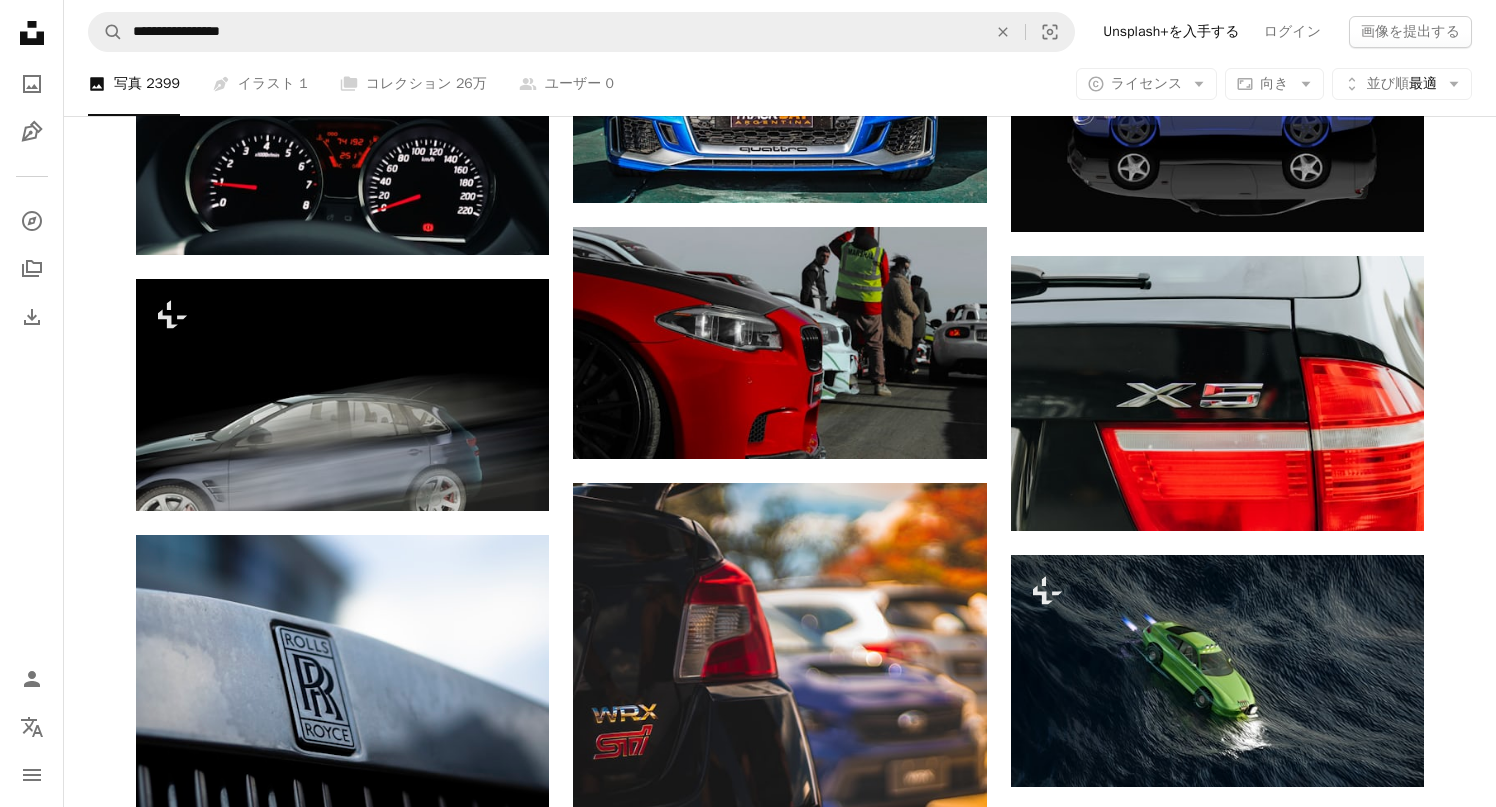 scroll, scrollTop: 1049, scrollLeft: 0, axis: vertical 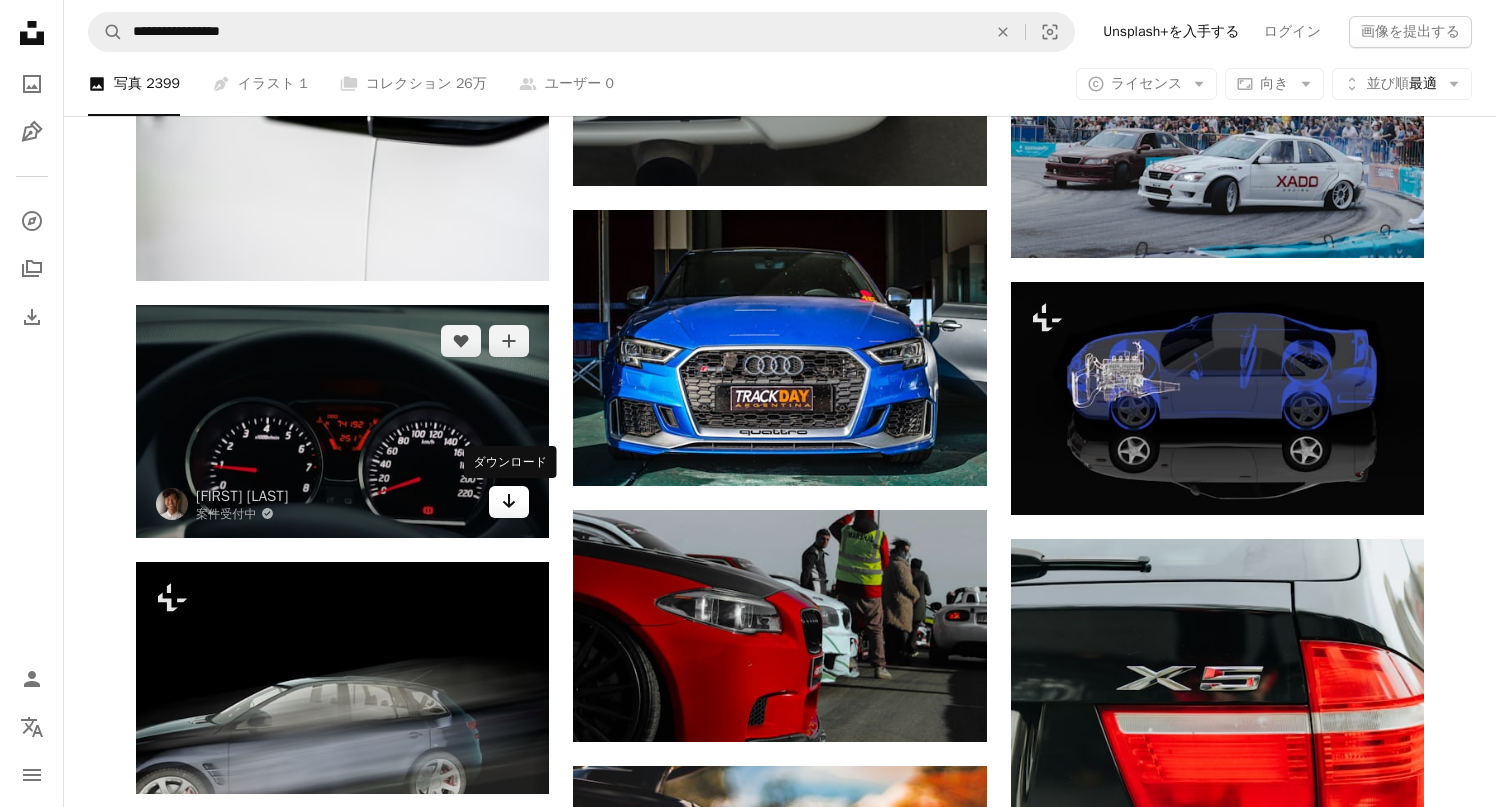 click on "Arrow pointing down" 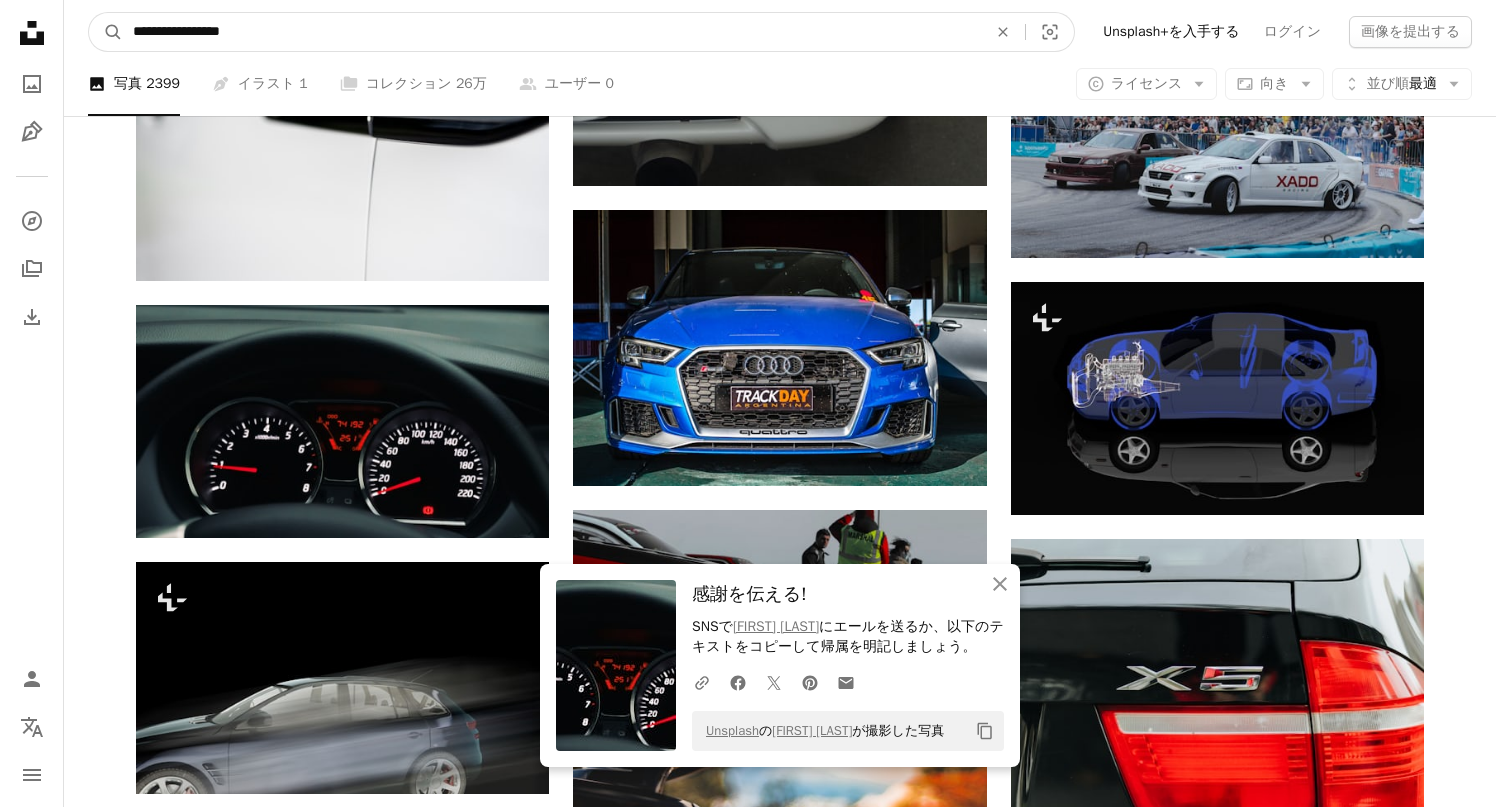 click on "**********" at bounding box center (552, 32) 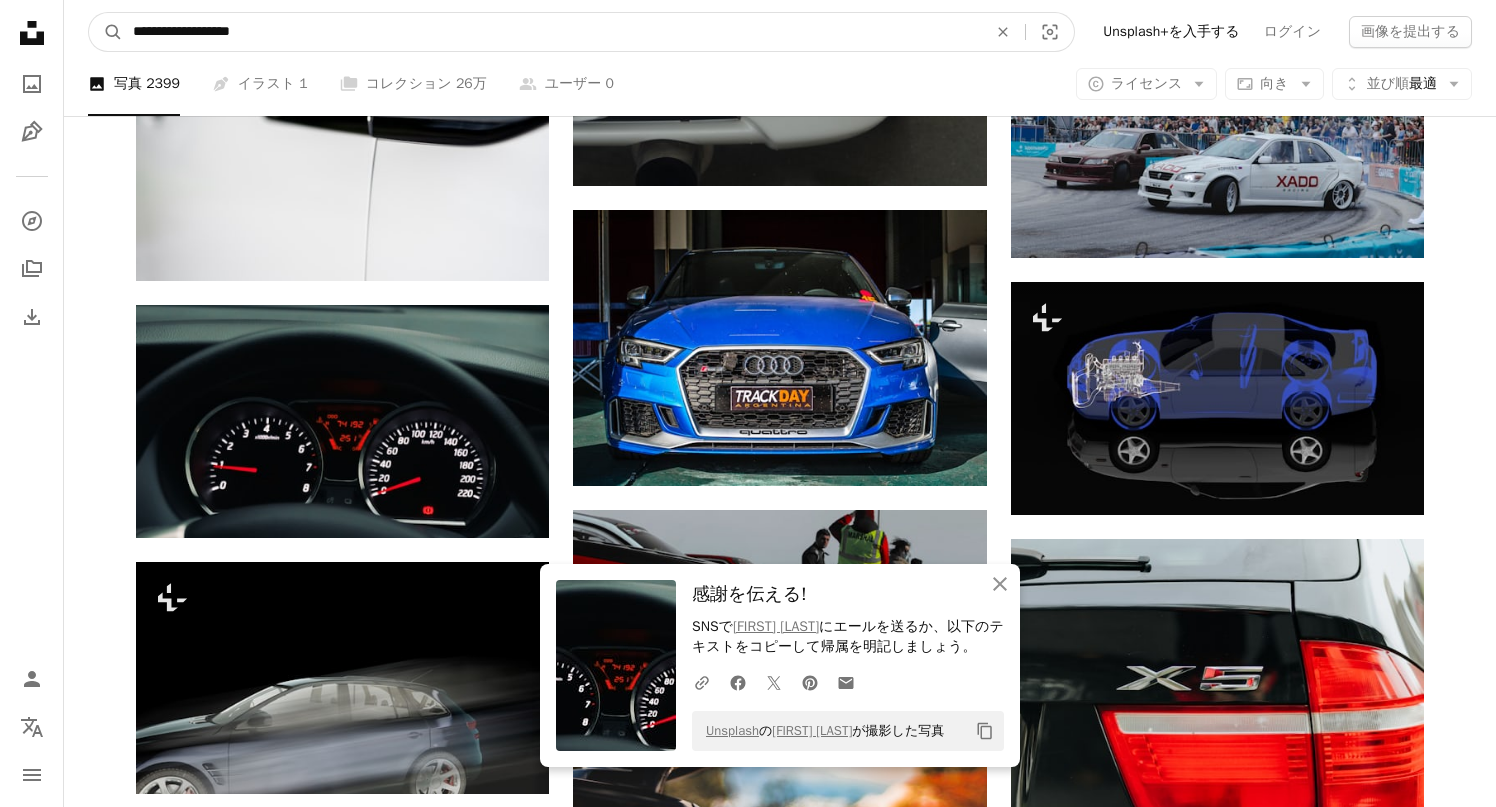 type on "**********" 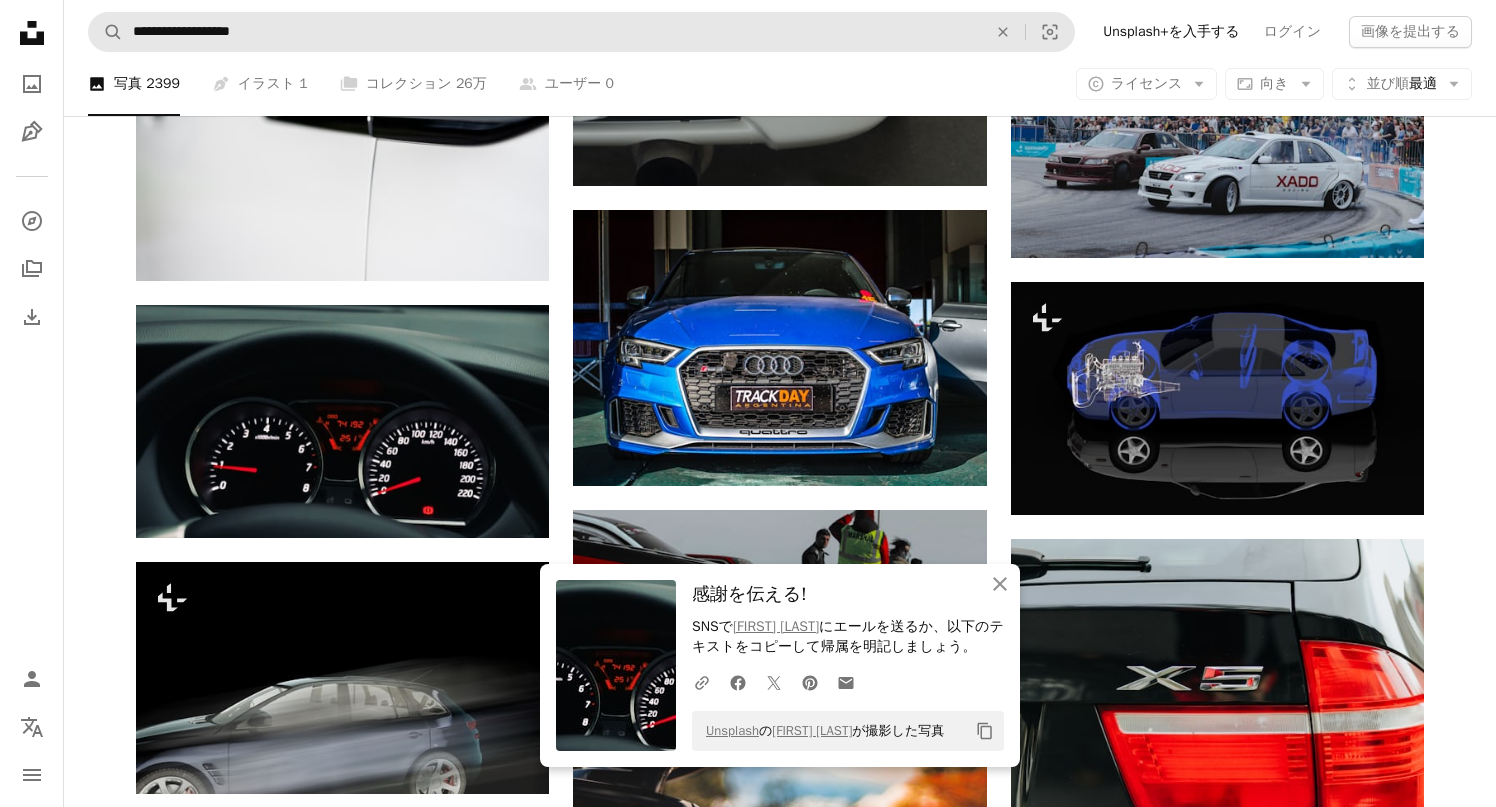 scroll, scrollTop: 0, scrollLeft: 0, axis: both 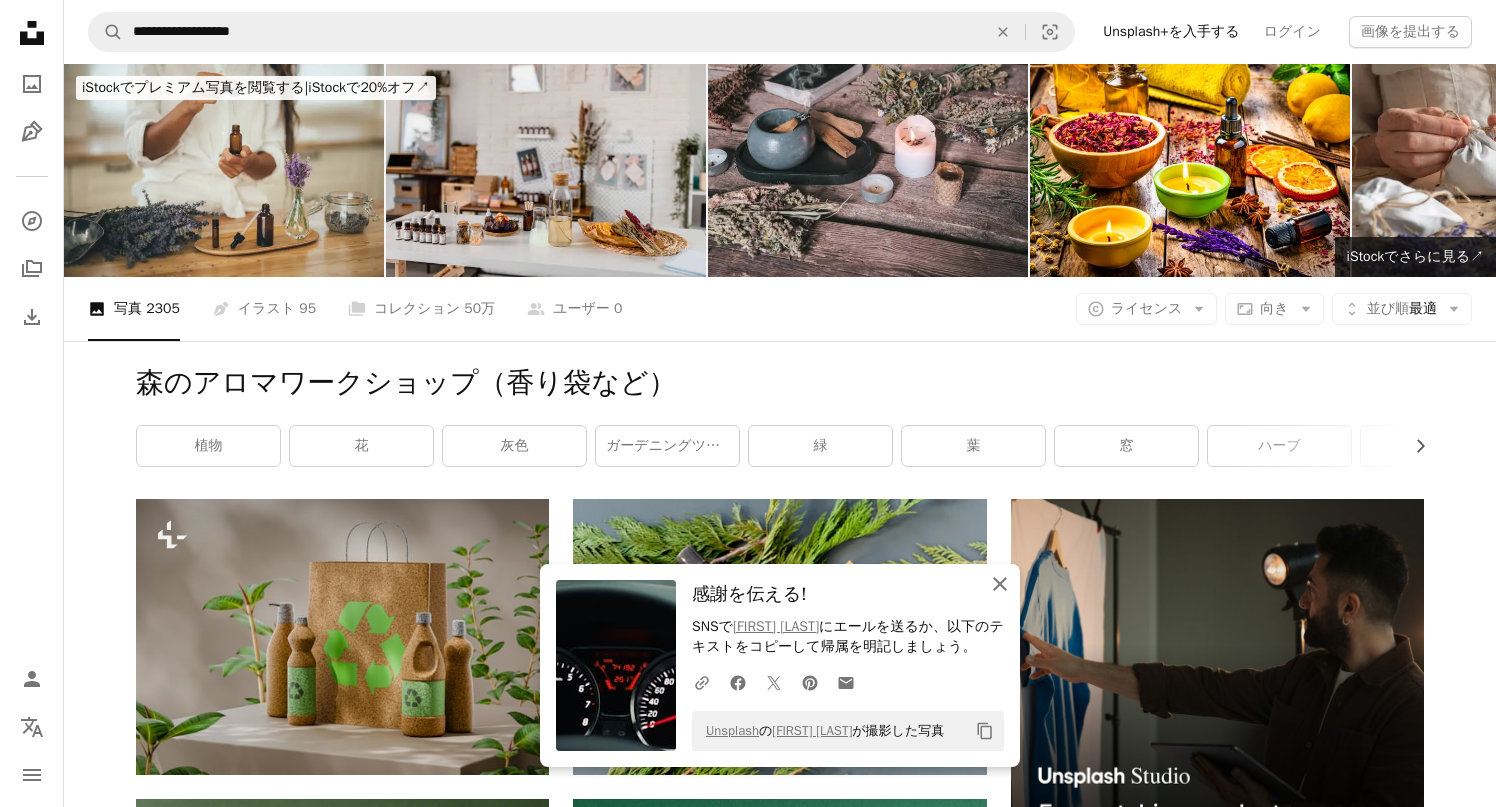 click on "An X shape" 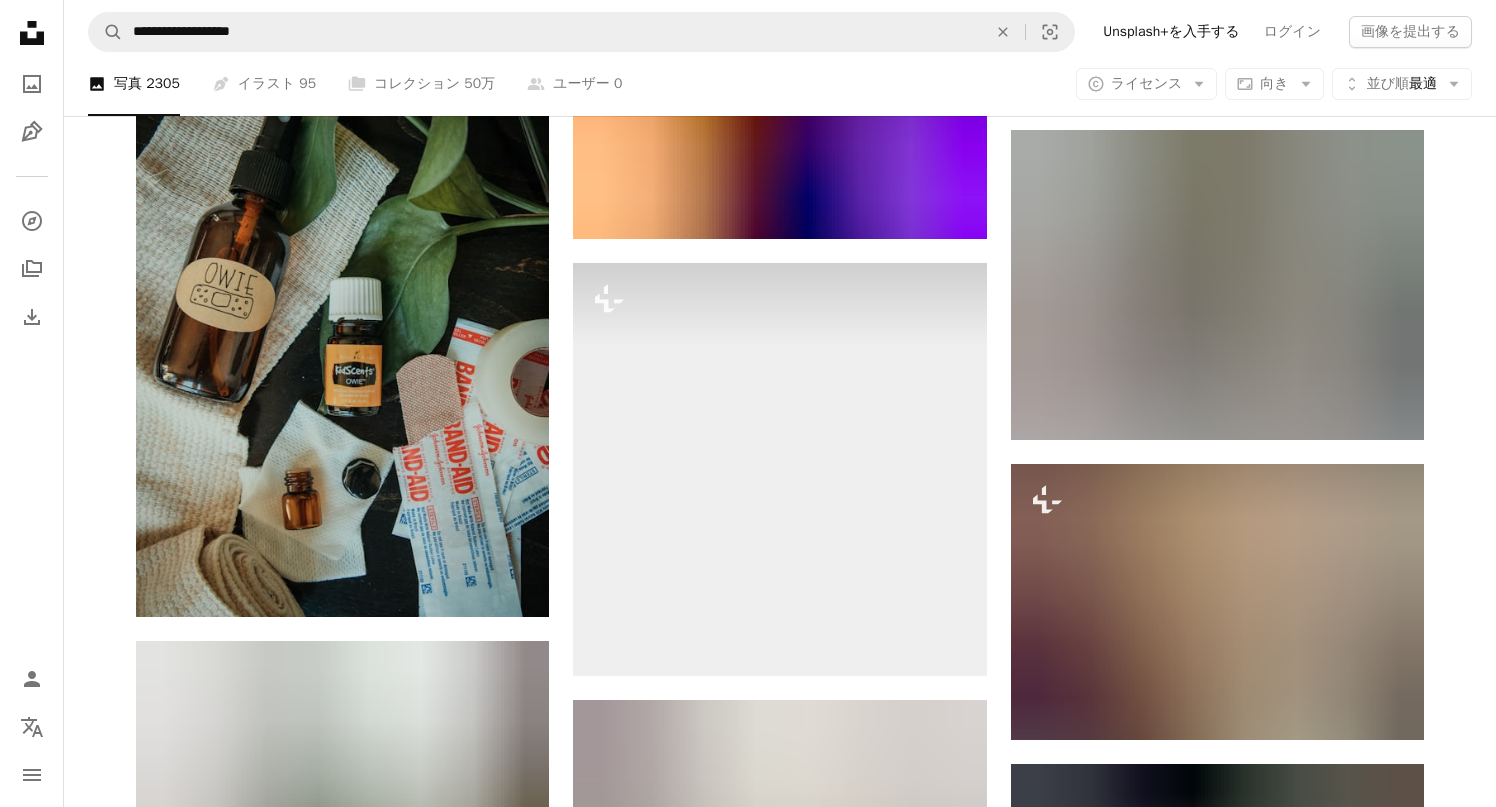 scroll, scrollTop: 1697, scrollLeft: 0, axis: vertical 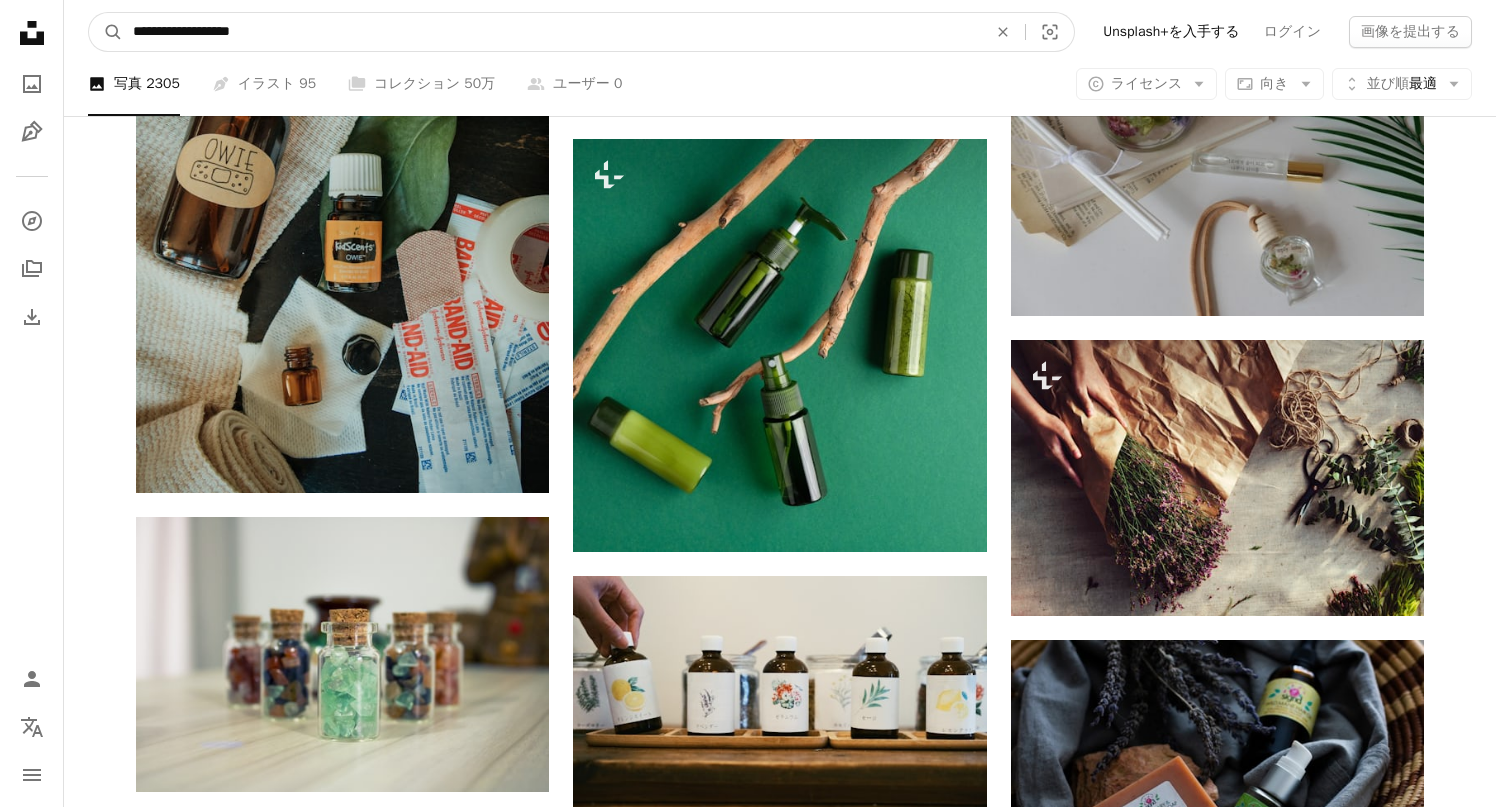 click on "**********" at bounding box center (552, 32) 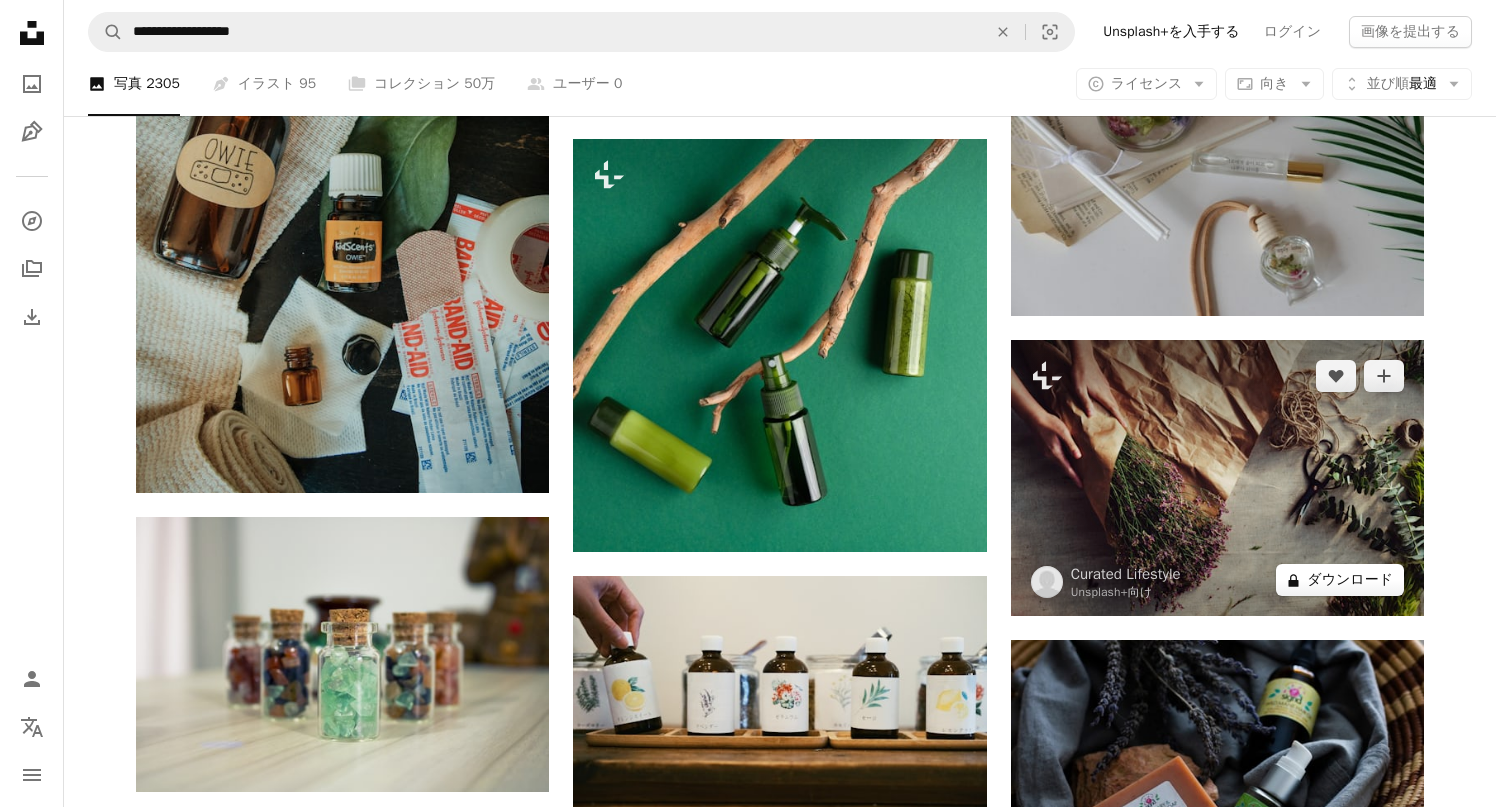 click on "A lock ダウンロード" at bounding box center (1340, 580) 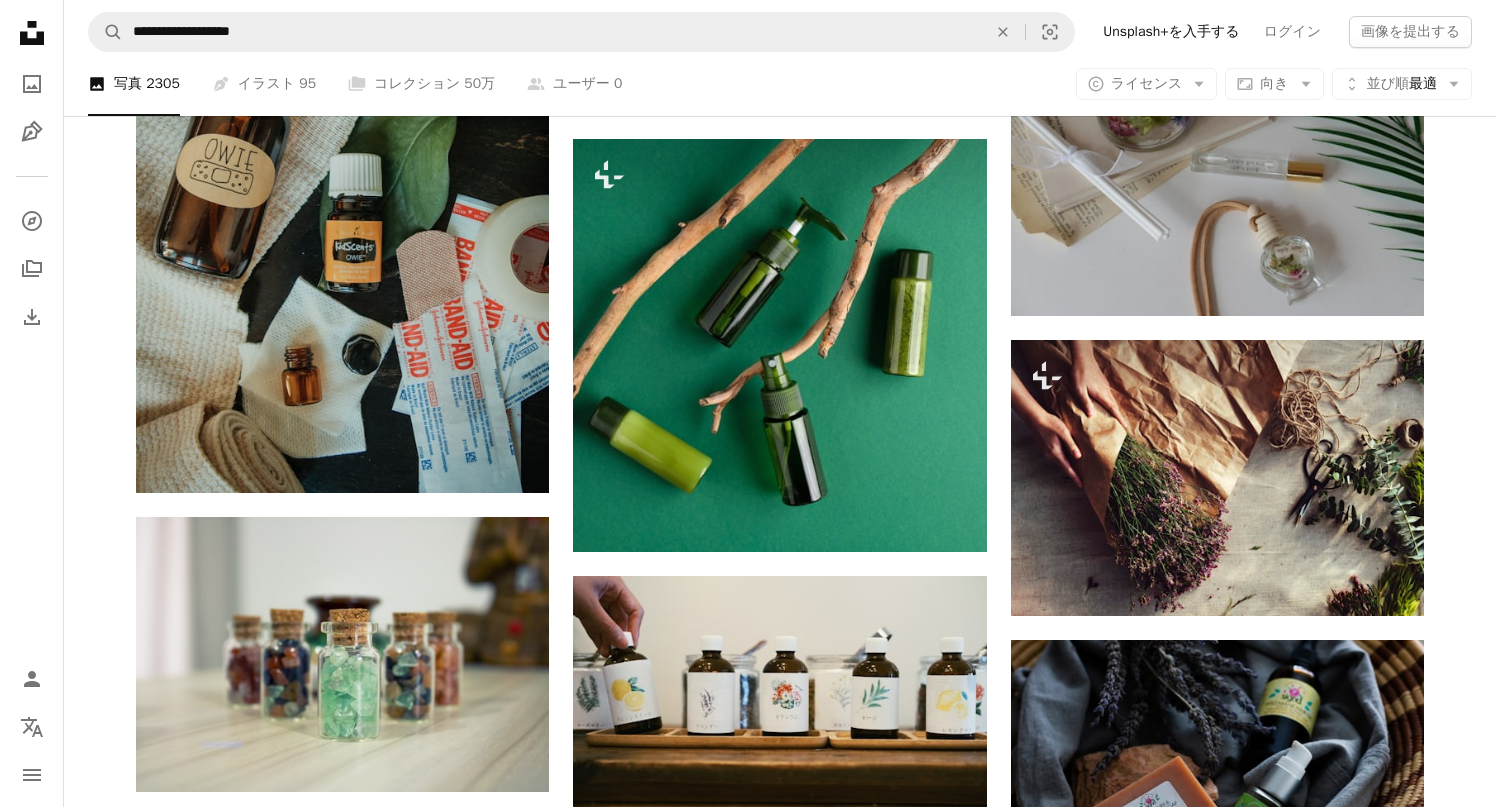 click on "An X shape 最高品質、そしてすぐに使用できる画像。 無制限にアクセスできます。 A plus sign 毎月追加されるメンバー限定コンテンツ A plus sign 無制限のロイヤリティフリーのダウンロード A plus sign イラスト  New A plus sign 法的保護の拡充 年別 62% オフ 月別 $16   $6 USD 月額 * Unsplash+ を入手する *年払いの場合、 $72 が前払い 税別。自動更新。いつでもキャンセル可能。" at bounding box center [748, 3180] 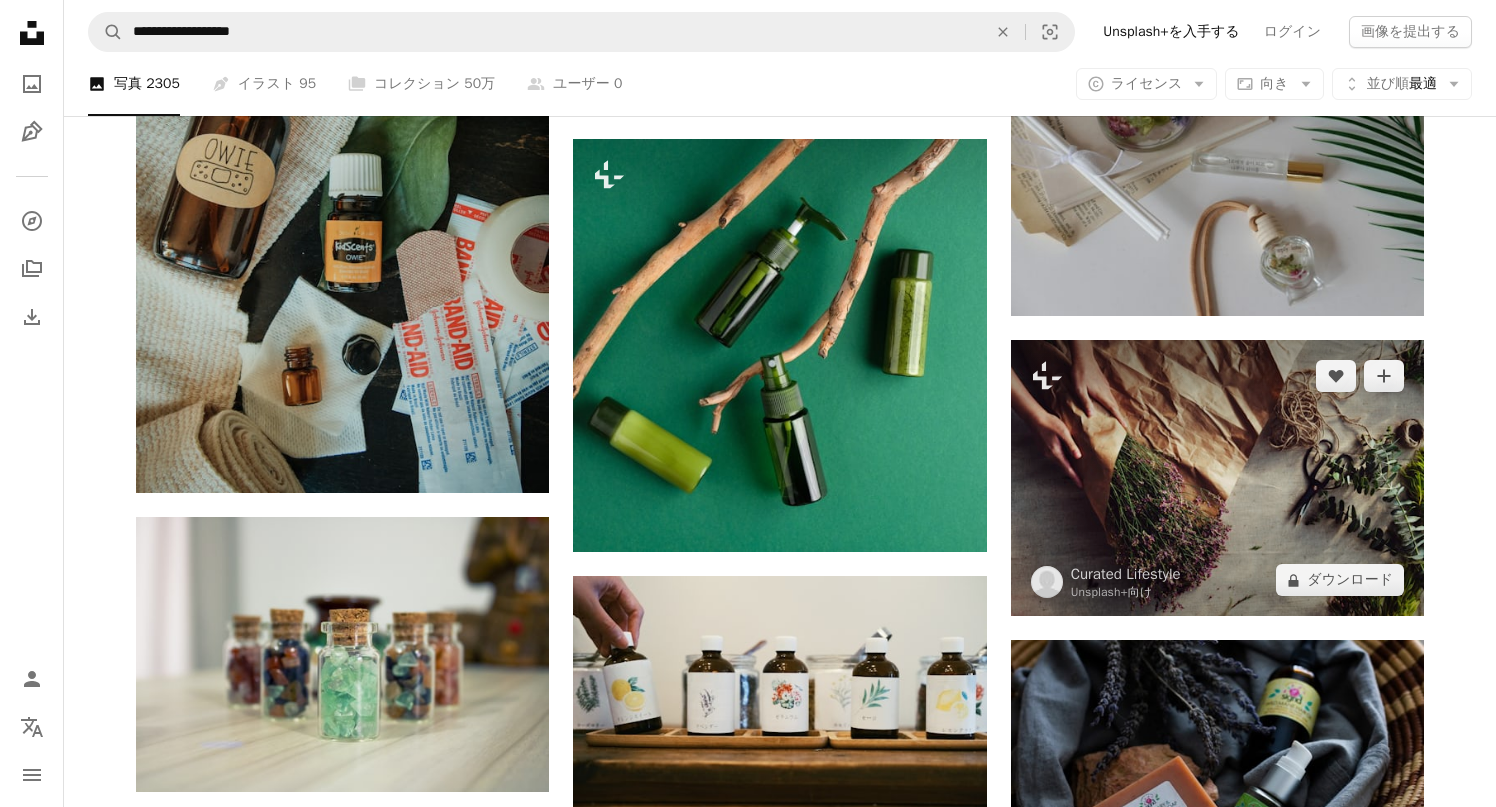 click at bounding box center [1217, 478] 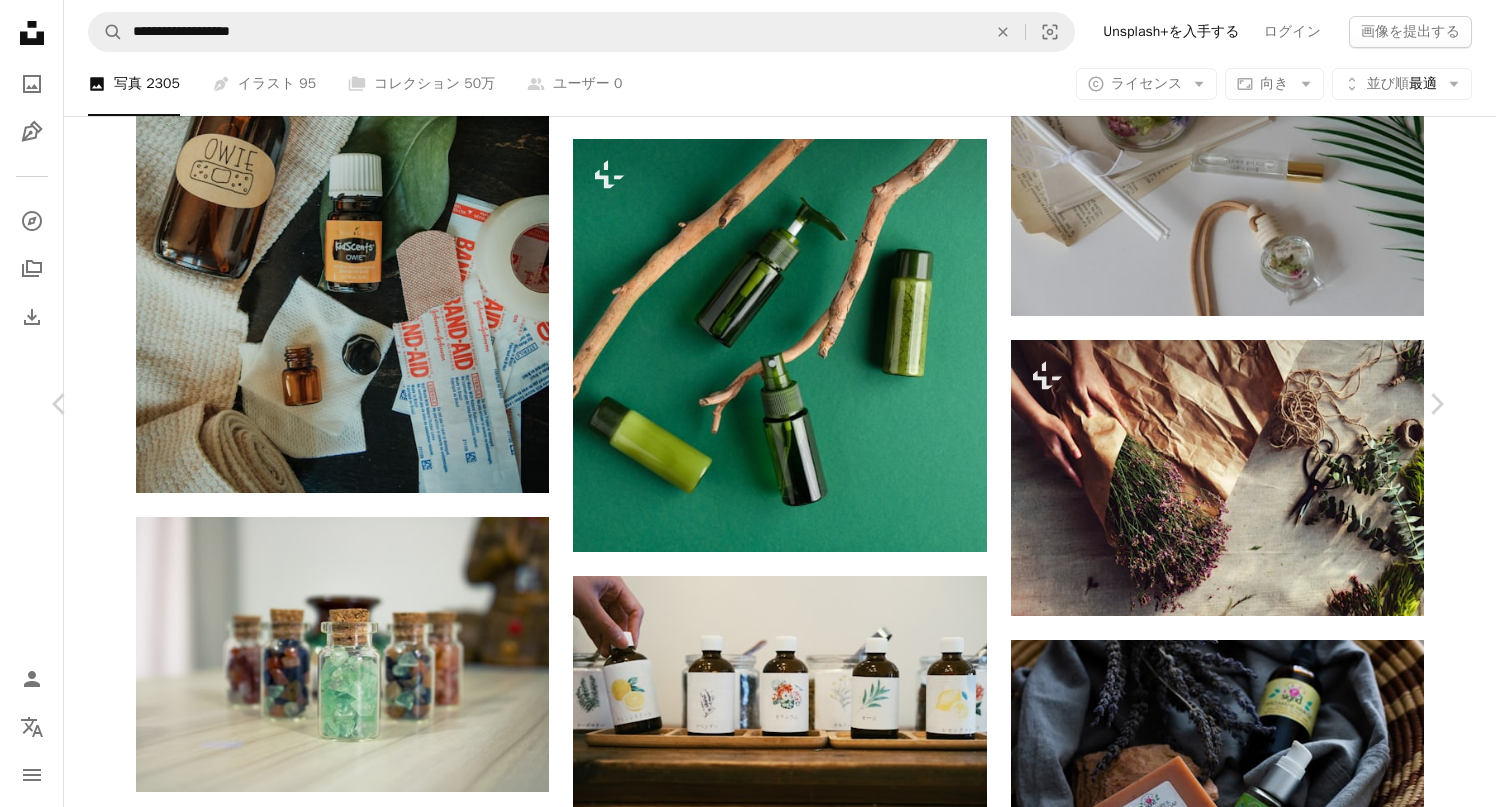 scroll, scrollTop: 0, scrollLeft: 0, axis: both 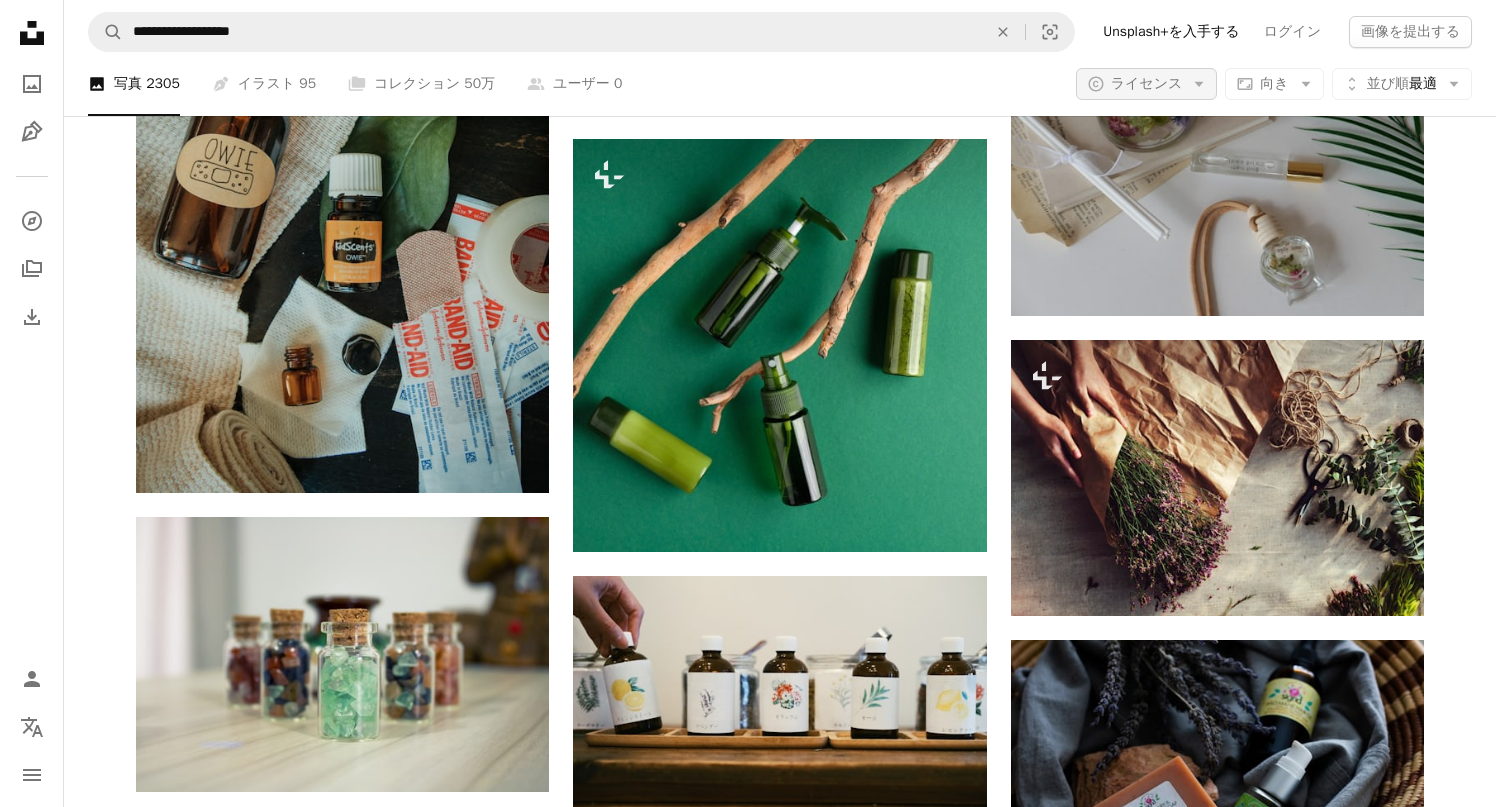 click on "ライセンス" at bounding box center [1147, 83] 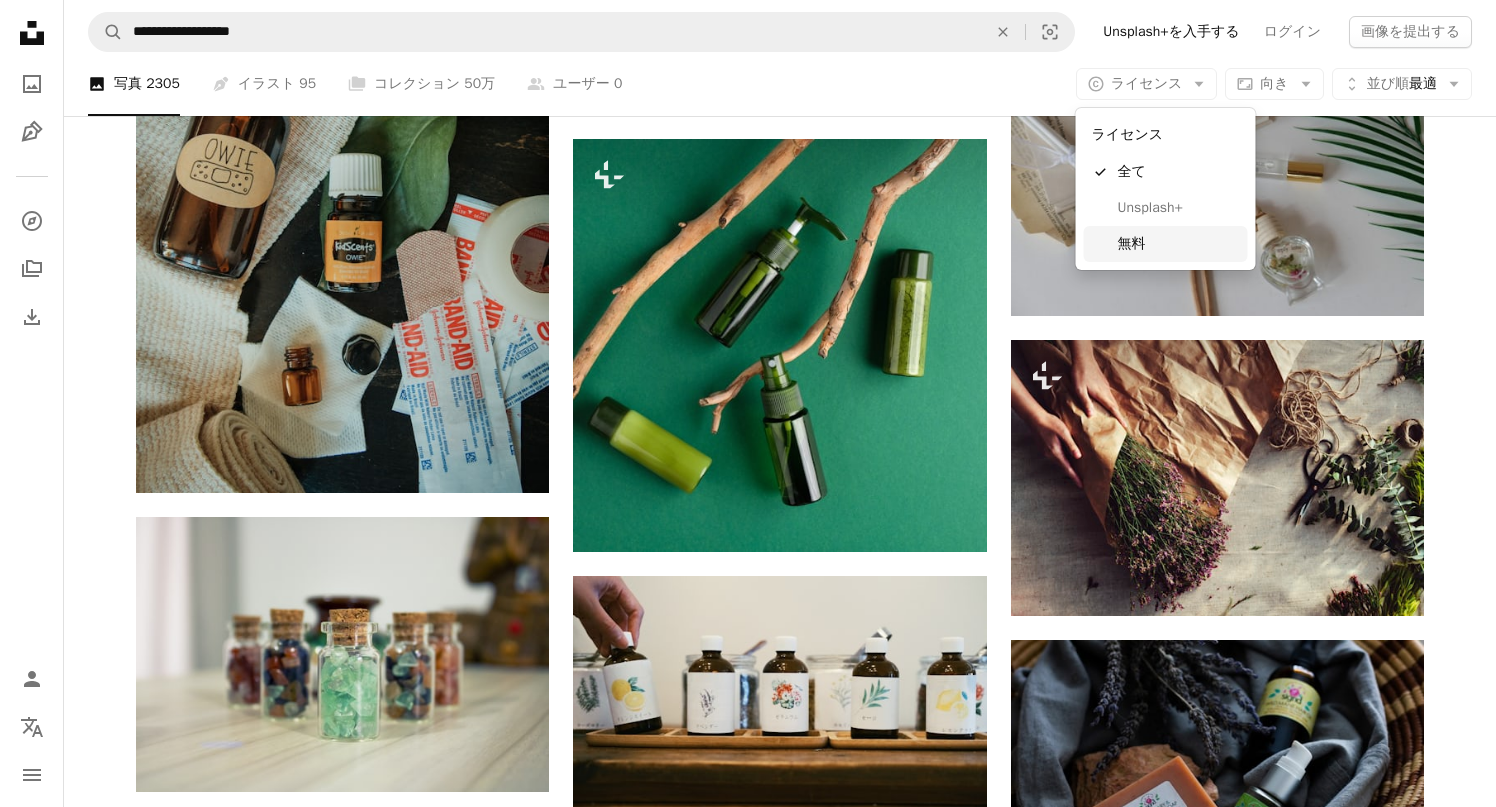click on "無料" at bounding box center (1179, 244) 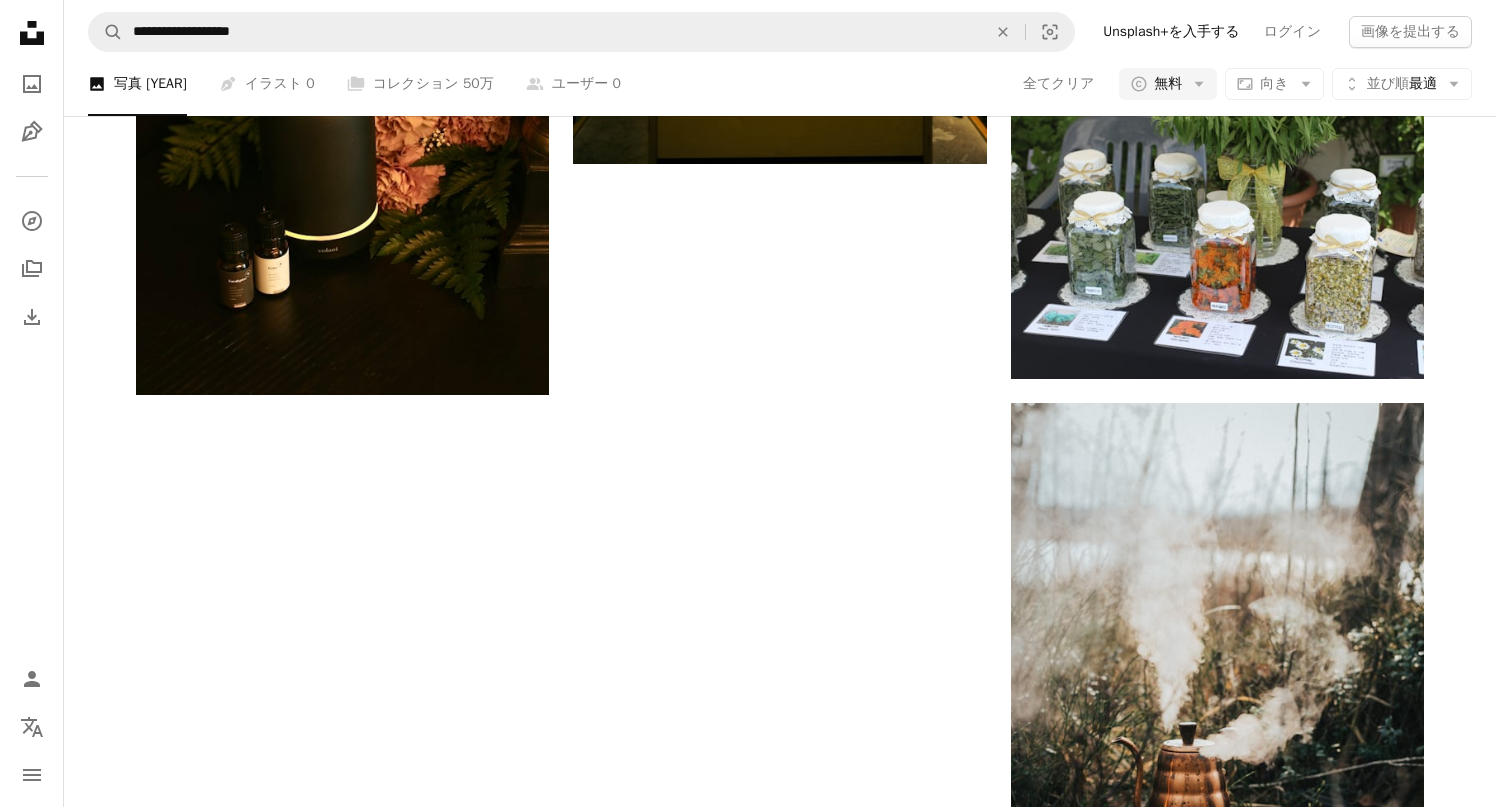 scroll, scrollTop: 3642, scrollLeft: 0, axis: vertical 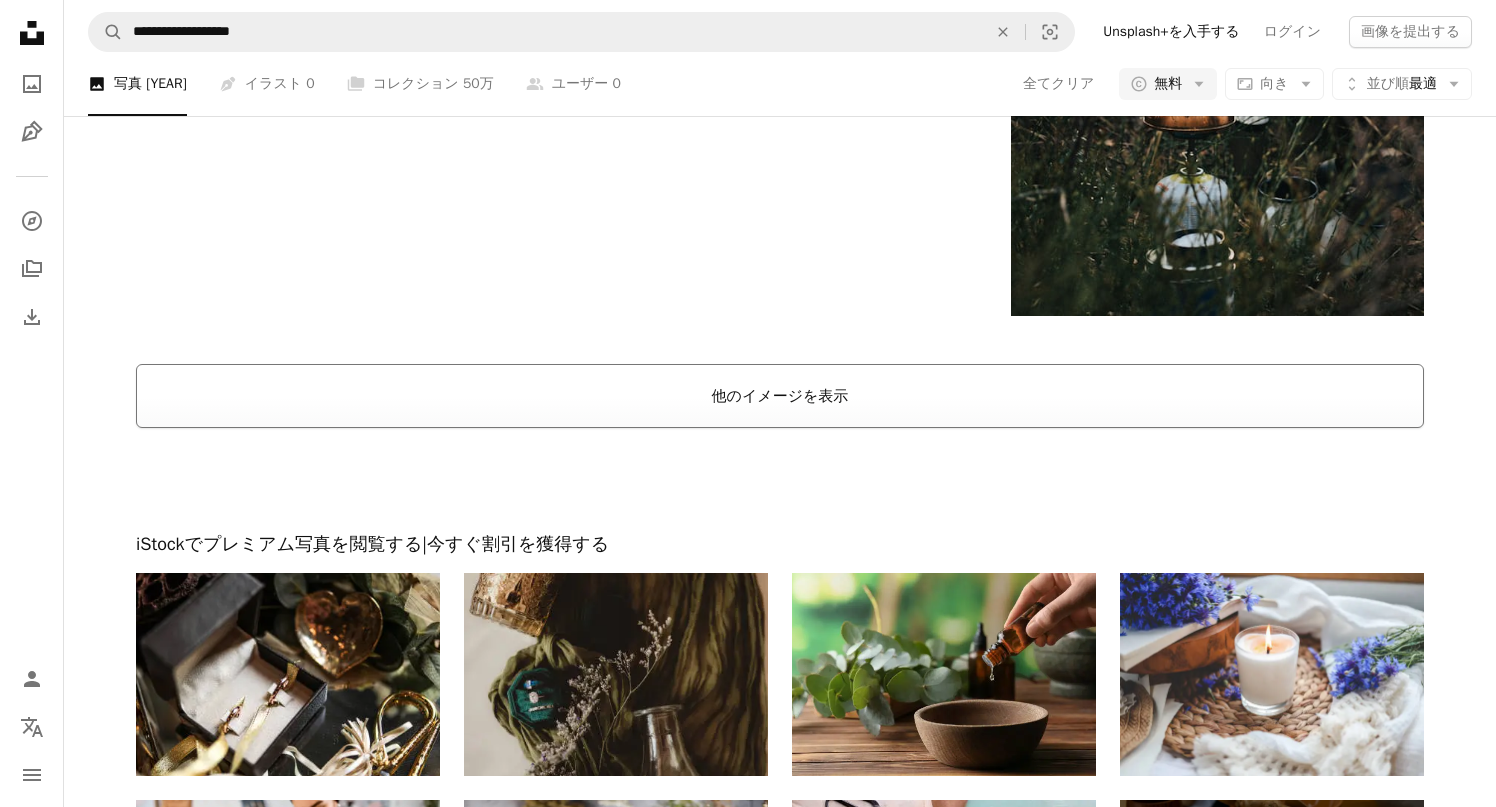 click on "他のイメージを表示" at bounding box center [780, 396] 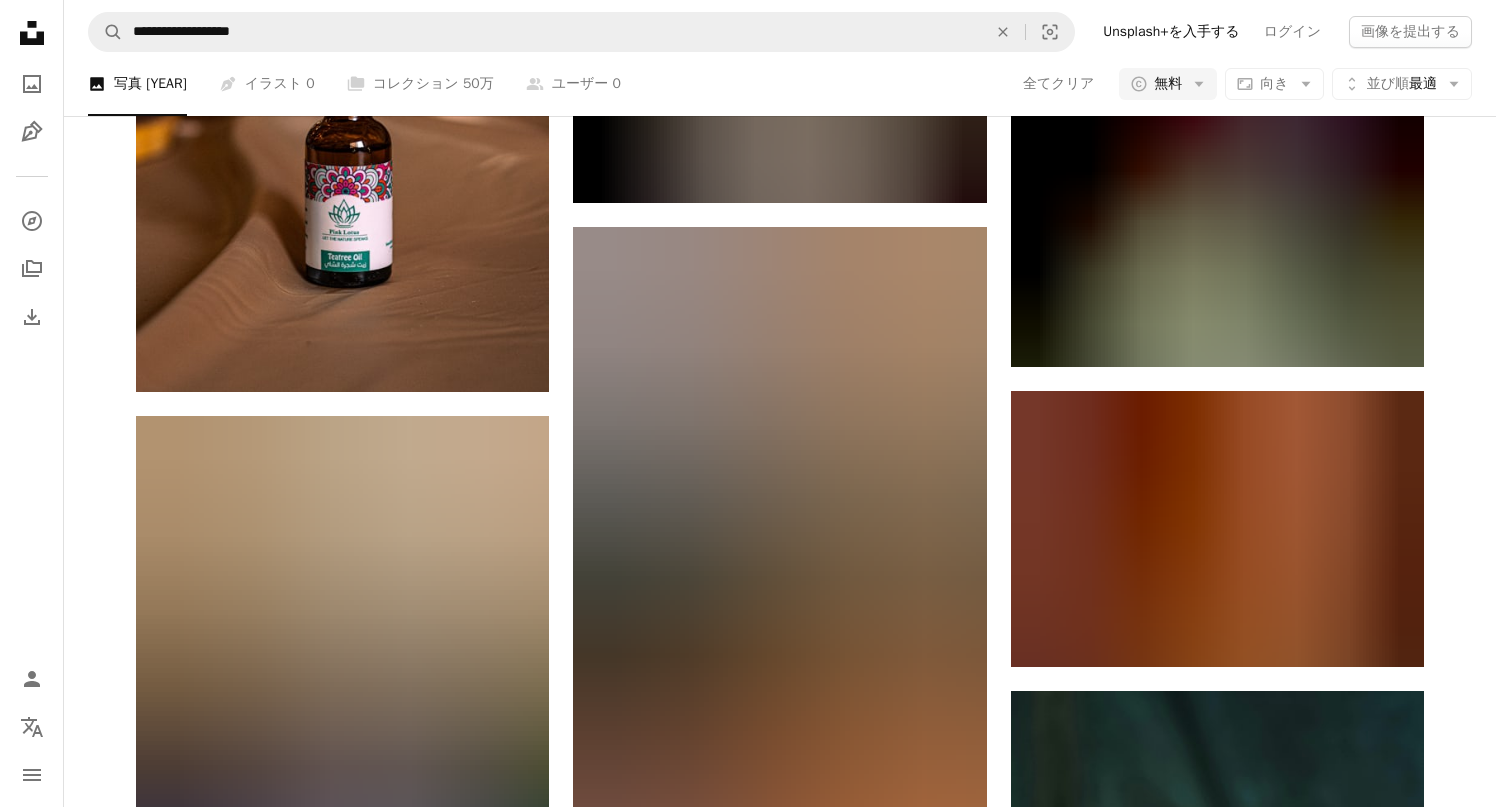 scroll, scrollTop: 22531, scrollLeft: 0, axis: vertical 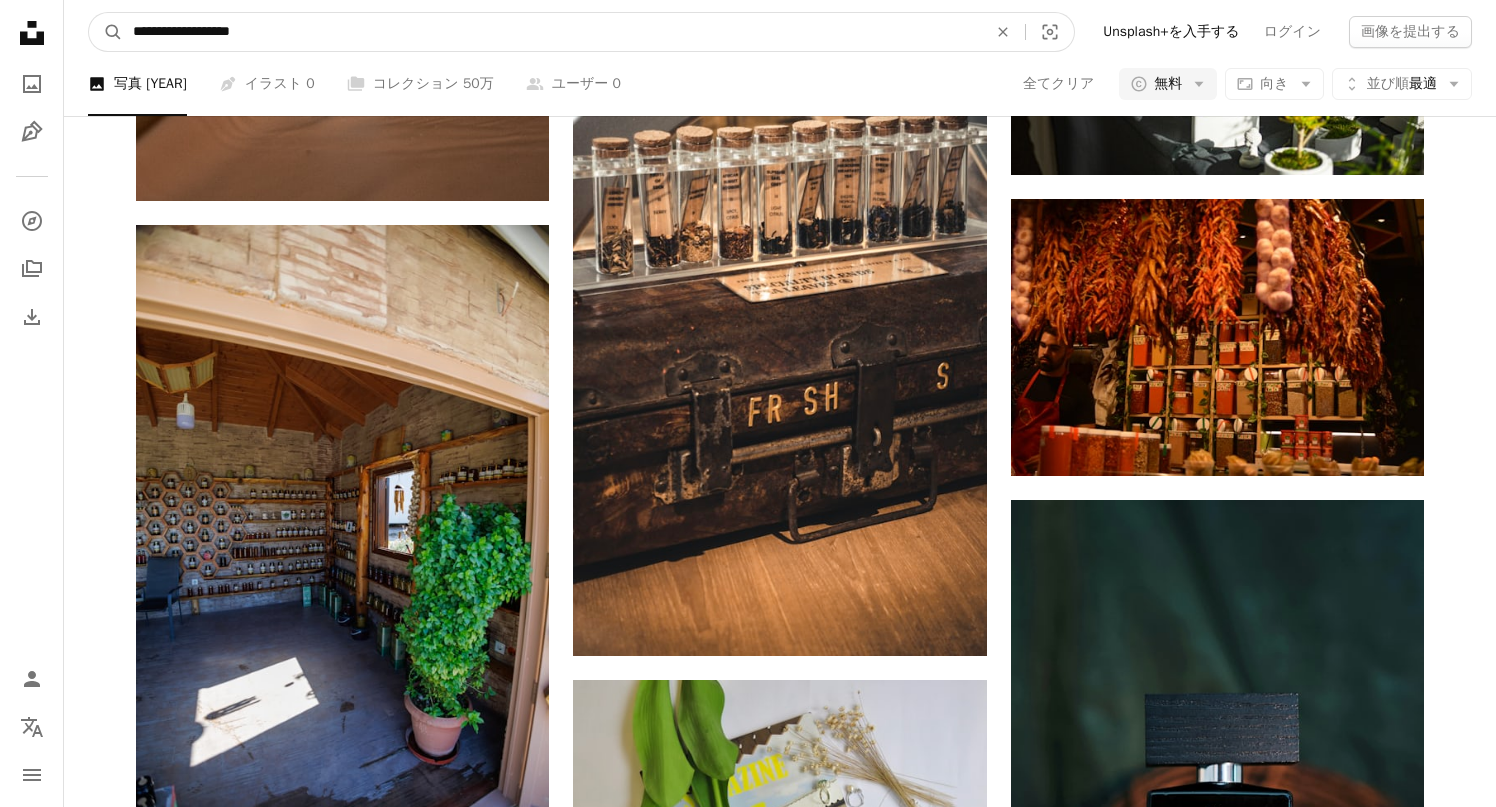 drag, startPoint x: 315, startPoint y: 34, endPoint x: 3, endPoint y: 23, distance: 312.19385 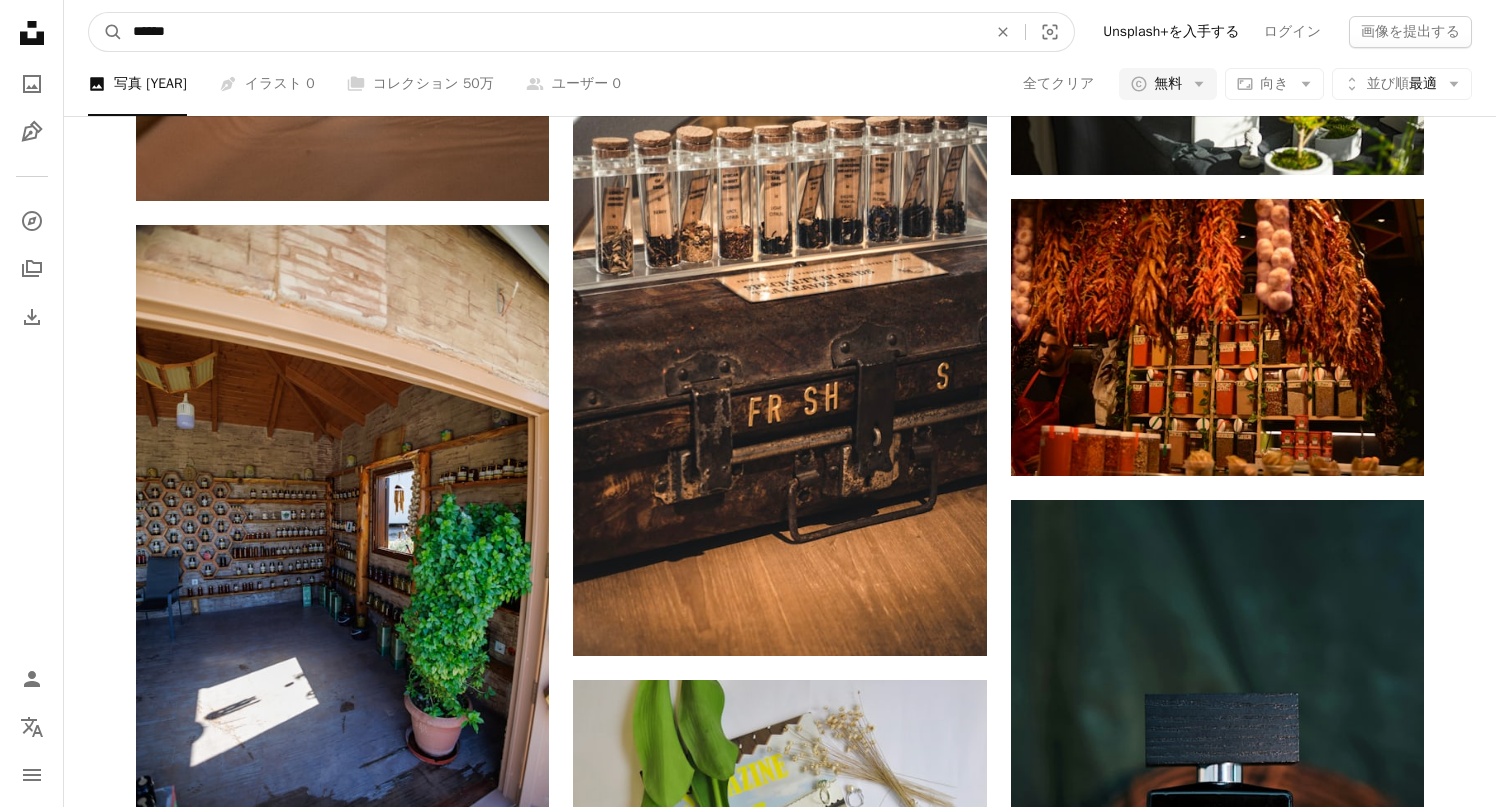 click on "******" at bounding box center (552, 32) 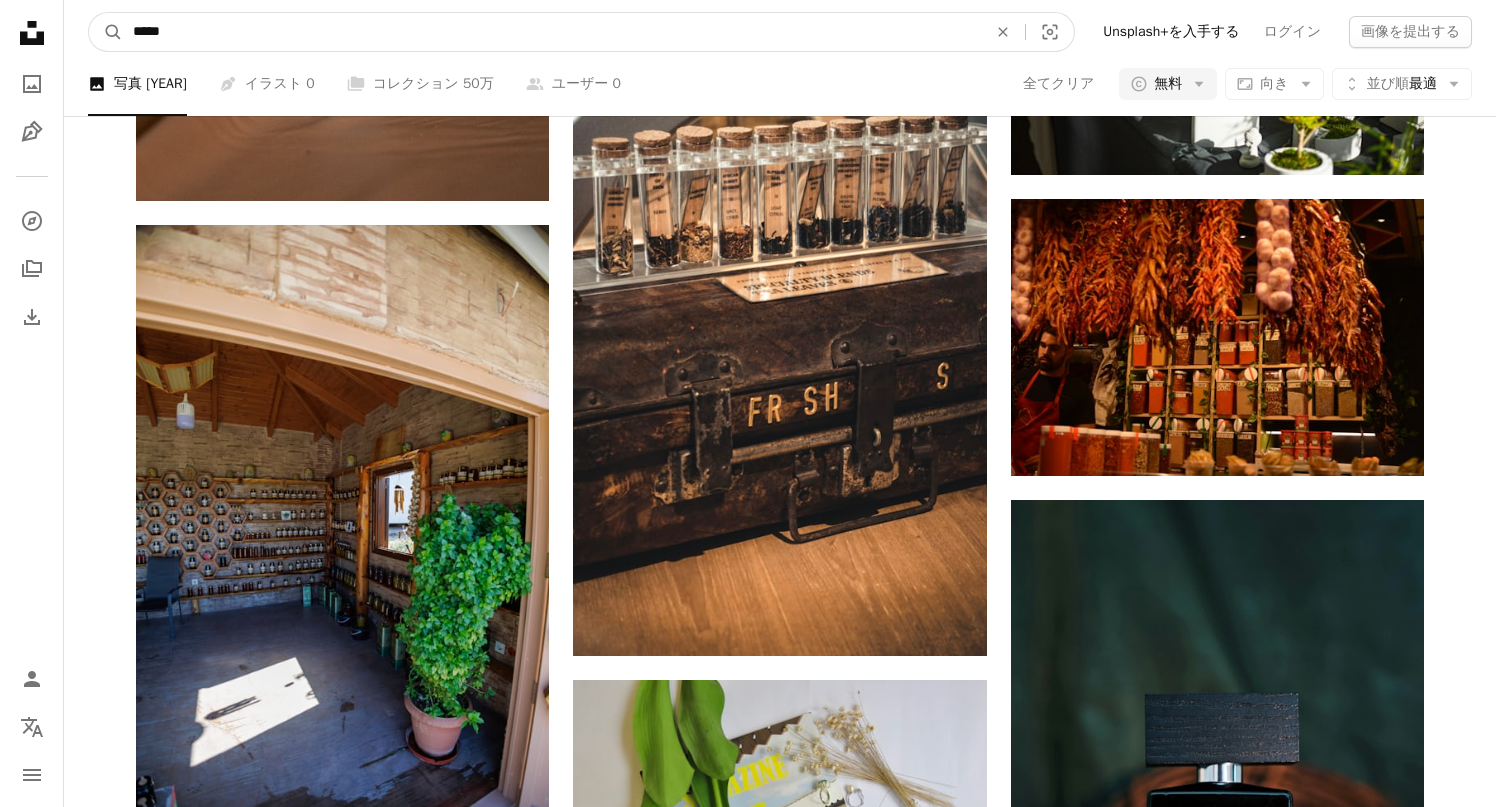 click on "A magnifying glass" at bounding box center [106, 32] 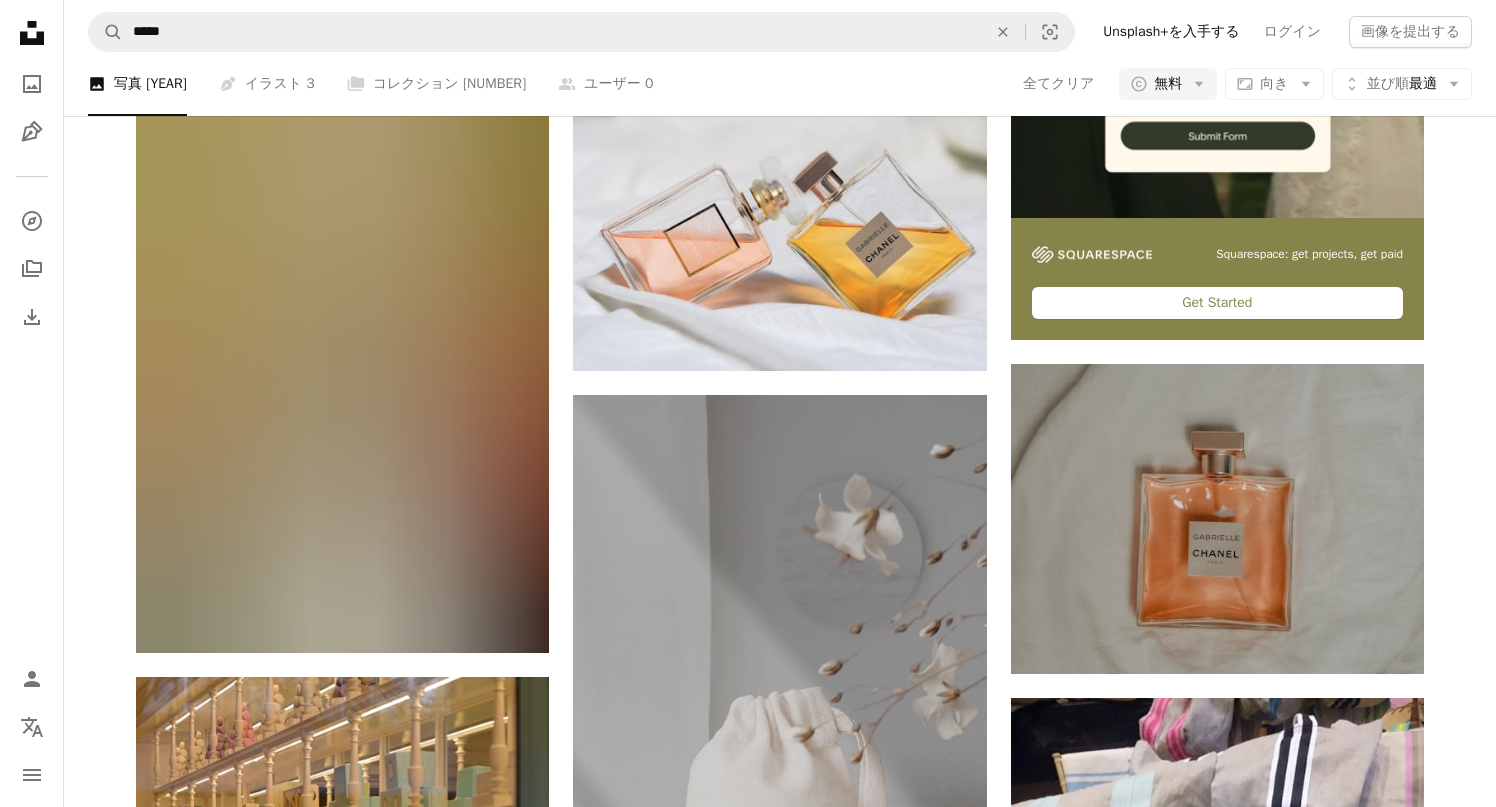 scroll, scrollTop: 0, scrollLeft: 0, axis: both 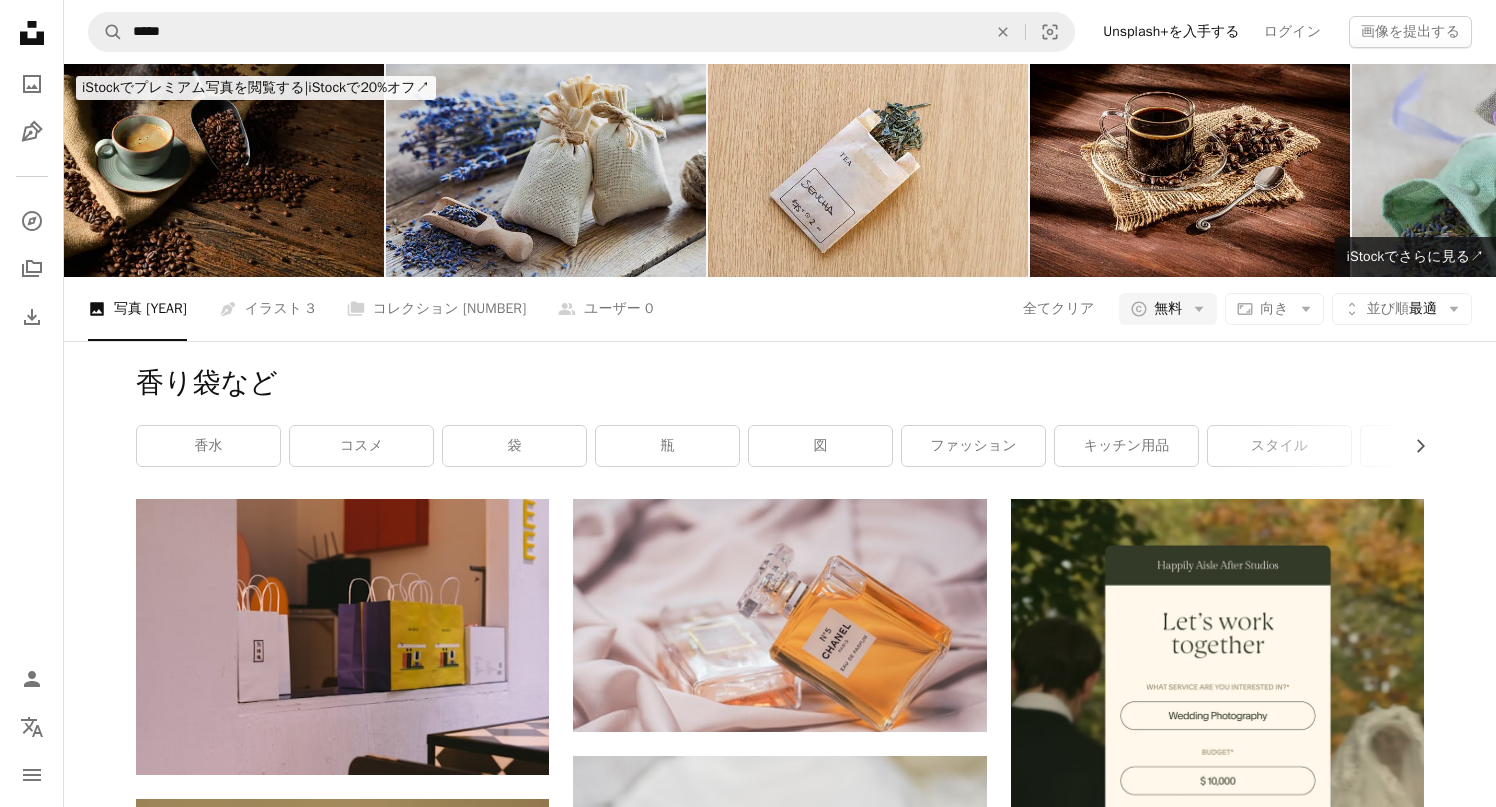 click at bounding box center [546, 170] 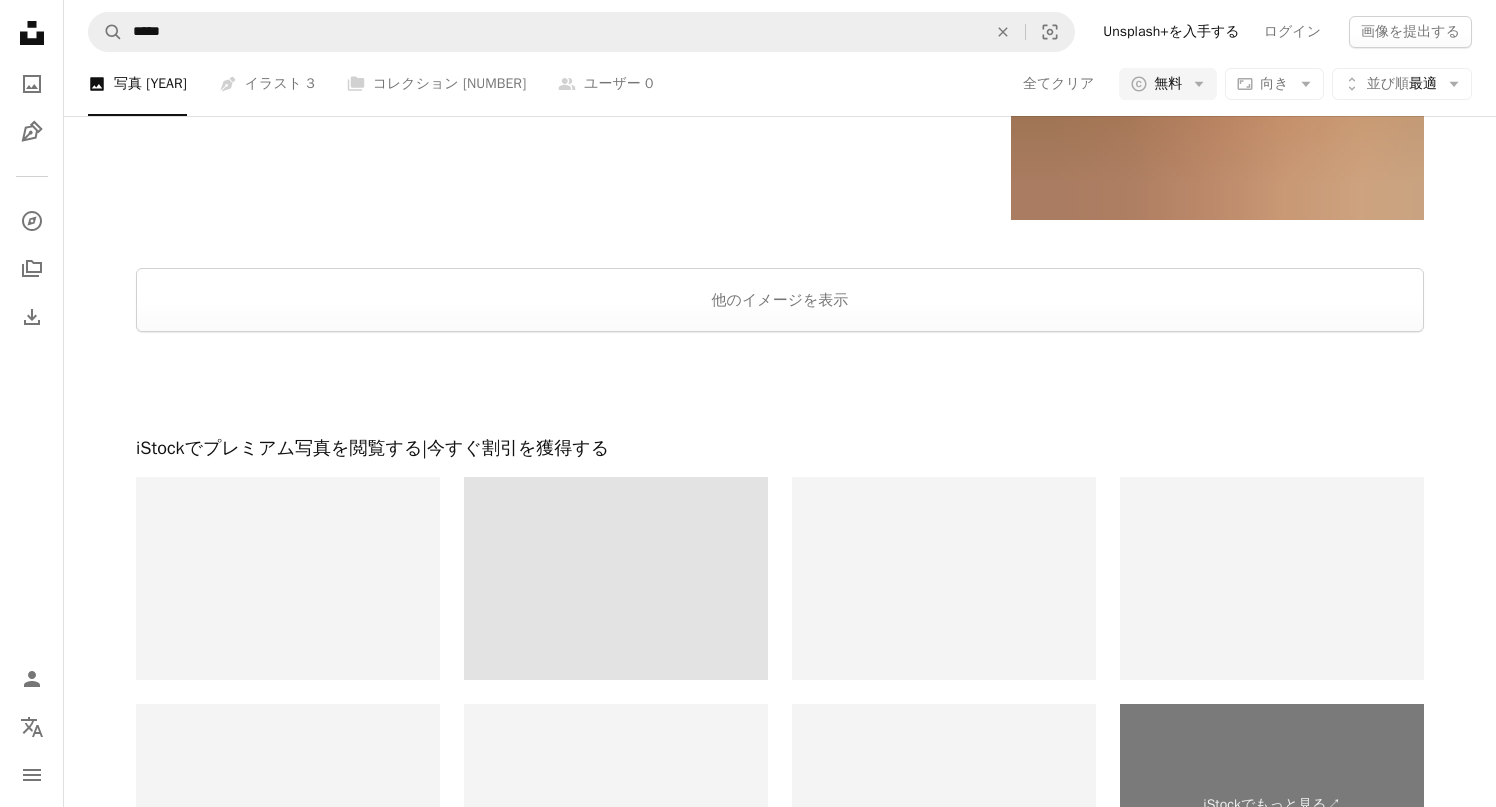 scroll, scrollTop: 4030, scrollLeft: 0, axis: vertical 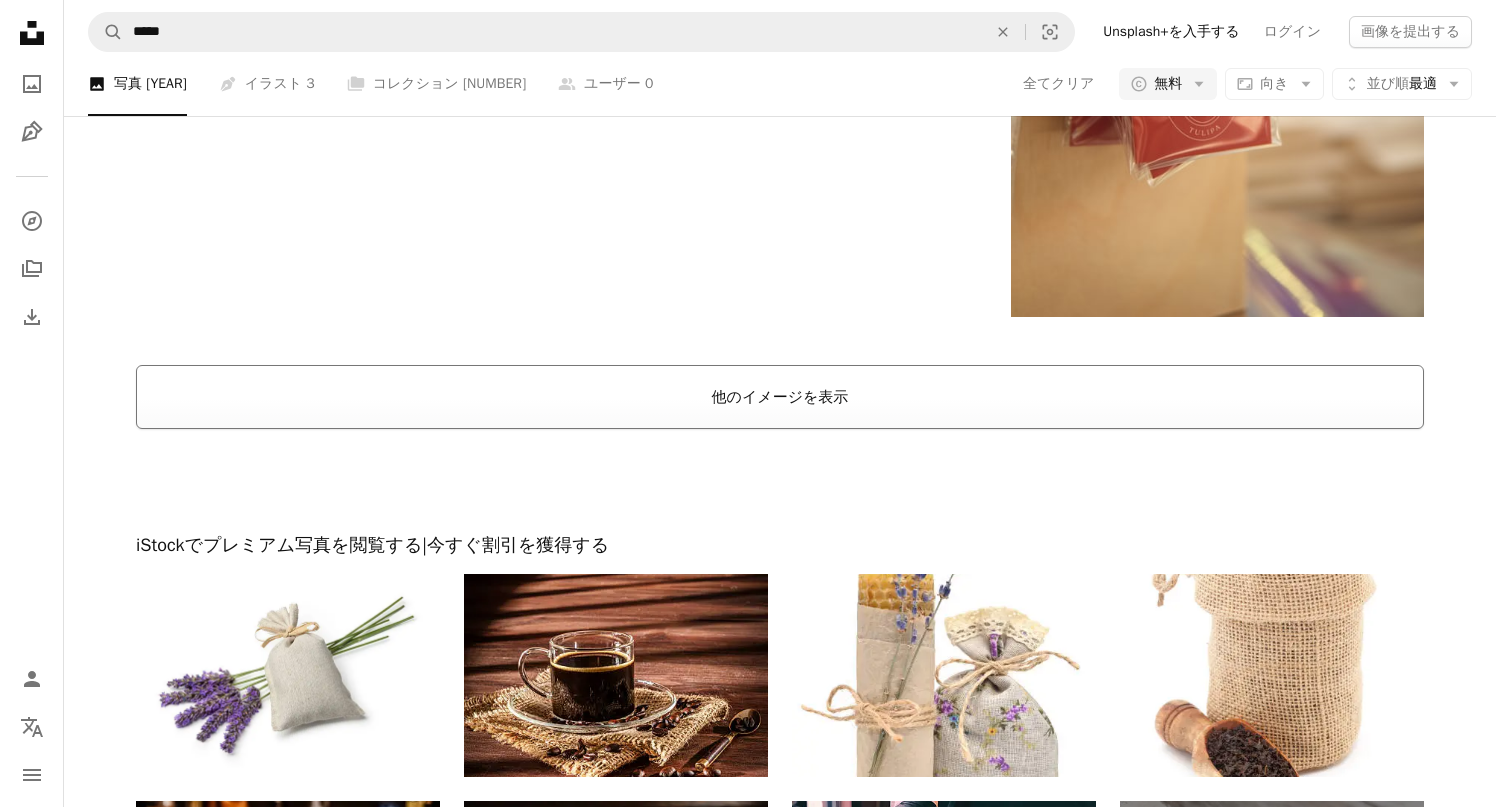 click on "他のイメージを表示" at bounding box center [780, 397] 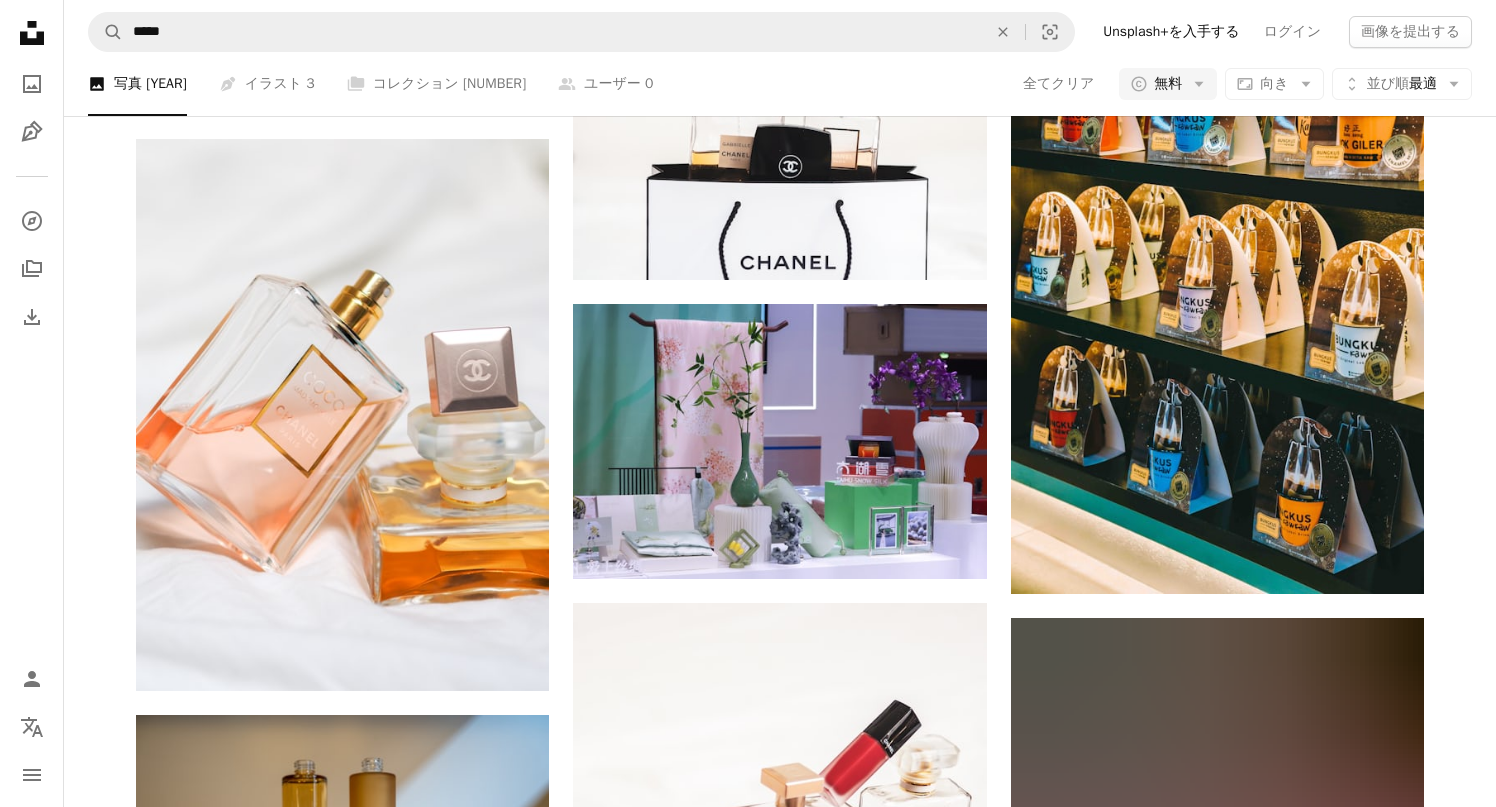 scroll, scrollTop: 5253, scrollLeft: 0, axis: vertical 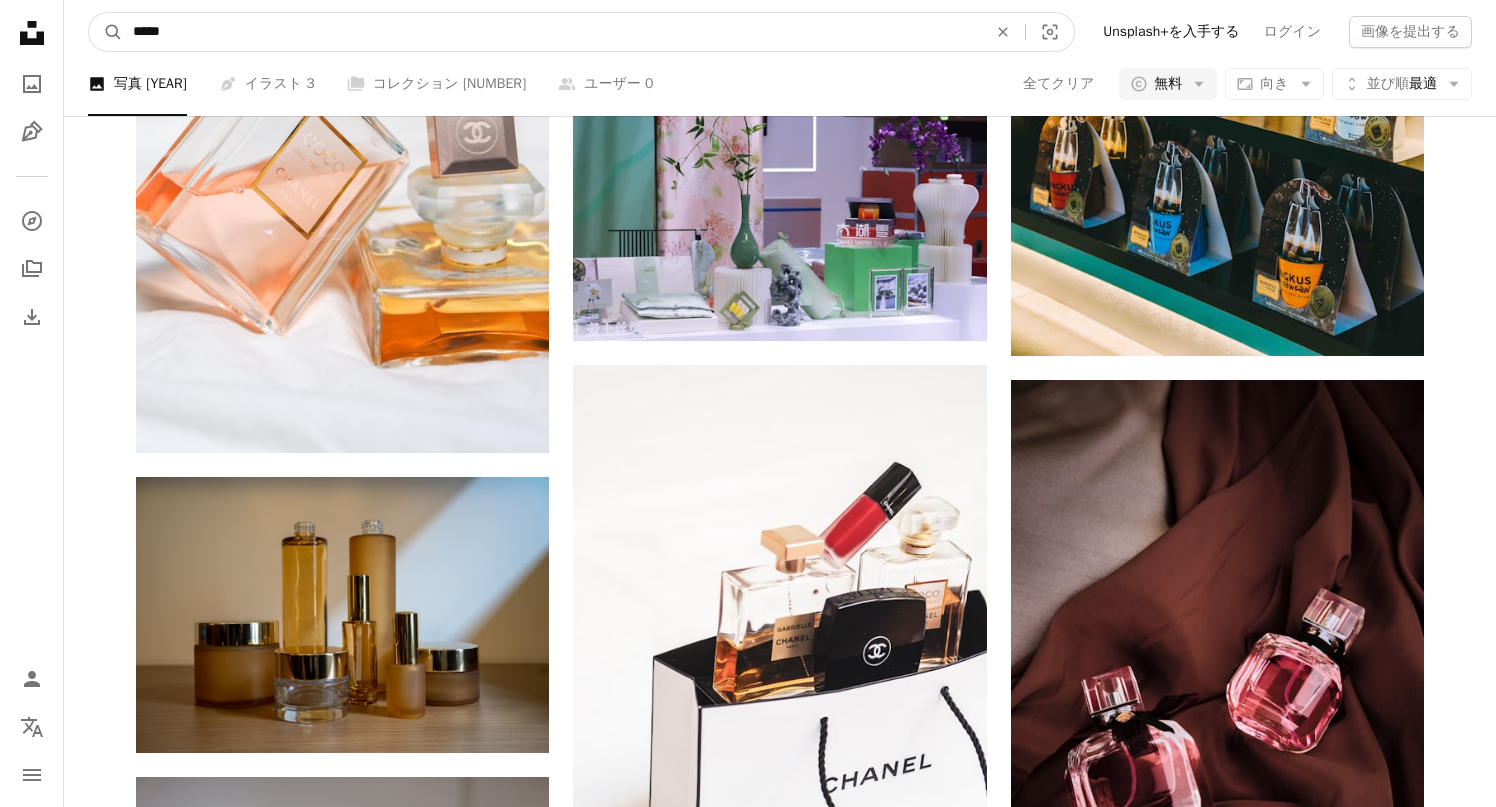 drag, startPoint x: 239, startPoint y: 20, endPoint x: -8, endPoint y: 14, distance: 247.07286 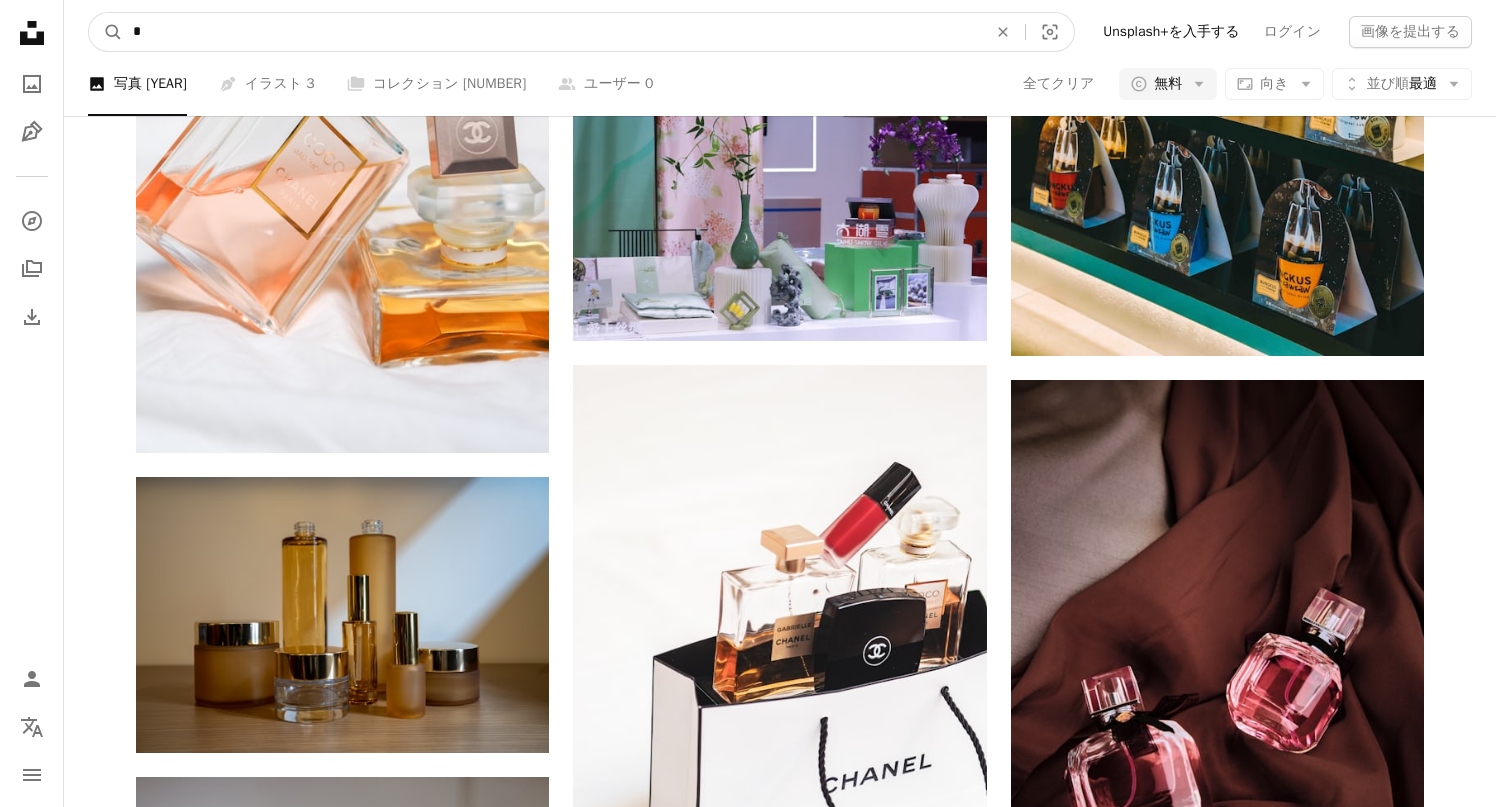 type on "*" 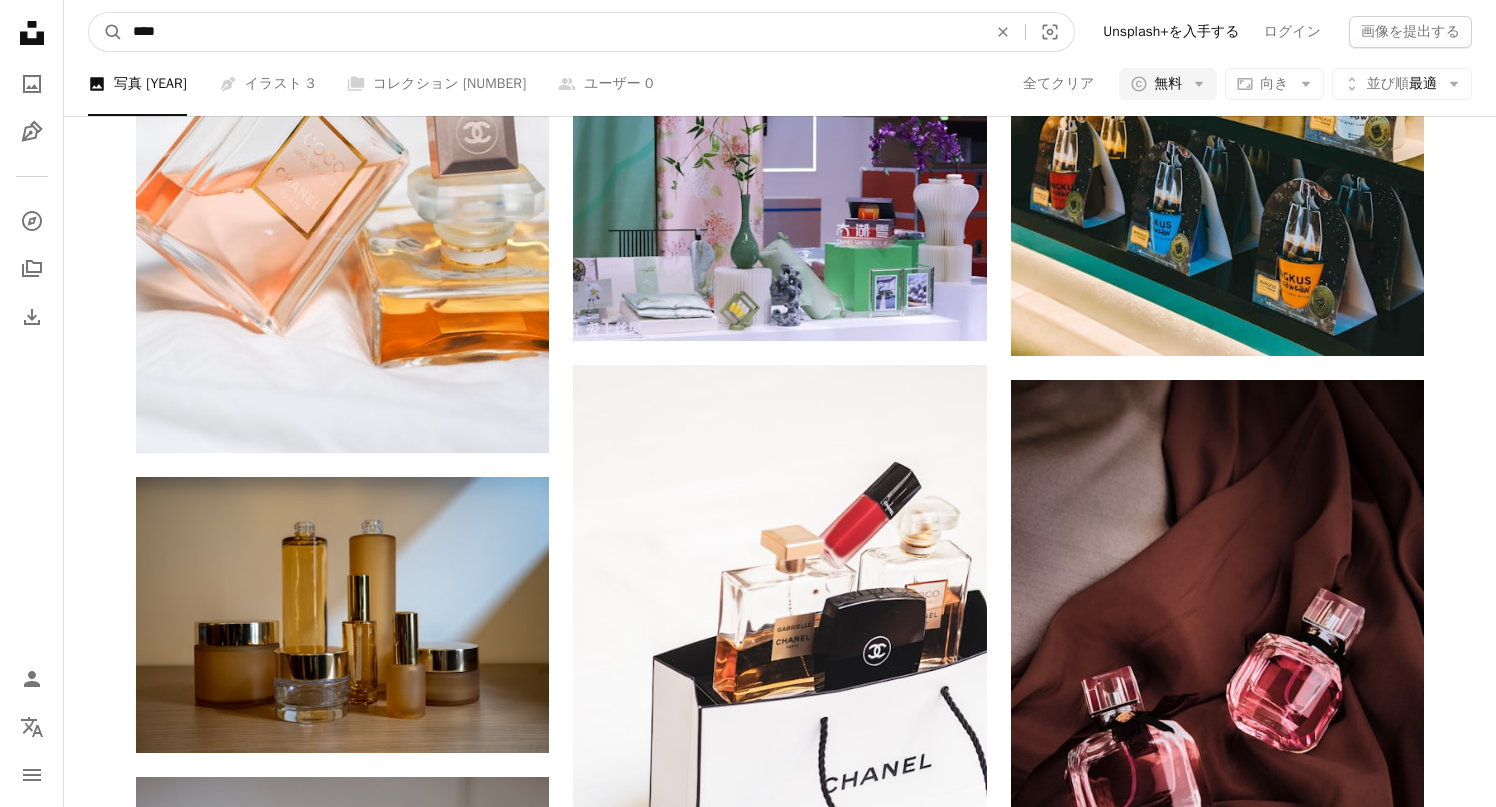 type on "***" 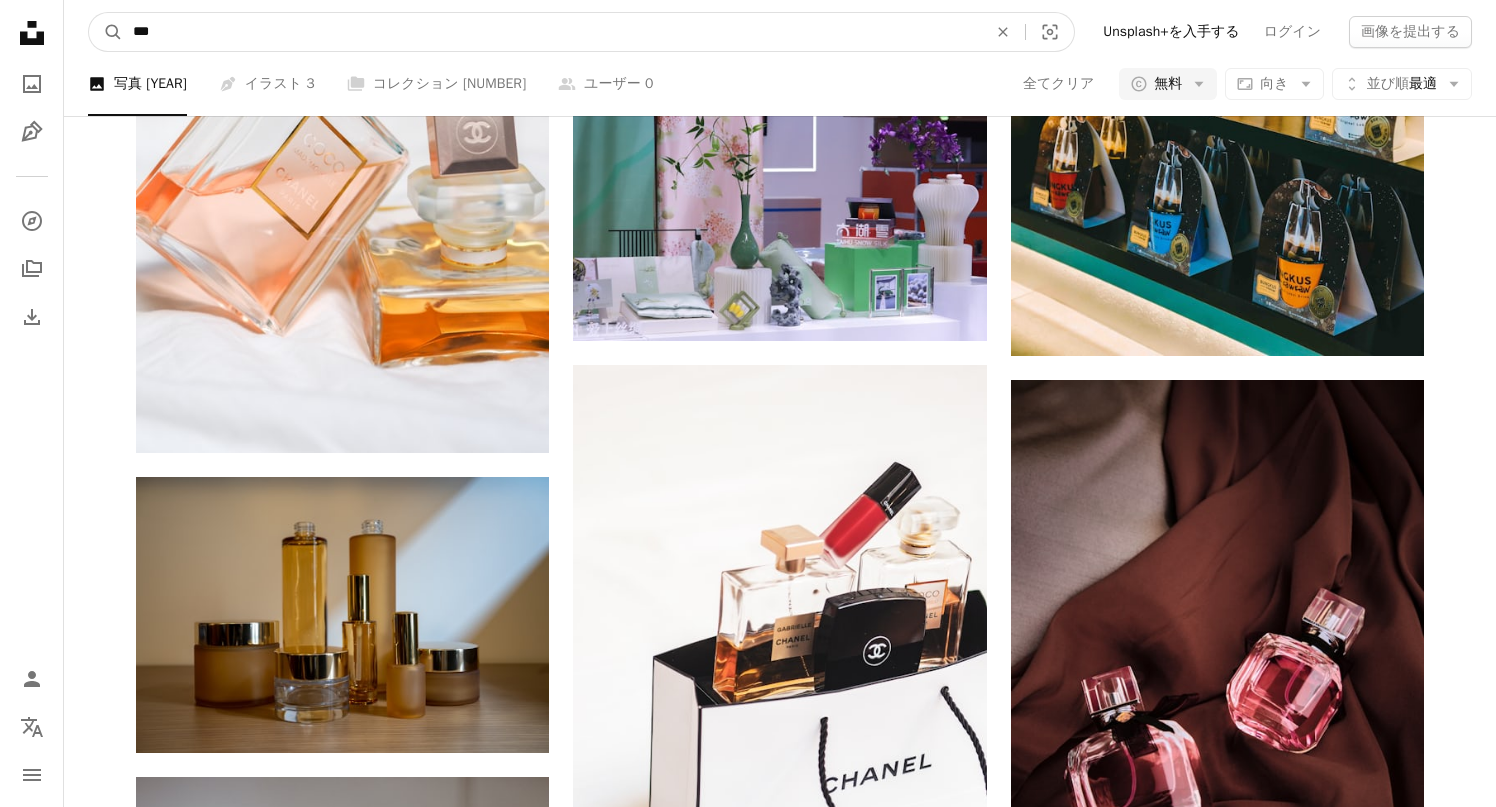 click on "A magnifying glass" at bounding box center [106, 32] 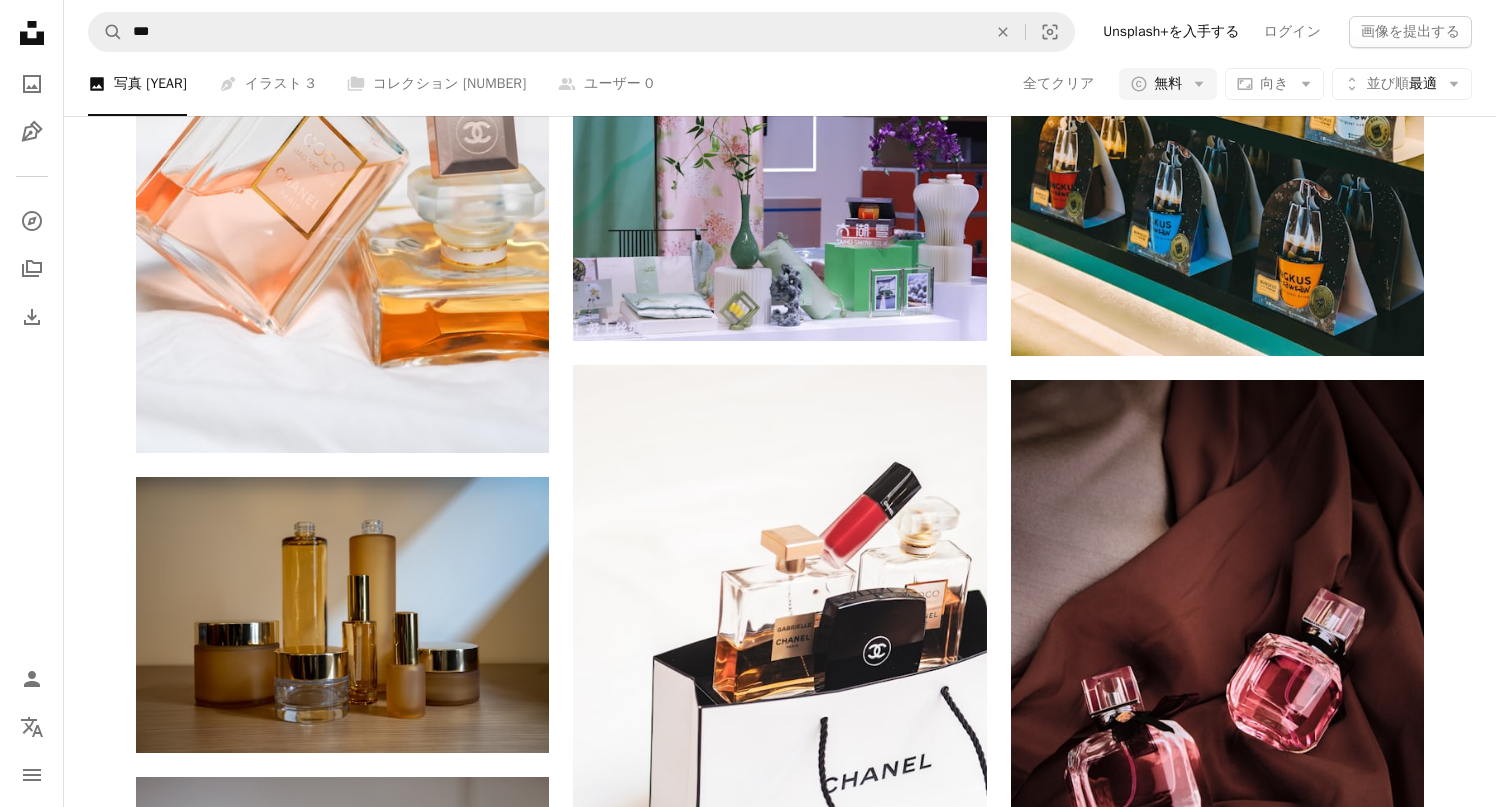 scroll, scrollTop: 0, scrollLeft: 0, axis: both 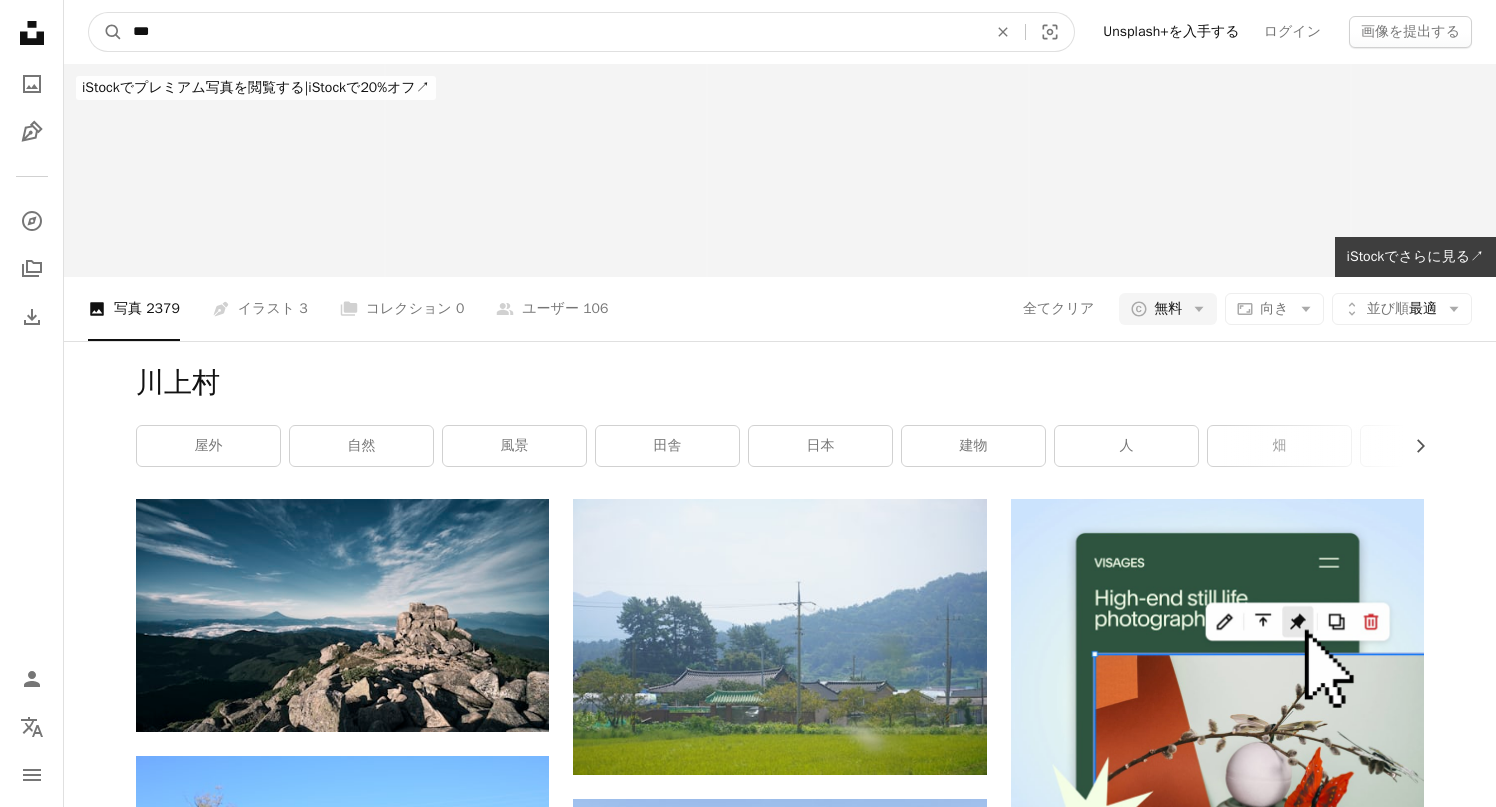 click on "***" at bounding box center (552, 32) 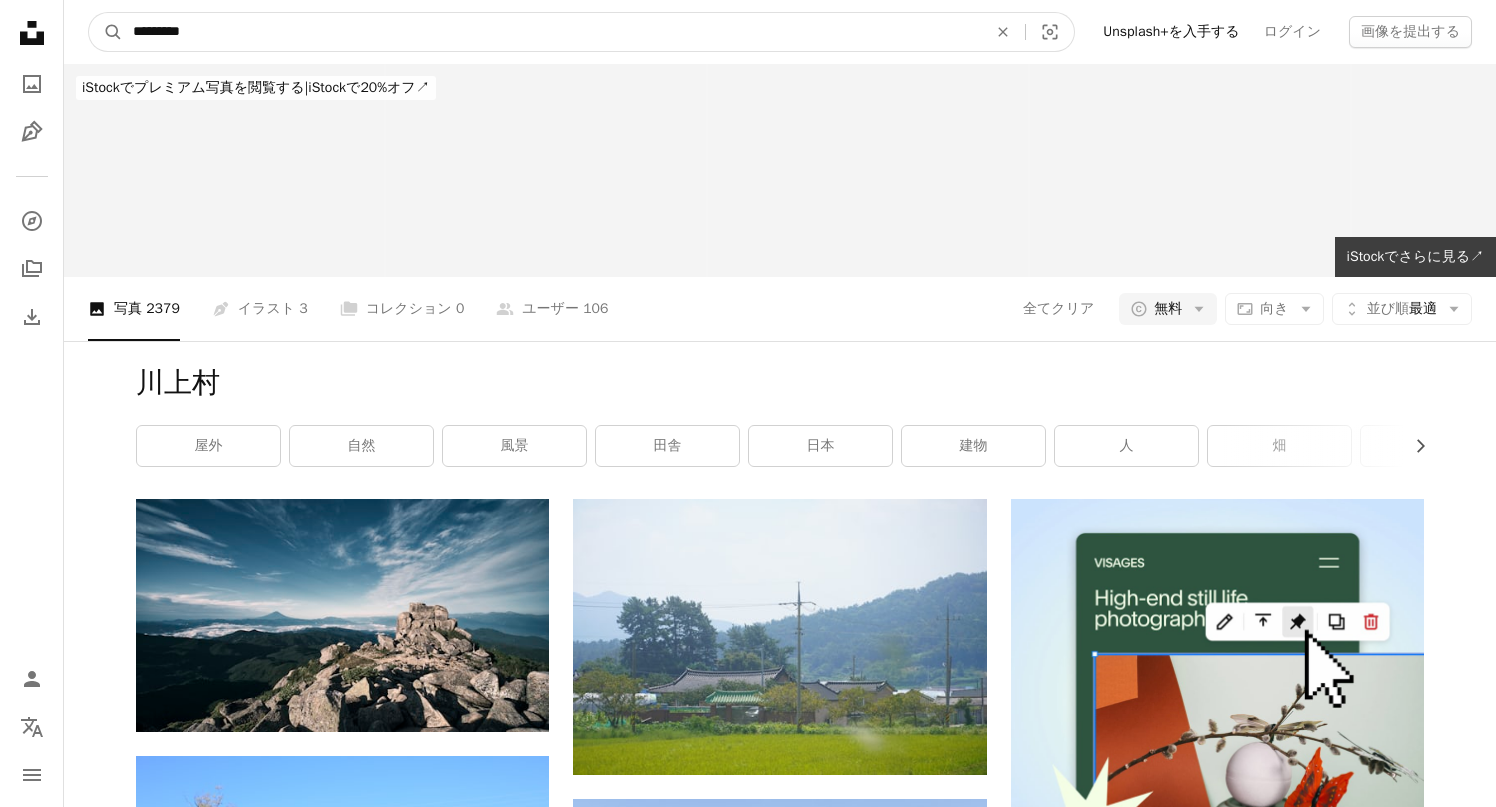 type on "******" 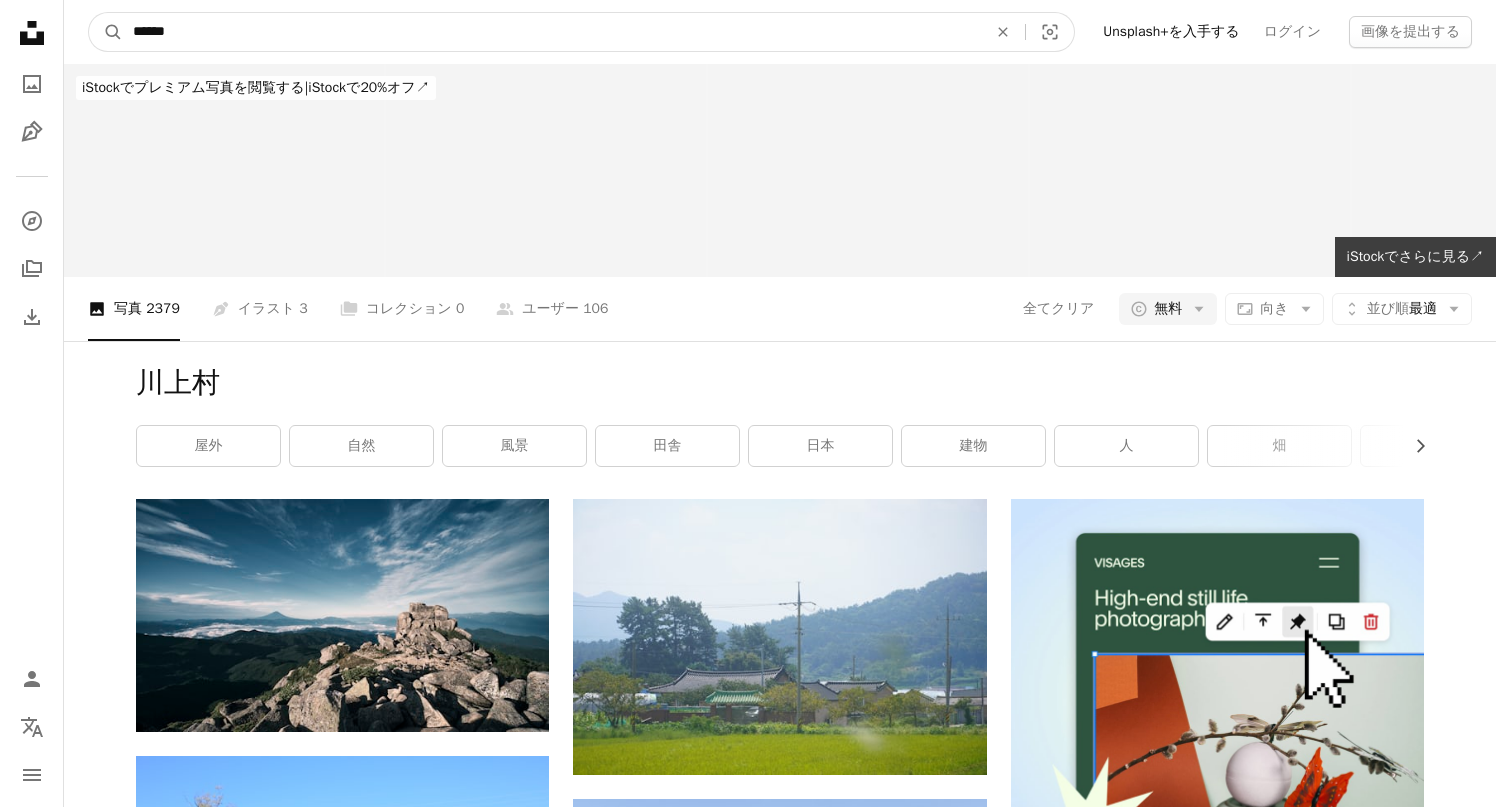 click on "A magnifying glass" at bounding box center (106, 32) 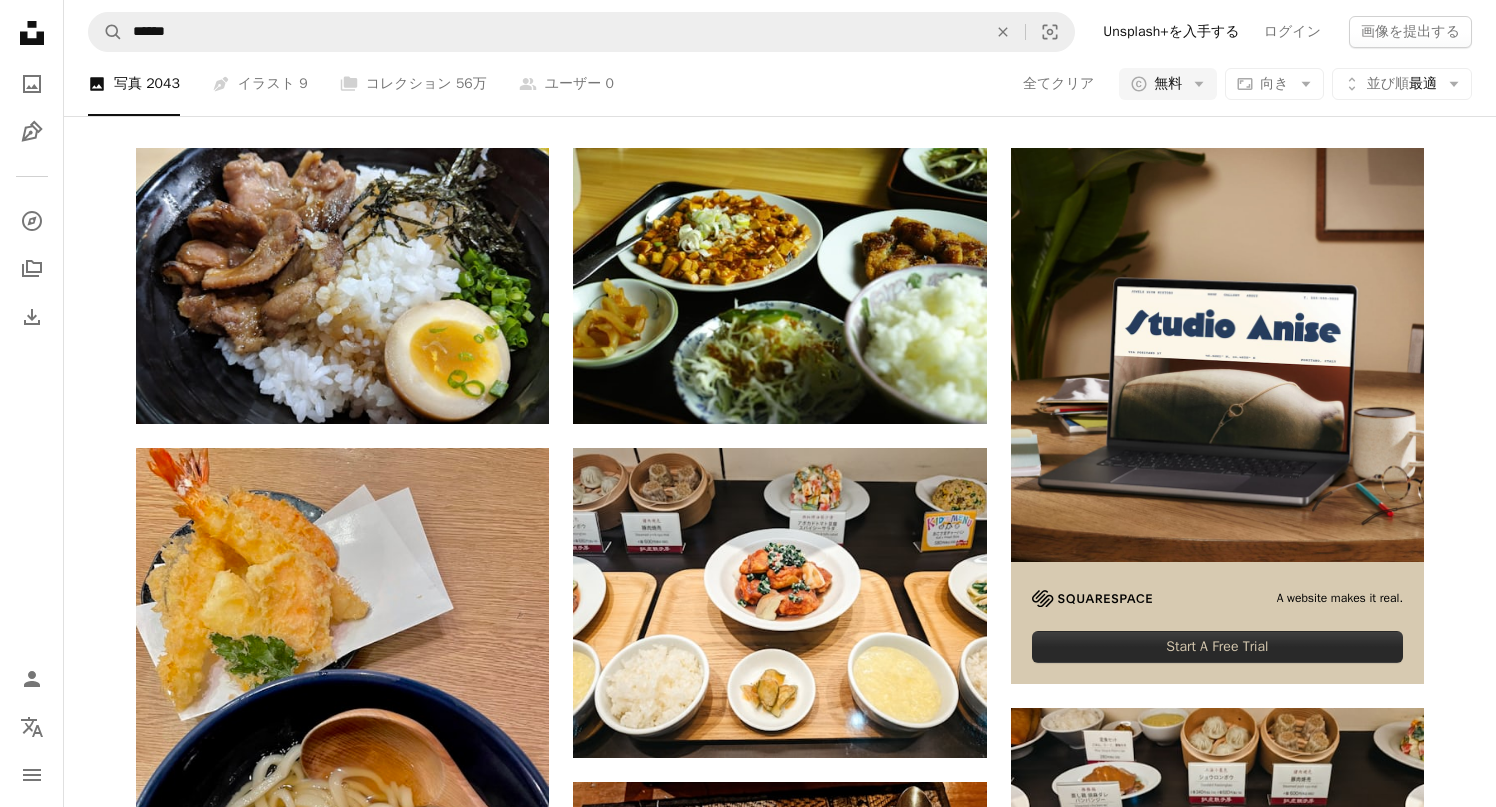 scroll, scrollTop: 375, scrollLeft: 0, axis: vertical 